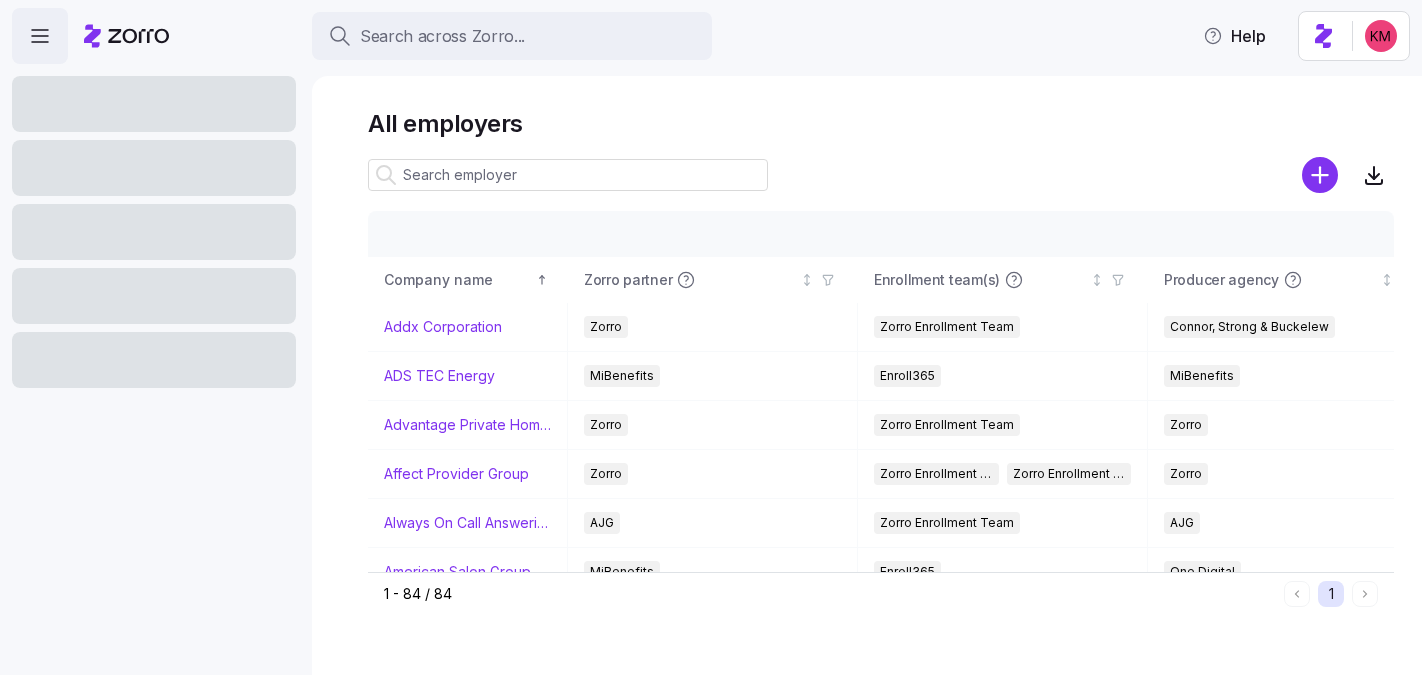 scroll, scrollTop: 0, scrollLeft: 0, axis: both 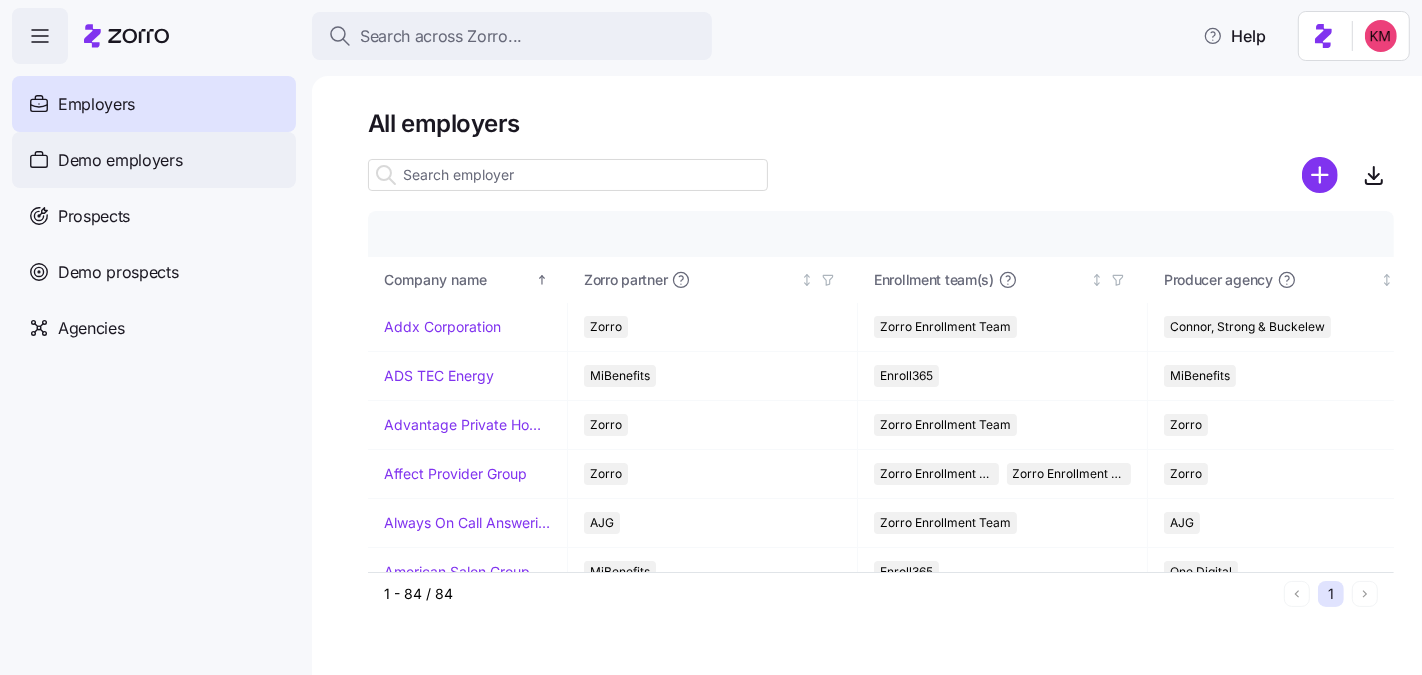 click on "Demo employers" at bounding box center [120, 160] 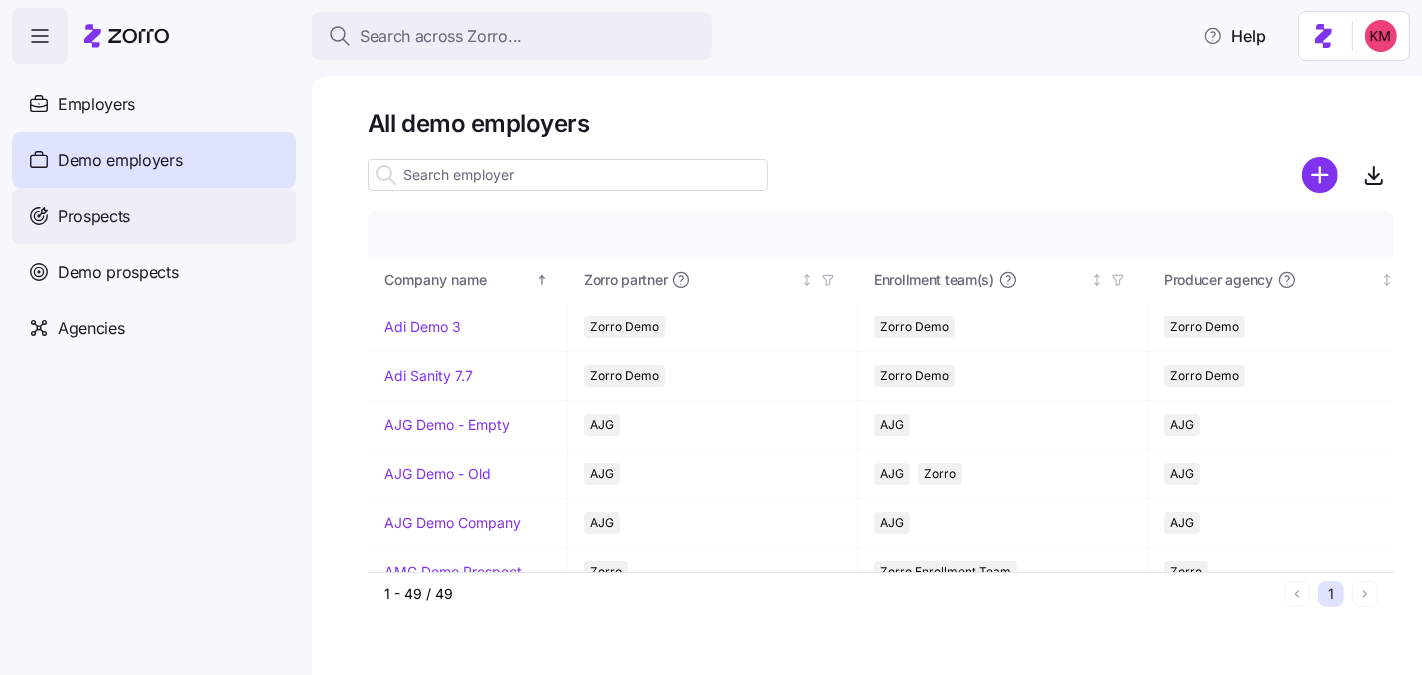 click on "Prospects" at bounding box center (94, 216) 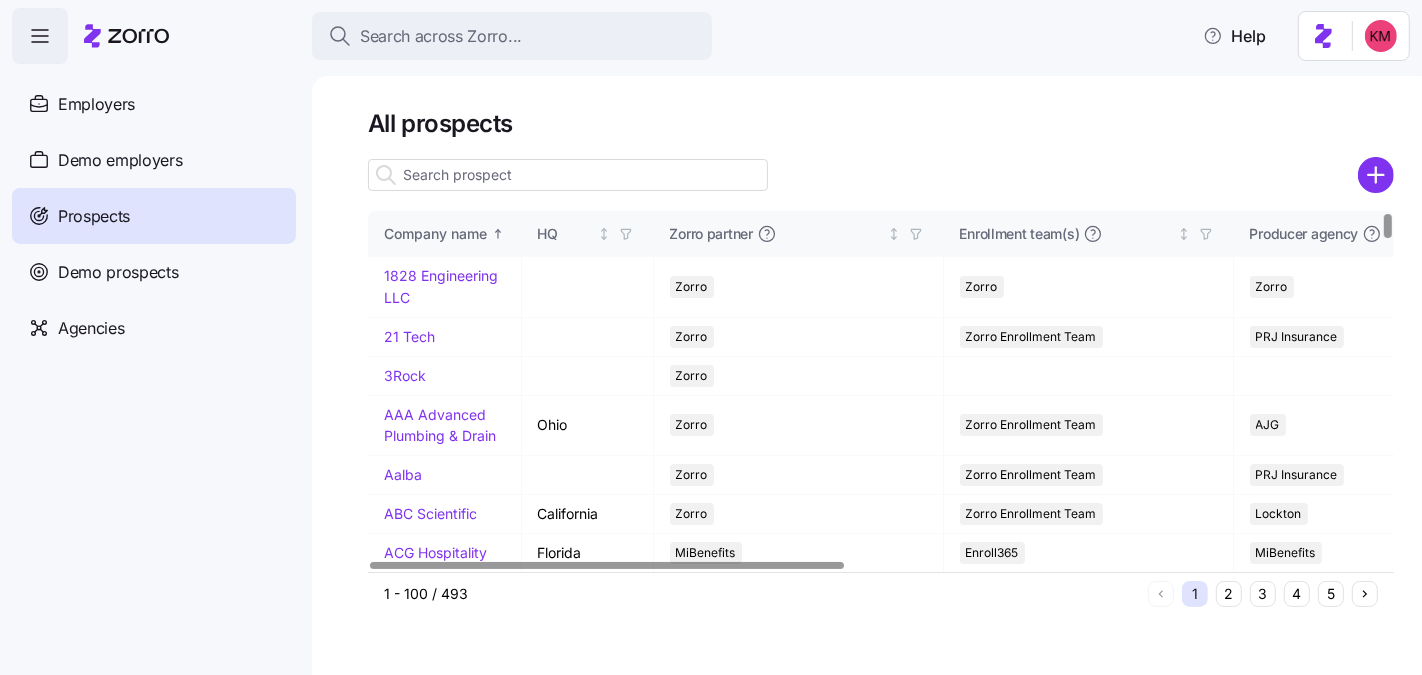 click at bounding box center [568, 175] 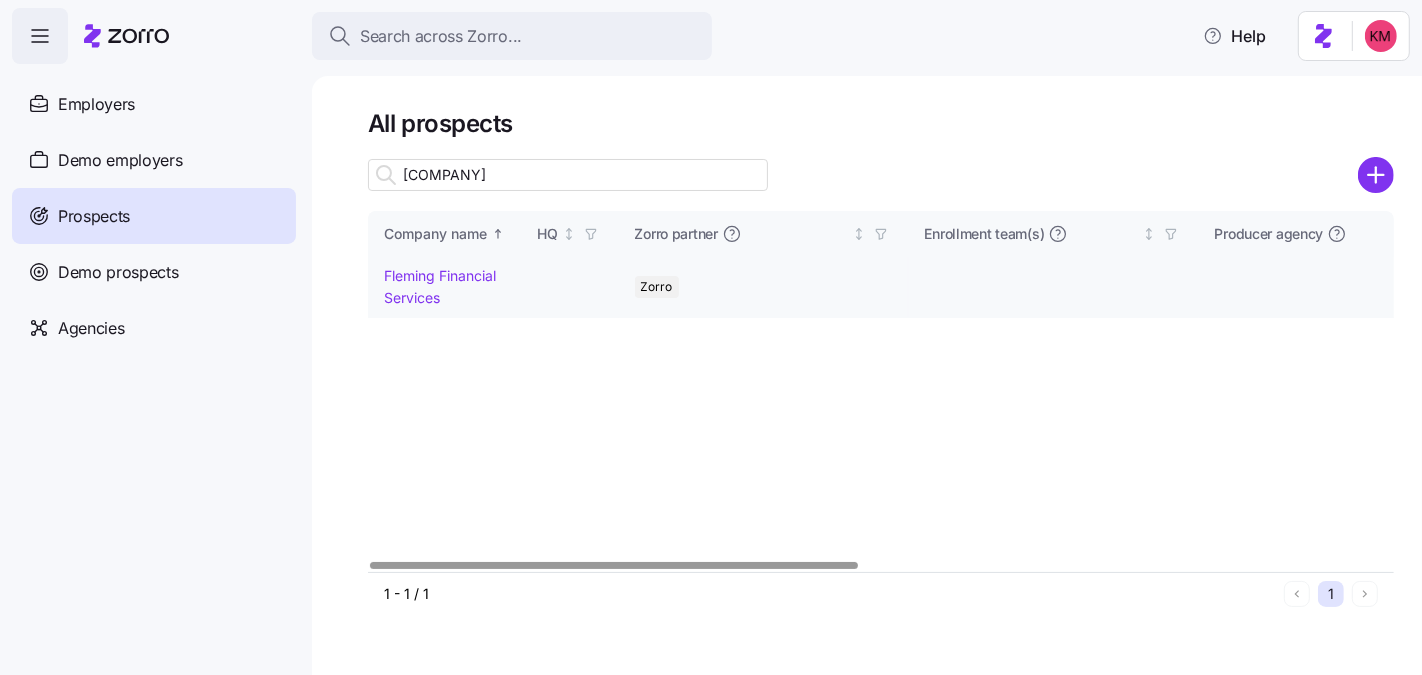 type on "flemin" 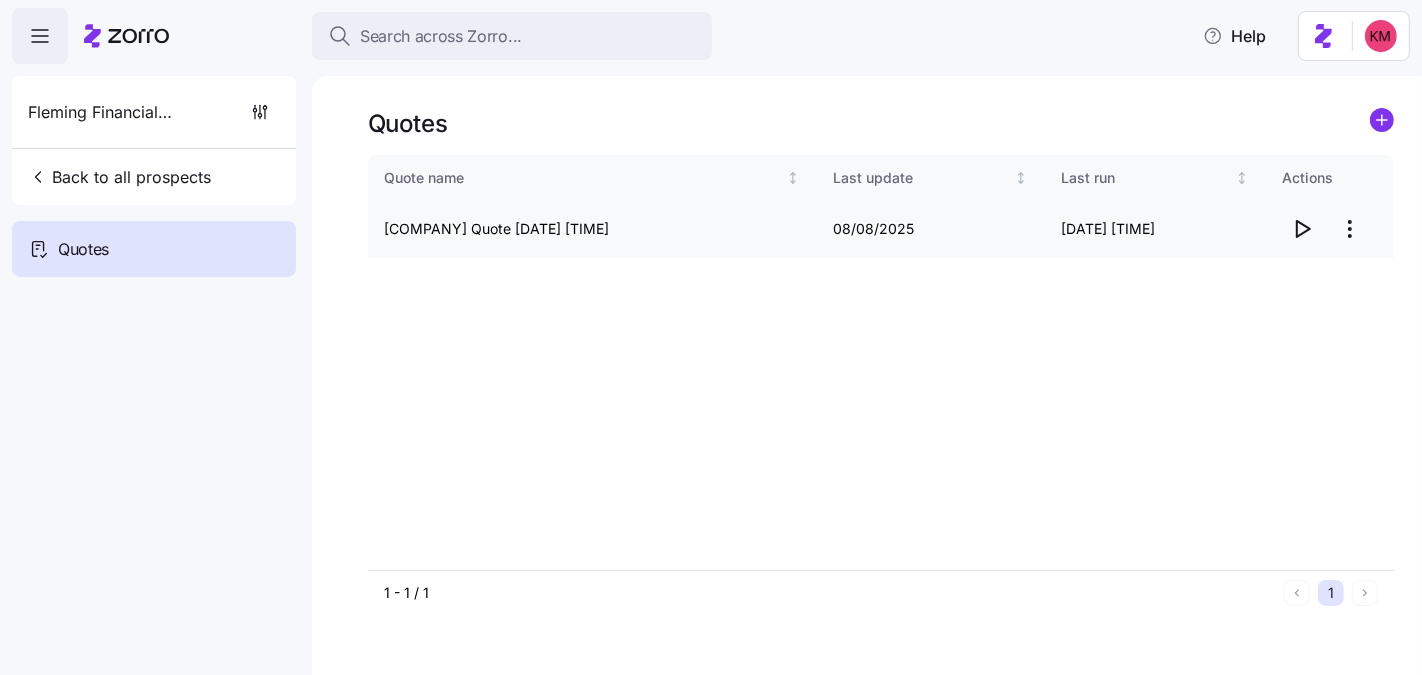 click 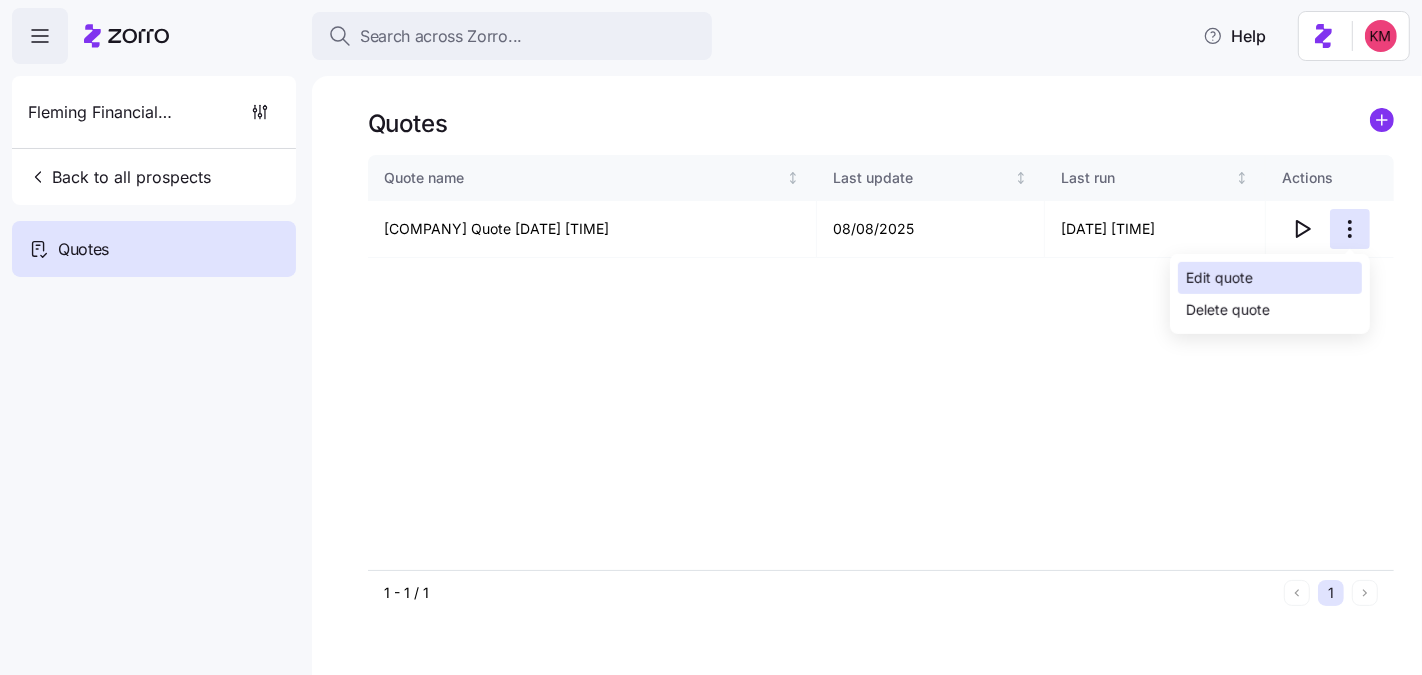 click on "Edit quote" at bounding box center (1270, 278) 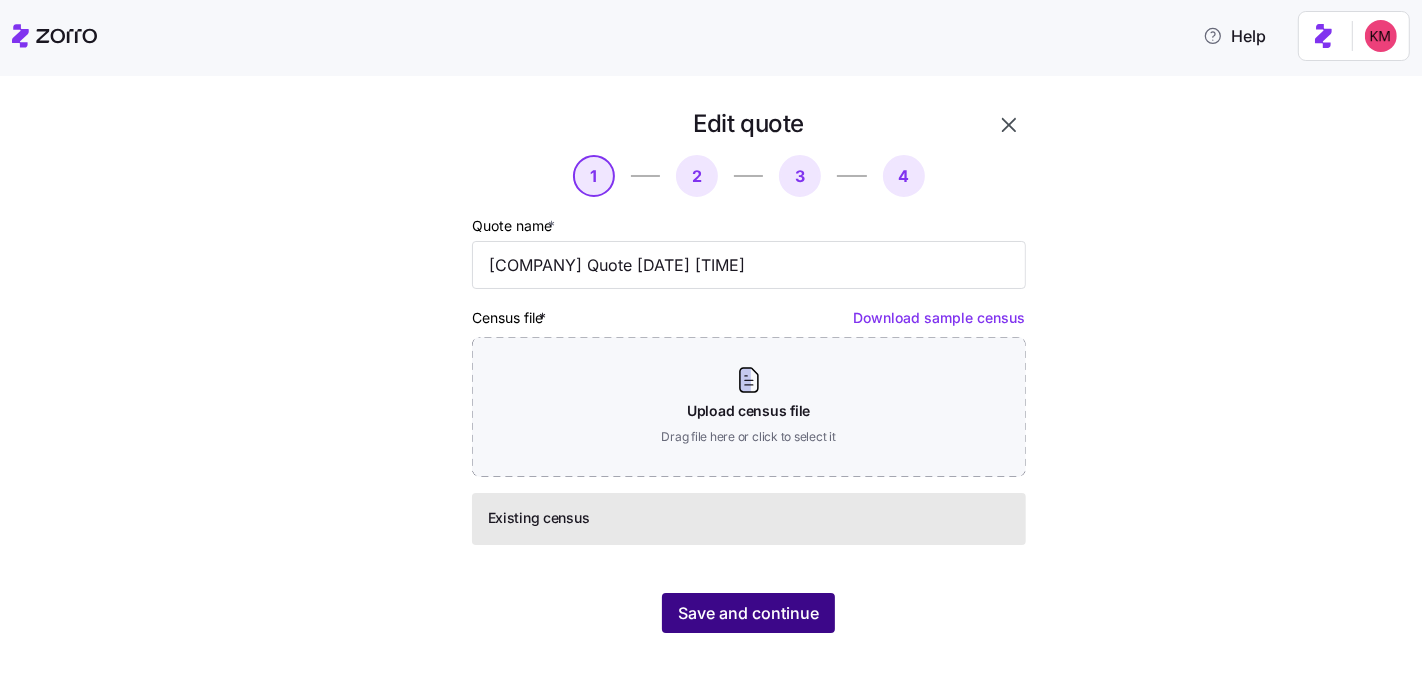 click on "Save and continue" at bounding box center (748, 613) 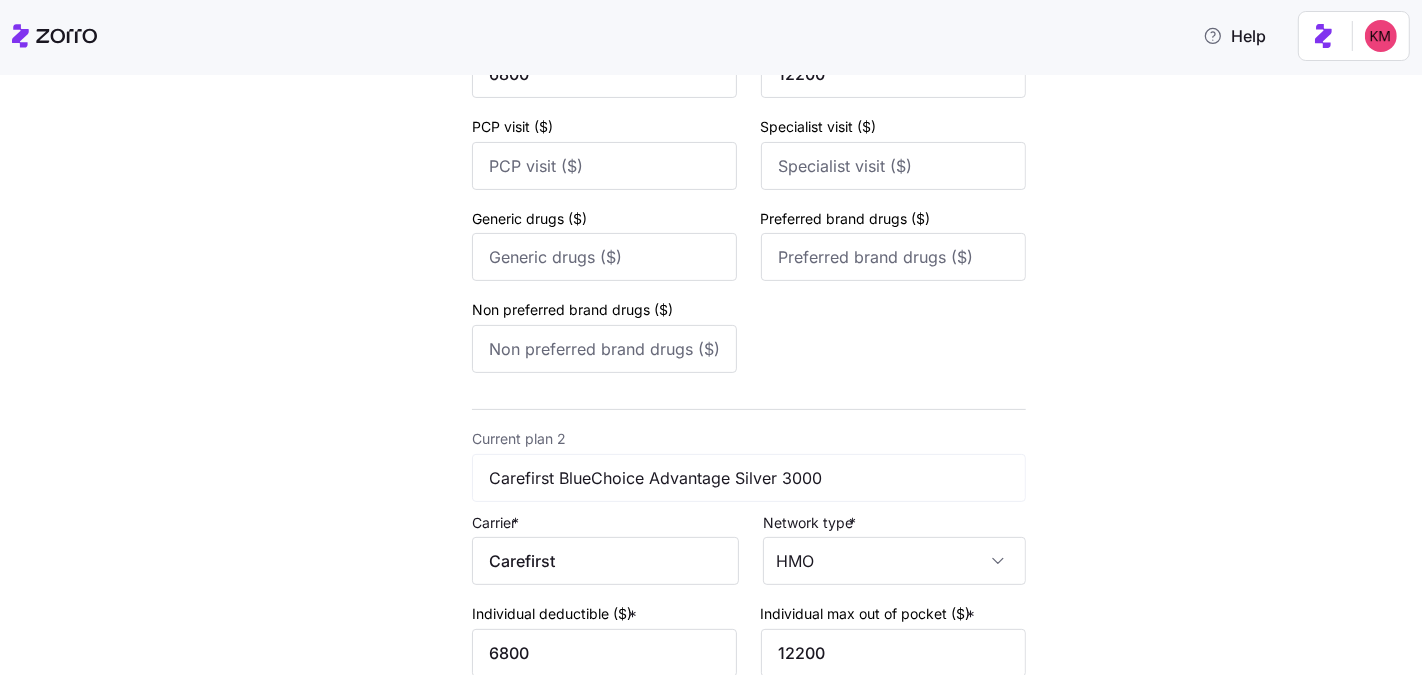 scroll, scrollTop: 882, scrollLeft: 0, axis: vertical 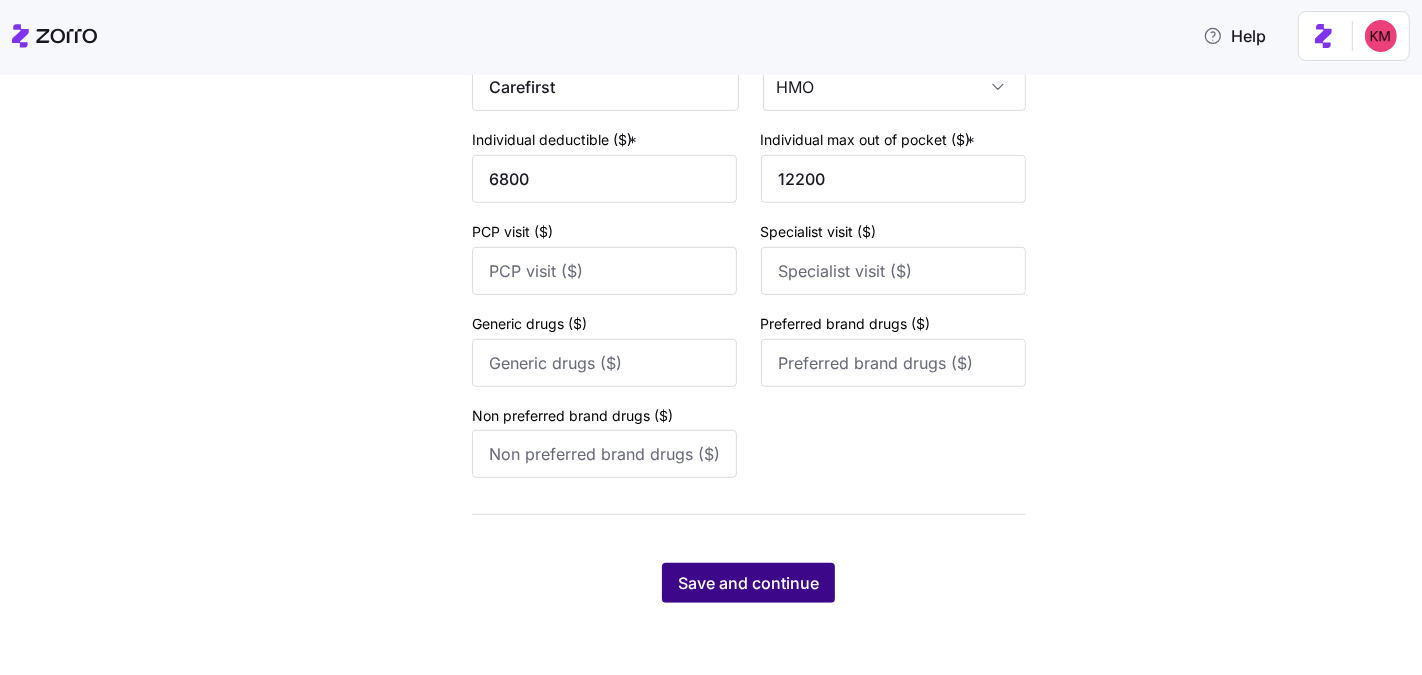 click on "Save and continue" at bounding box center (748, 583) 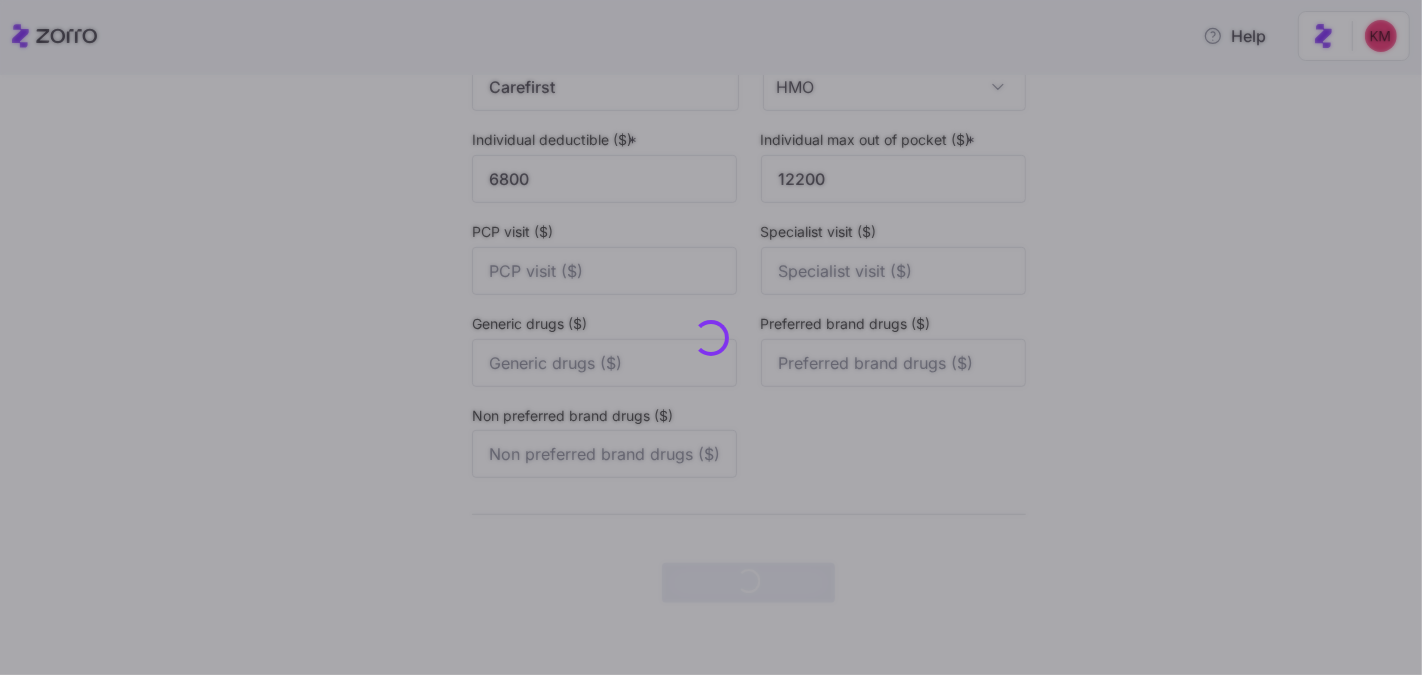 scroll, scrollTop: 0, scrollLeft: 0, axis: both 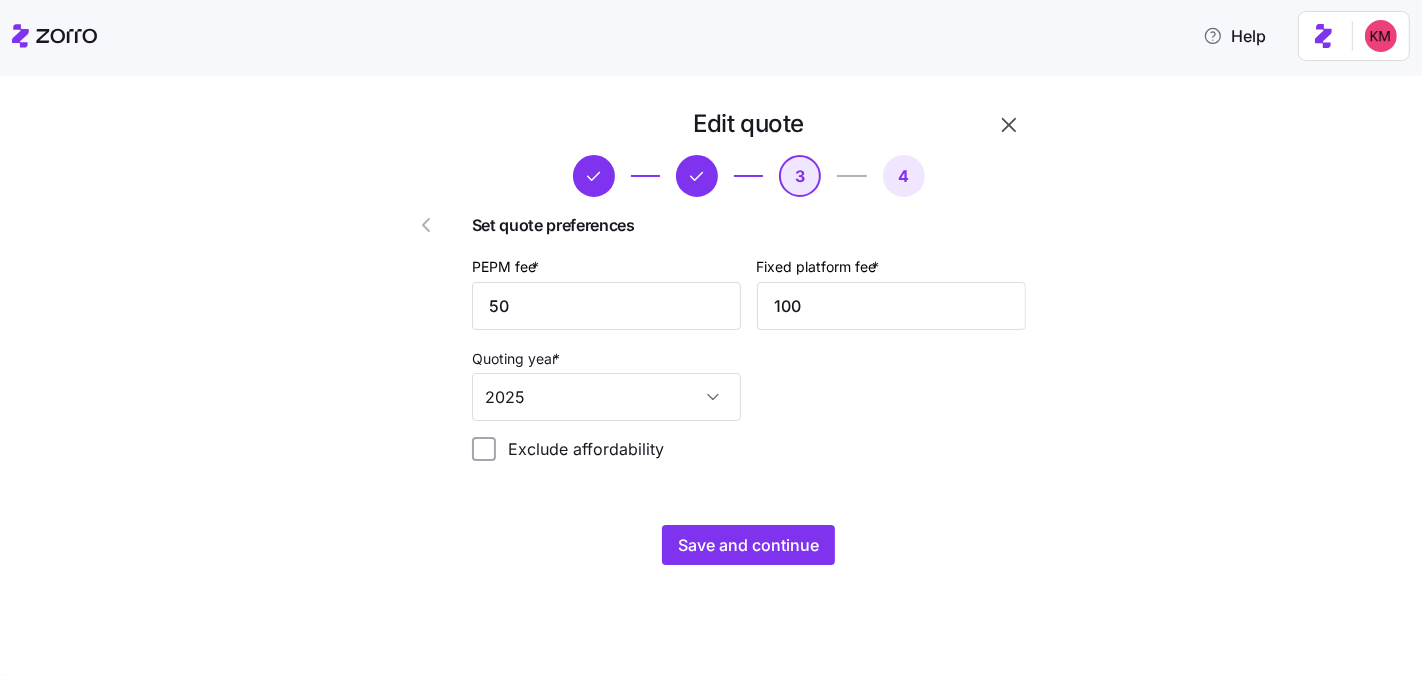 click on "Edit quote 3 4 Set quote preferences PEPM fee  * 50 Fixed platform fee  * 100 Quoting year  * 2025 Exclude affordability Save and continue" at bounding box center [725, 348] 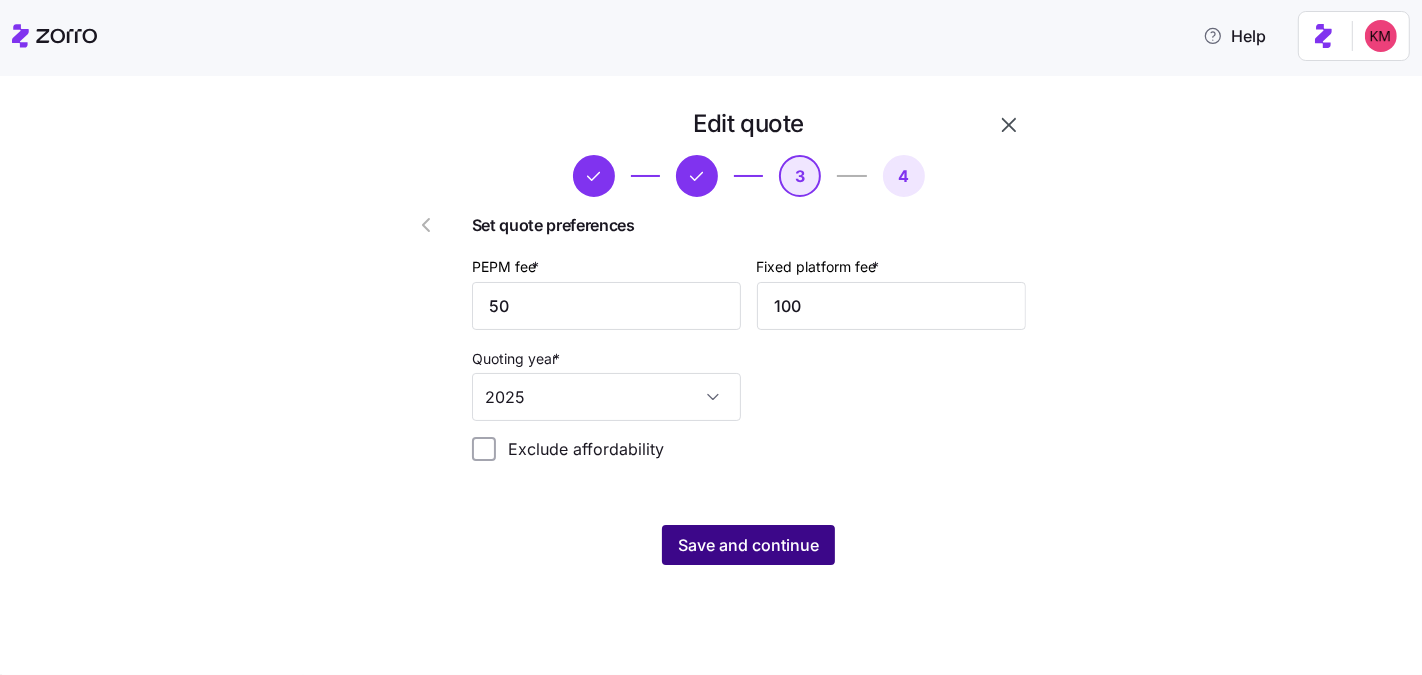 click on "Save and continue" at bounding box center [748, 545] 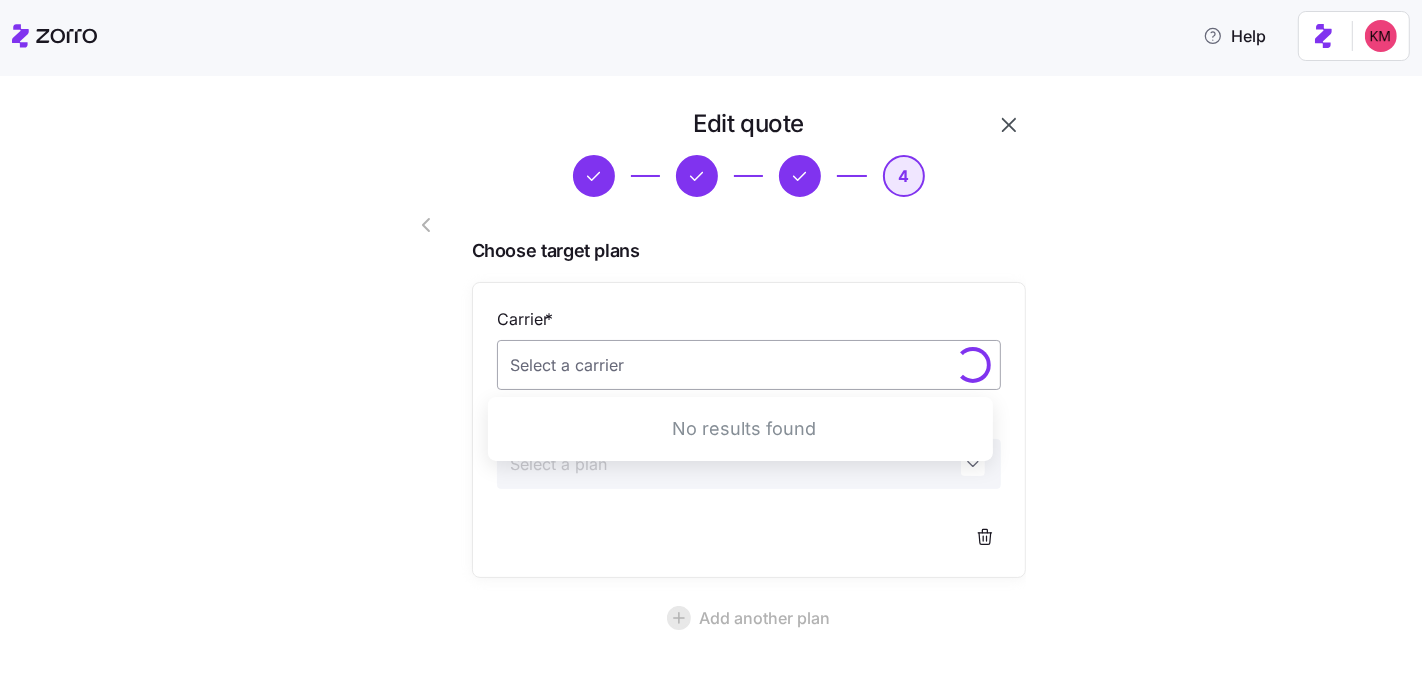 click on "Carrier  *" at bounding box center (749, 365) 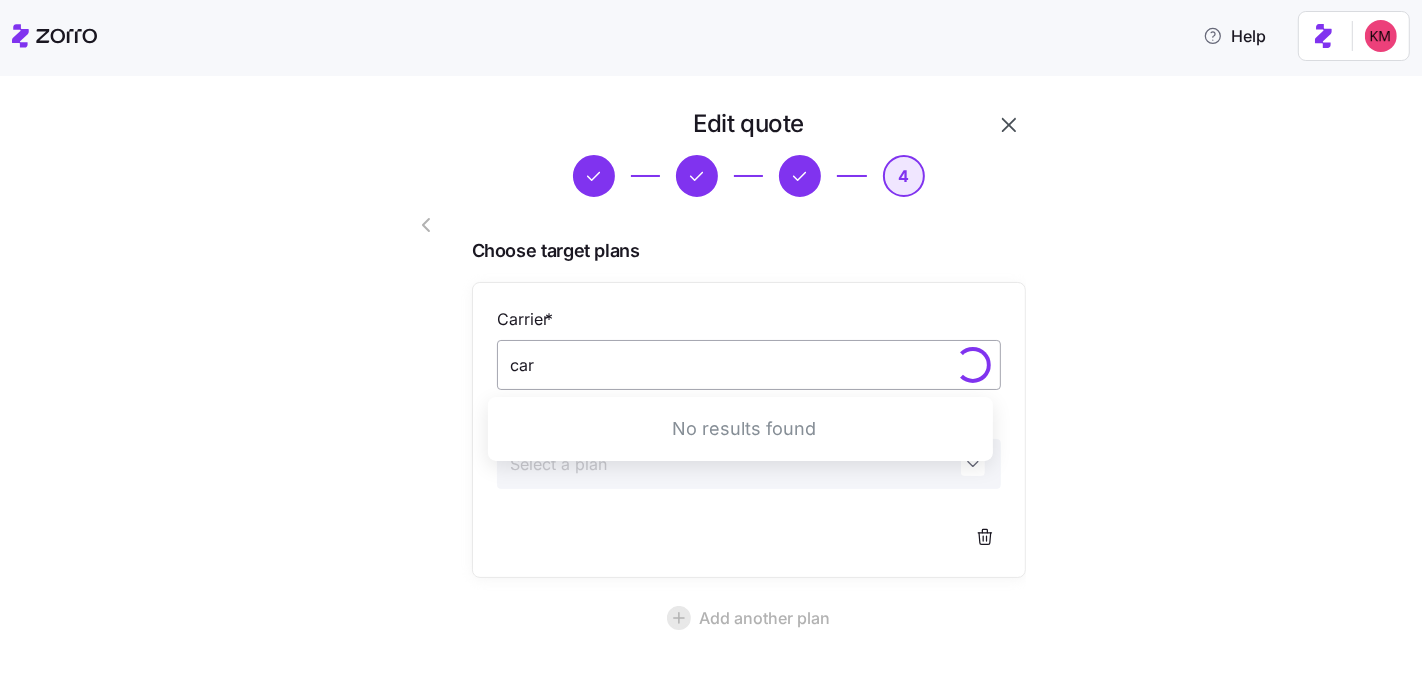 type on "care" 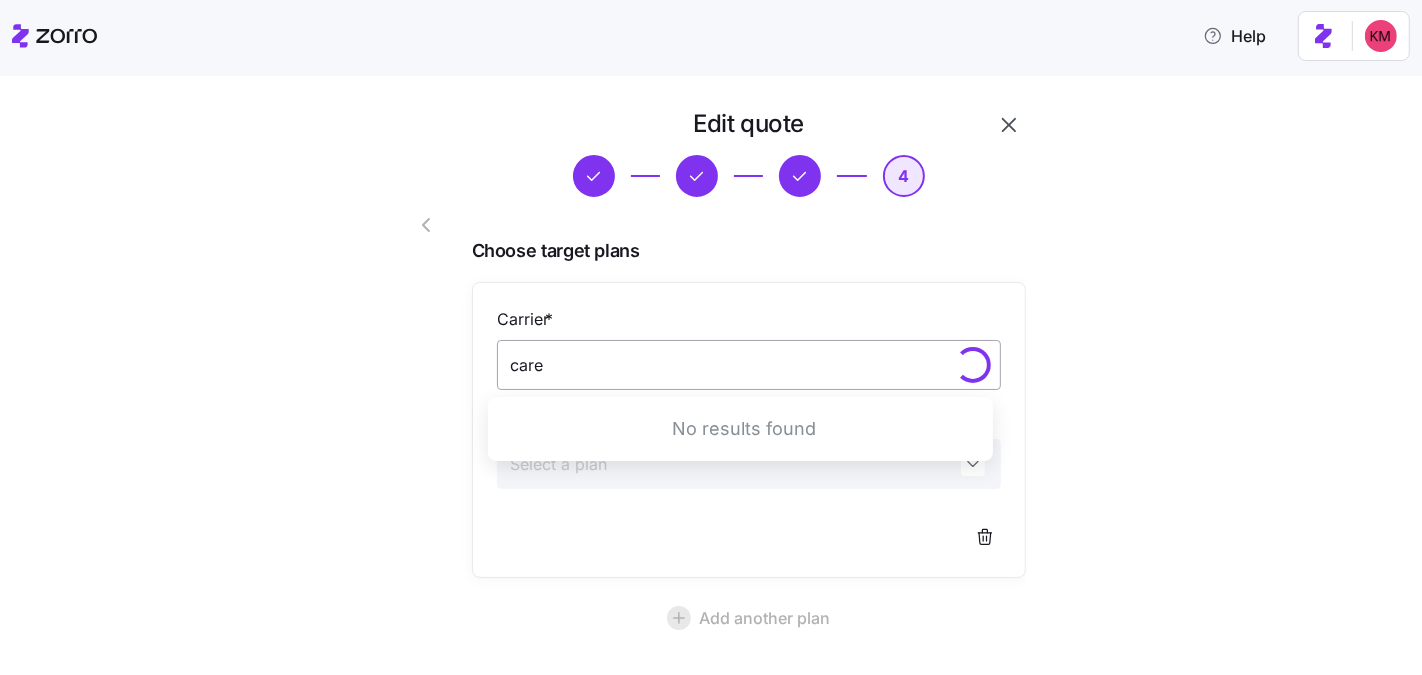 click on "care" at bounding box center (749, 365) 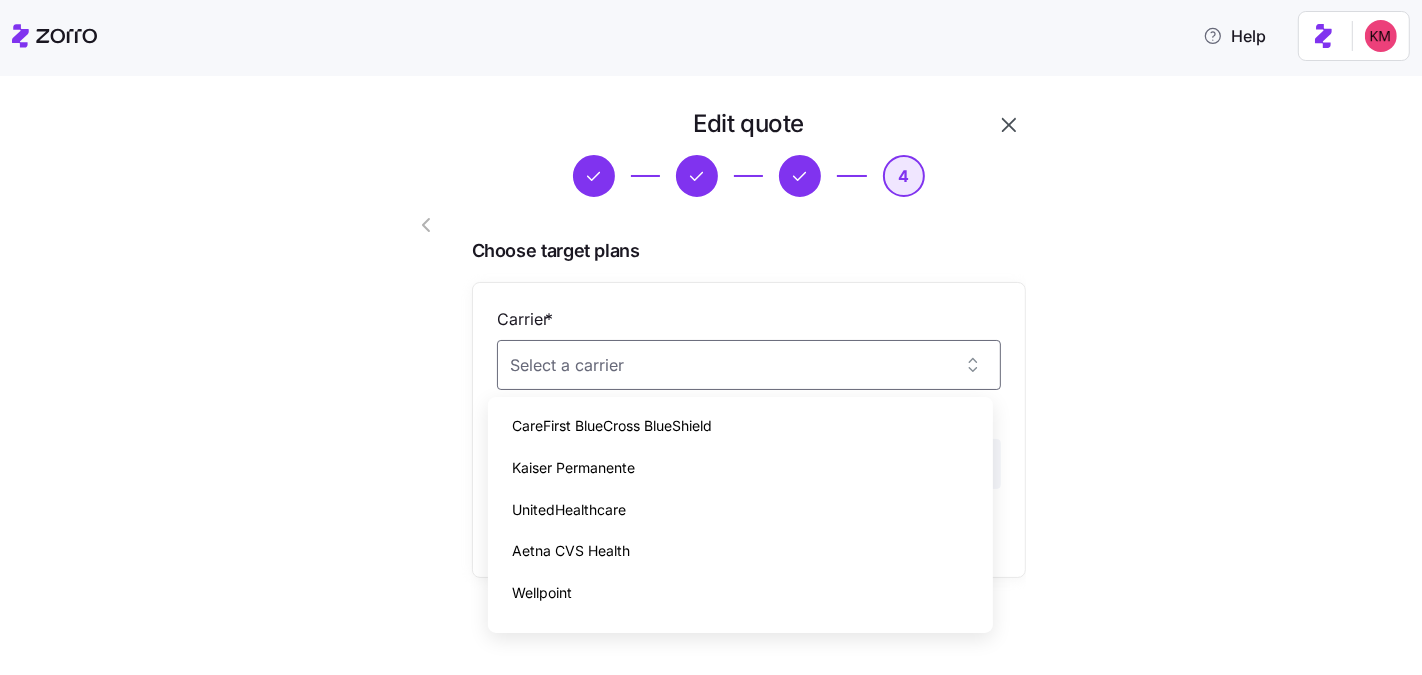 click on "CareFirst BlueCross BlueShield" at bounding box center (740, 426) 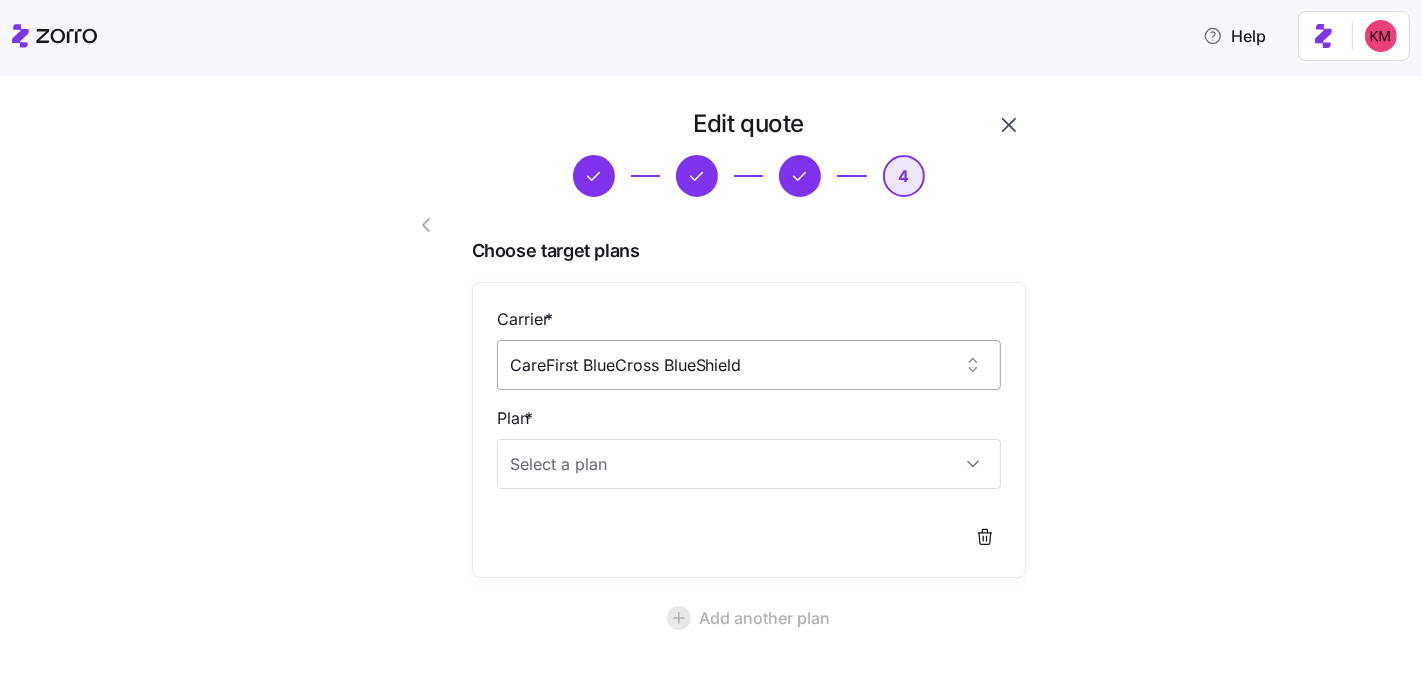 click on "CareFirst BlueCross BlueShield" at bounding box center (749, 365) 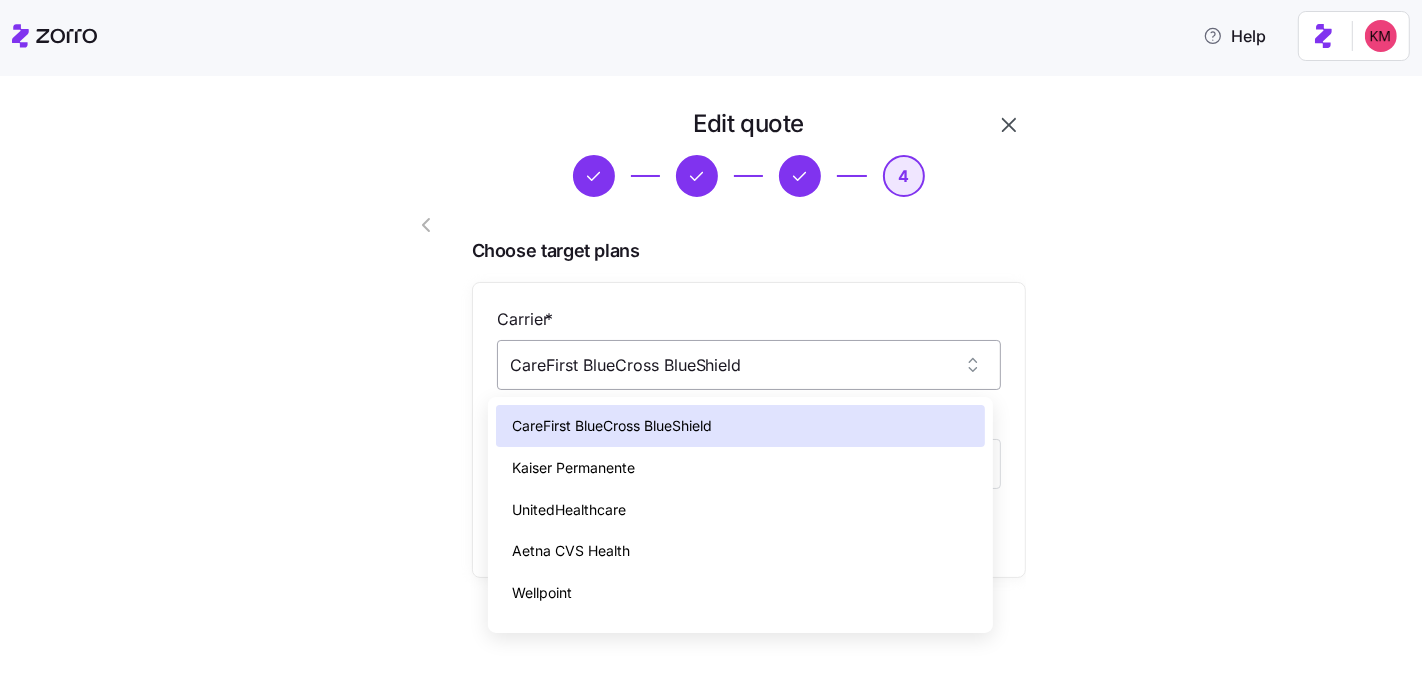 click on "CareFirst BlueCross BlueShield" at bounding box center (749, 365) 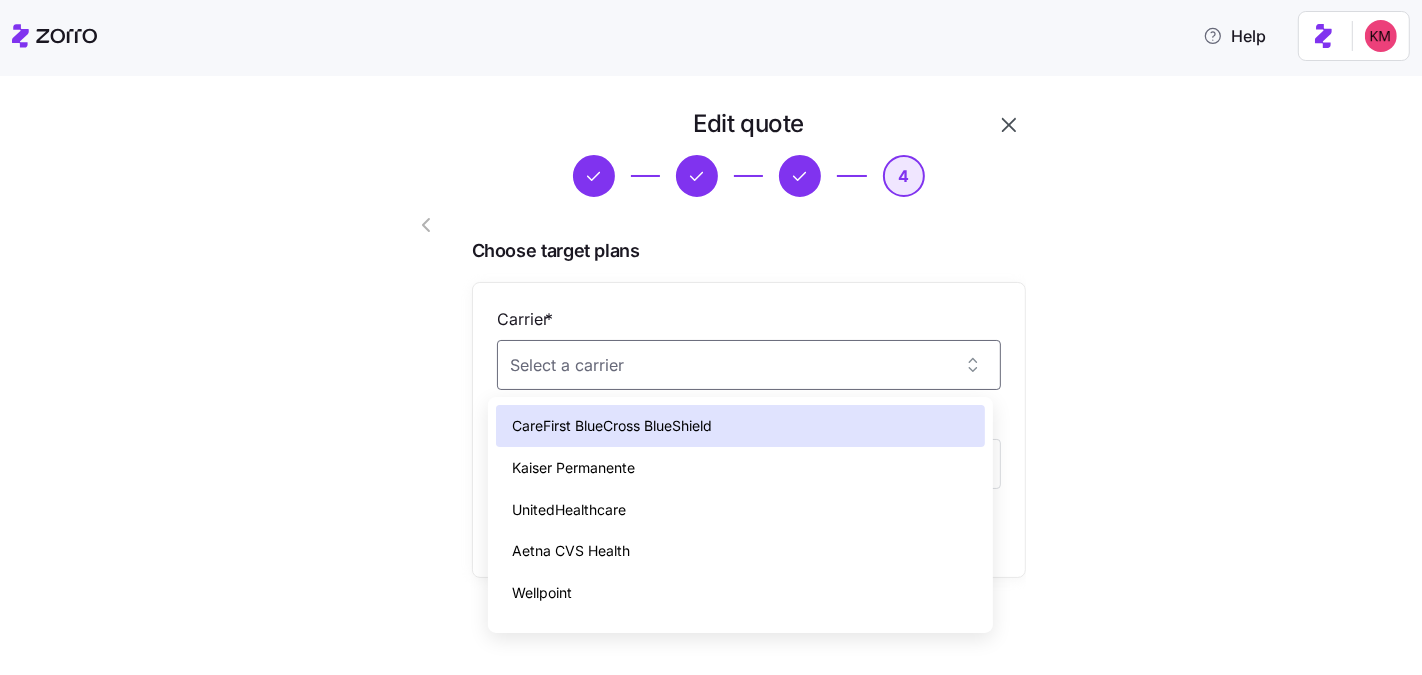 type on "CareFirst BlueCross BlueShield" 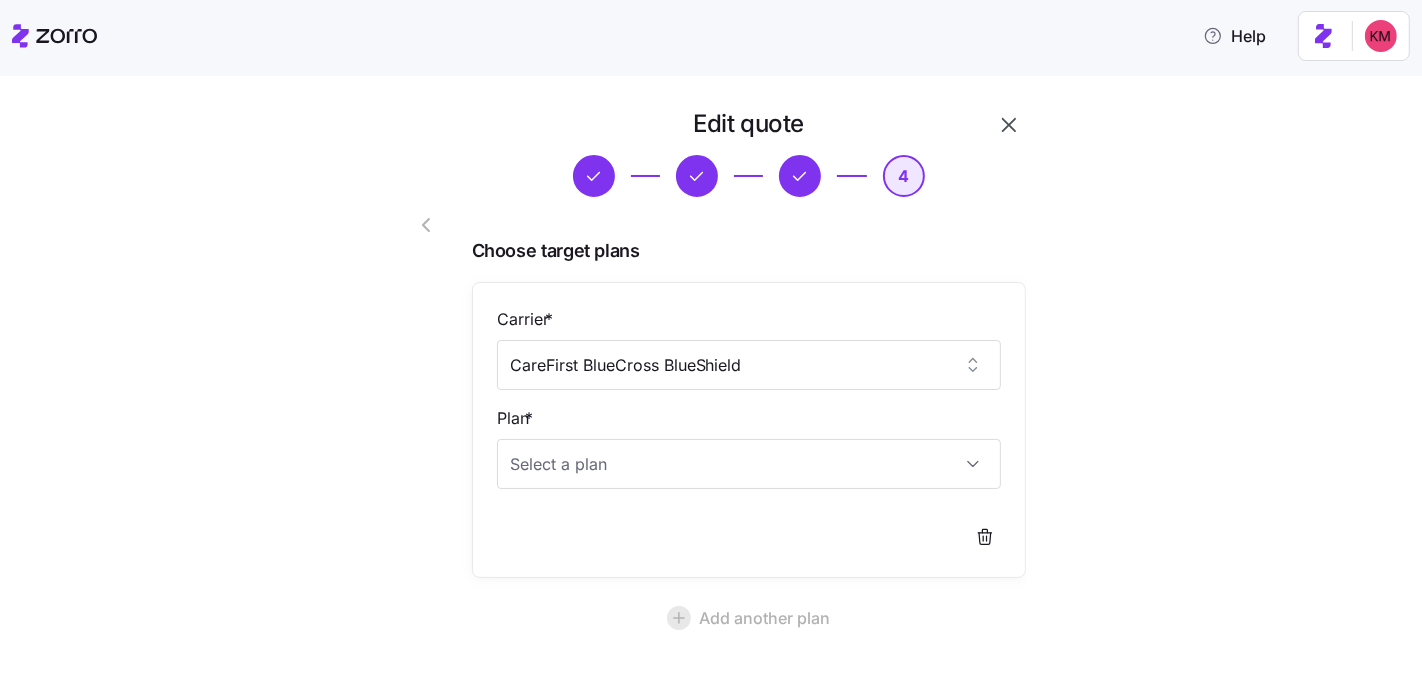 click on "Edit quote 4 Choose target plans Carrier  * CareFirst BlueCross BlueShield Plan  * Add another plan Save Skip and save quote" at bounding box center [725, 461] 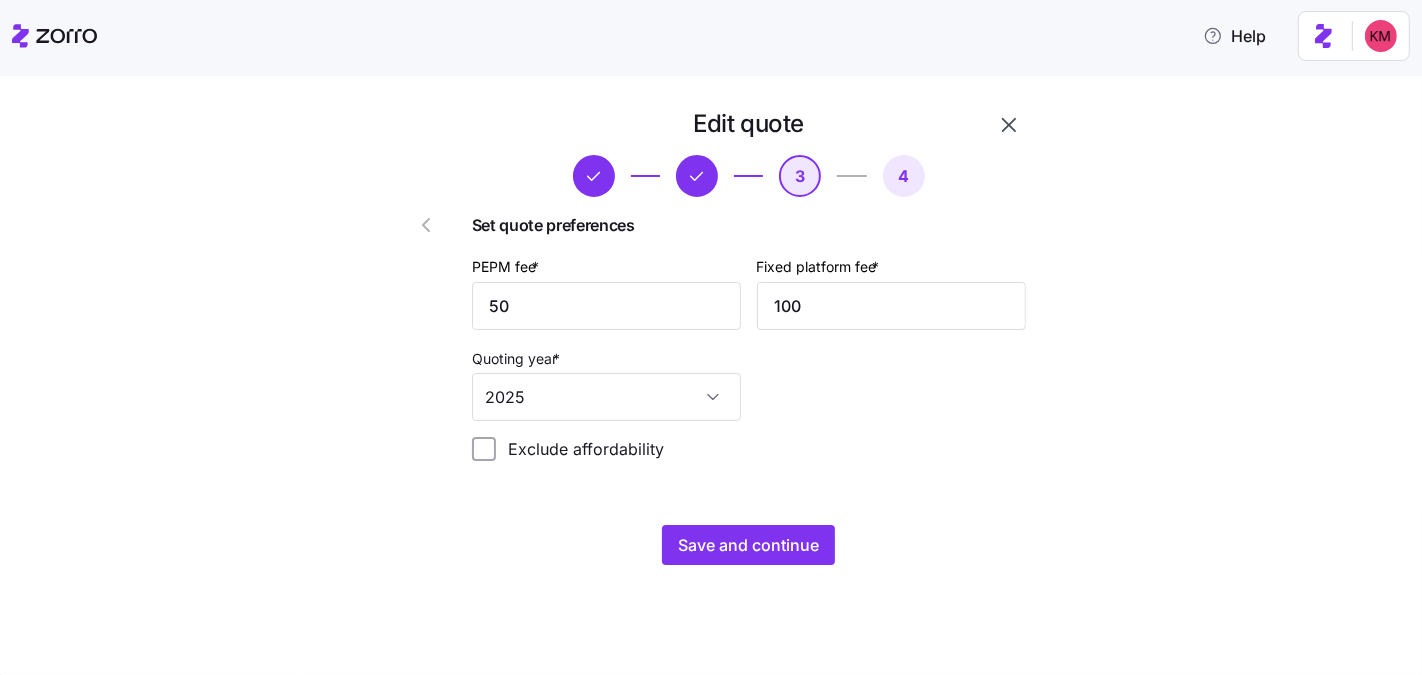 click 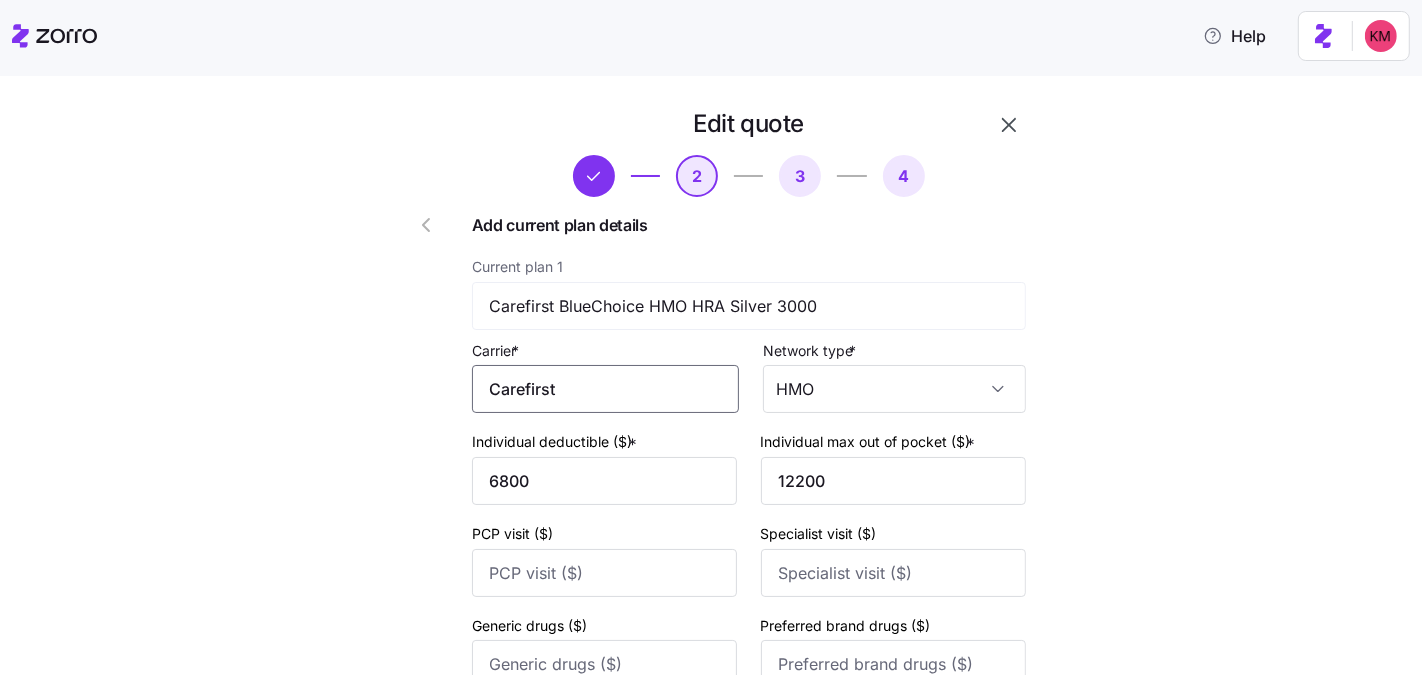 click on "Carefirst" at bounding box center [605, 389] 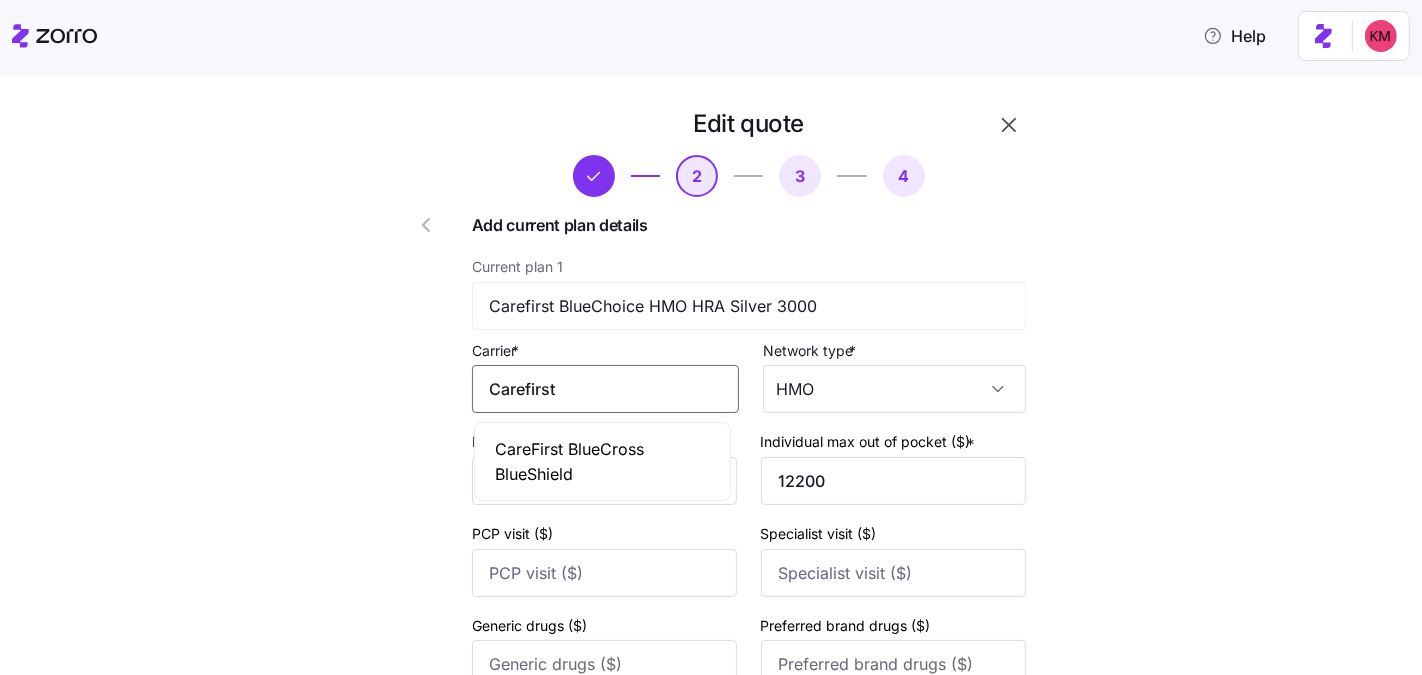 click on "Carefirst" at bounding box center (605, 389) 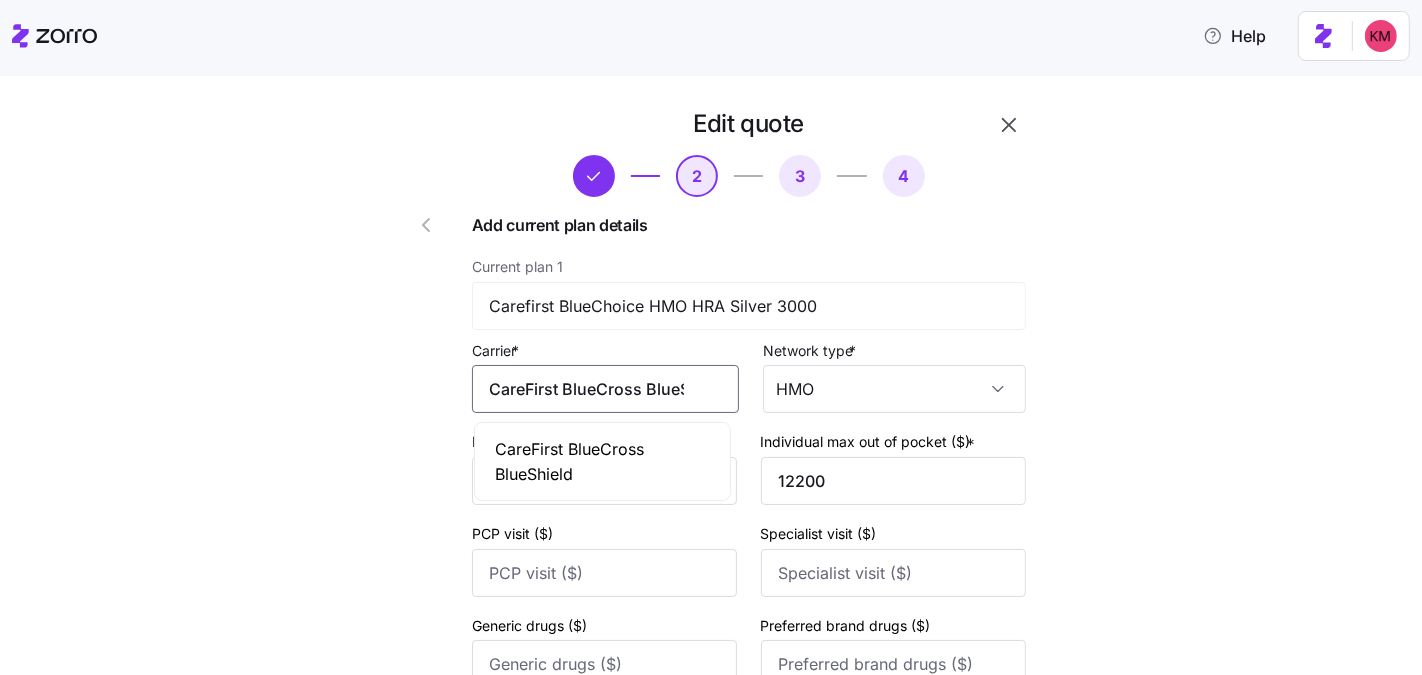 scroll, scrollTop: 0, scrollLeft: 52, axis: horizontal 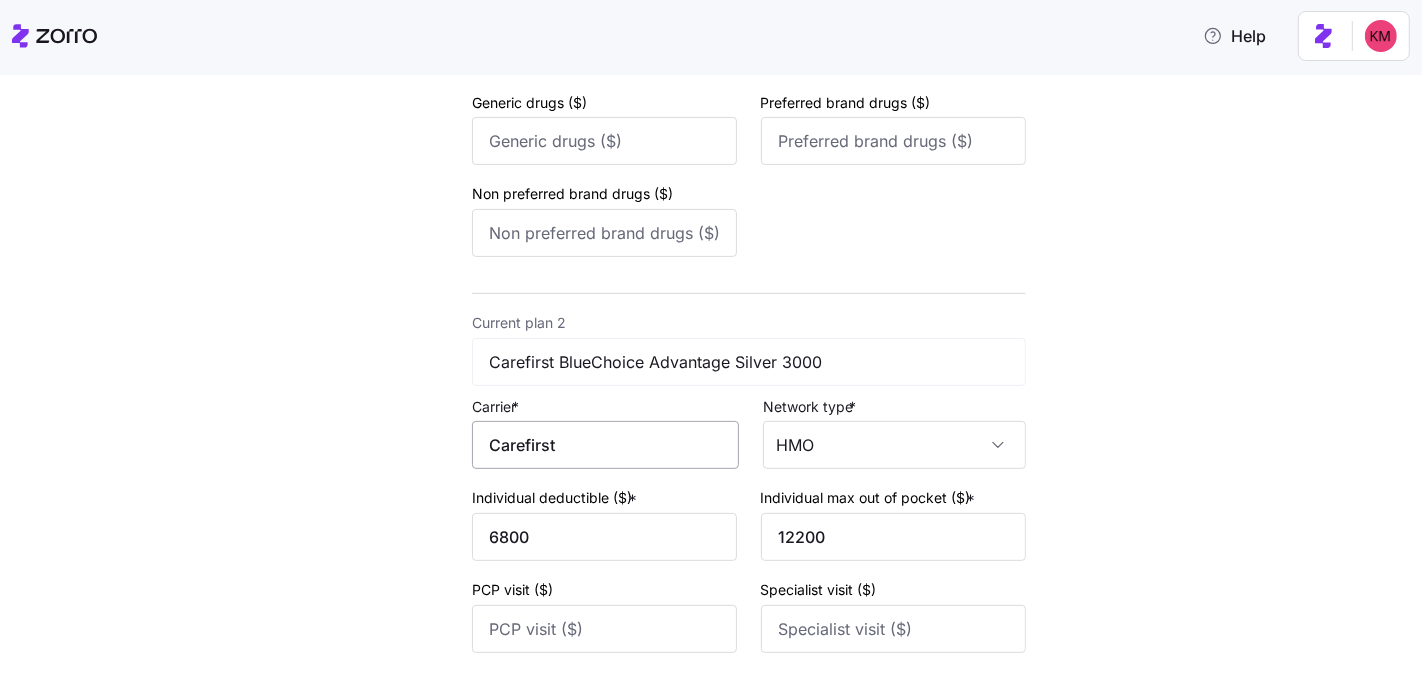 type on "CareFirst BlueCross BlueShield" 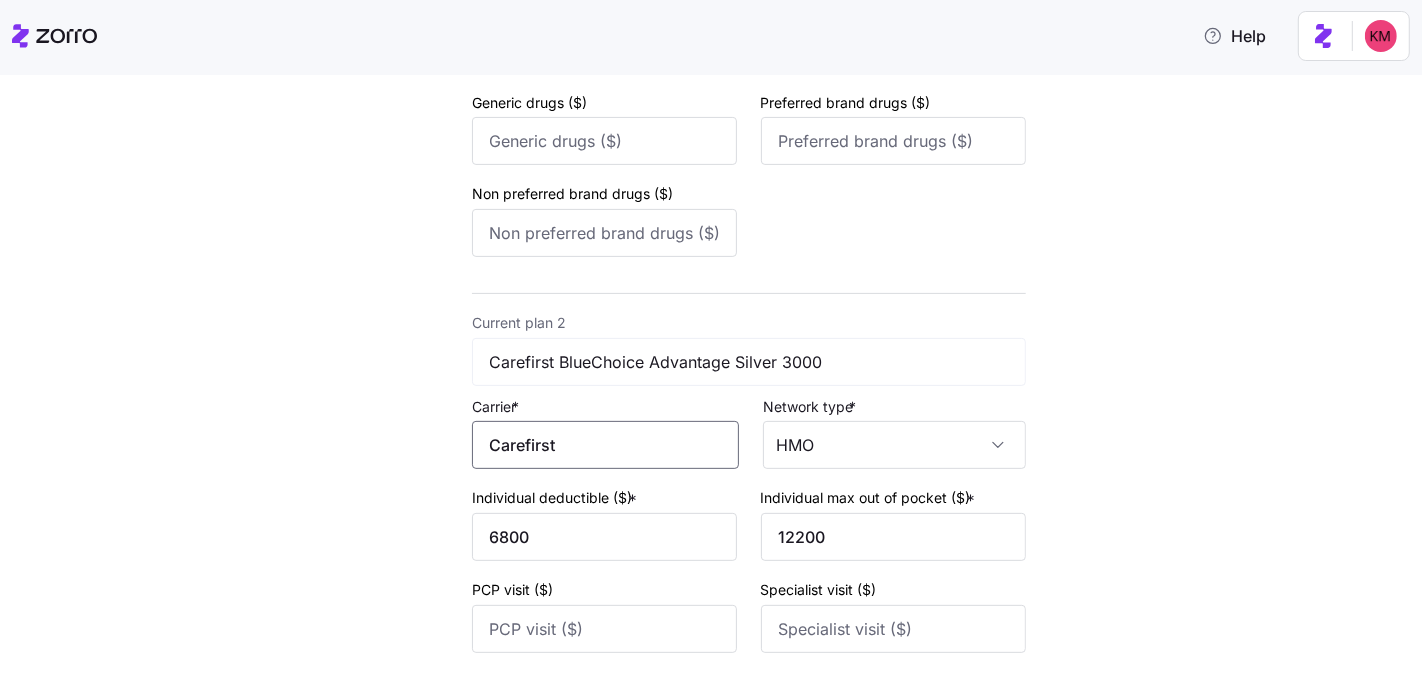 click on "Carefirst" at bounding box center (605, 445) 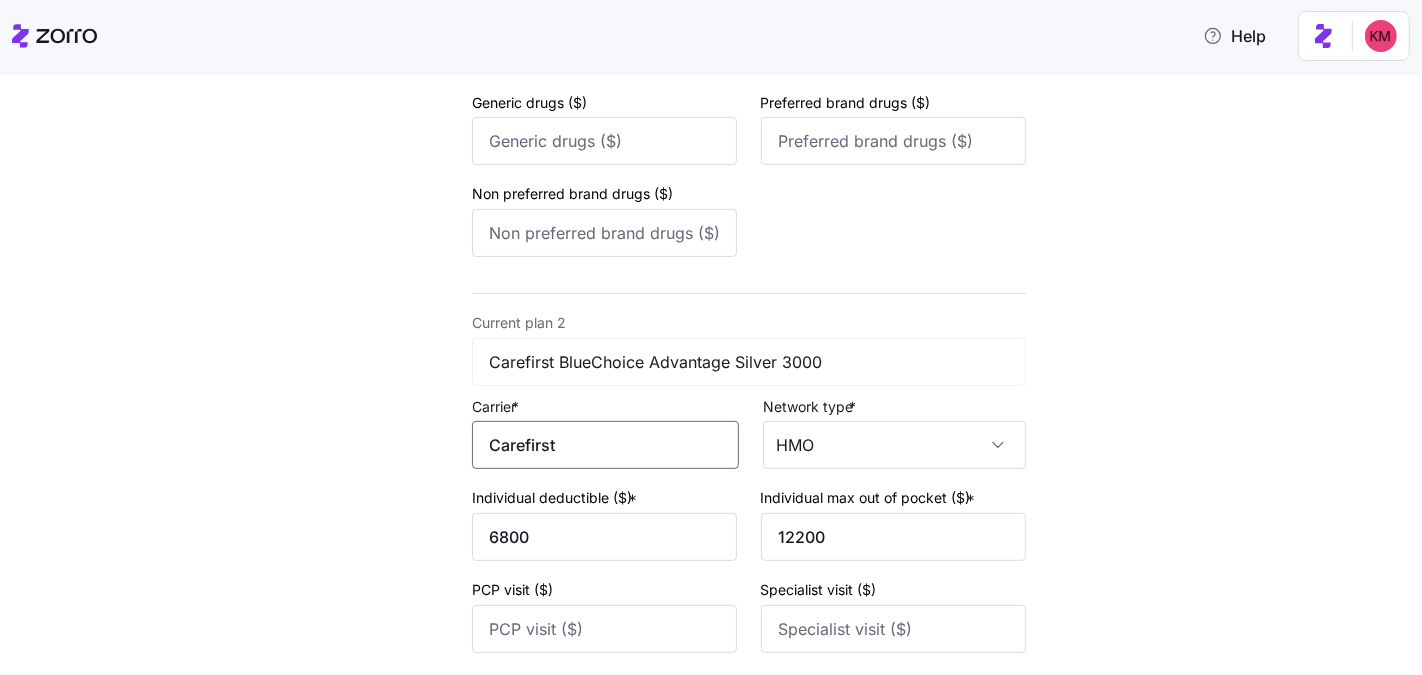 scroll, scrollTop: 0, scrollLeft: 0, axis: both 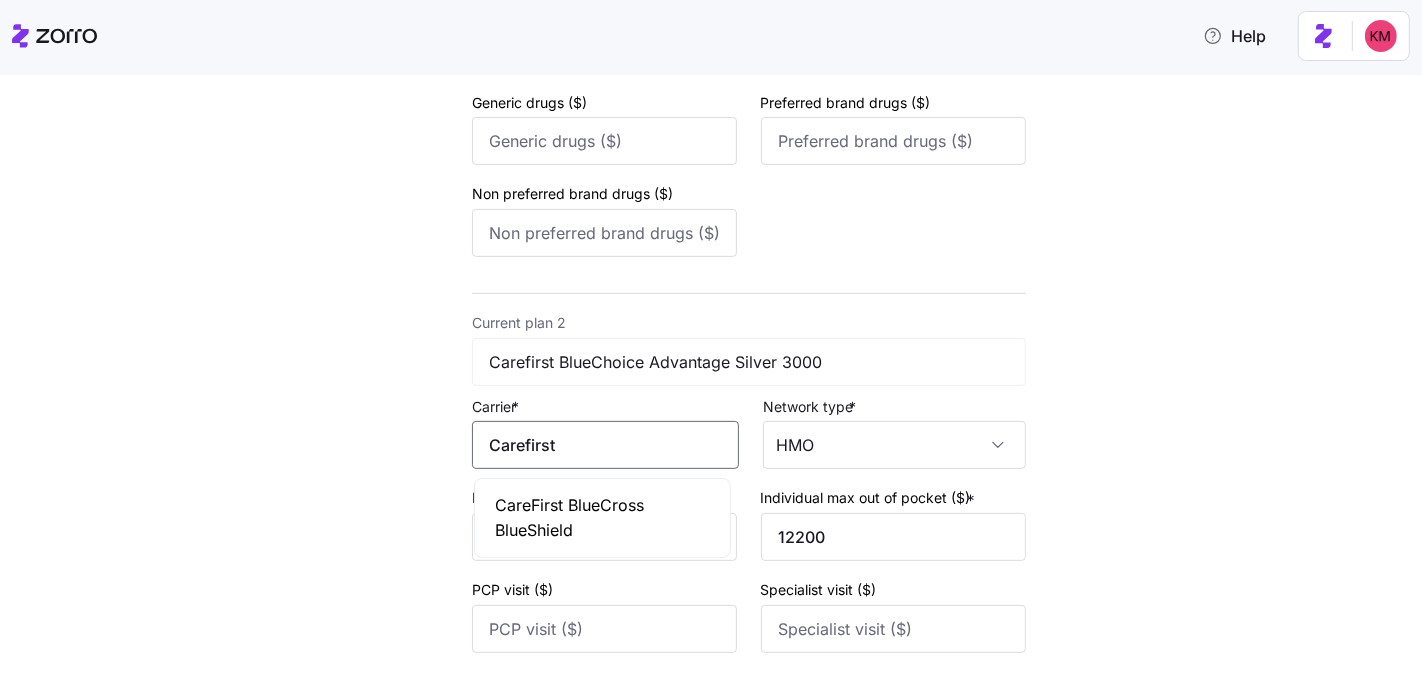 click on "Carefirst" at bounding box center [605, 445] 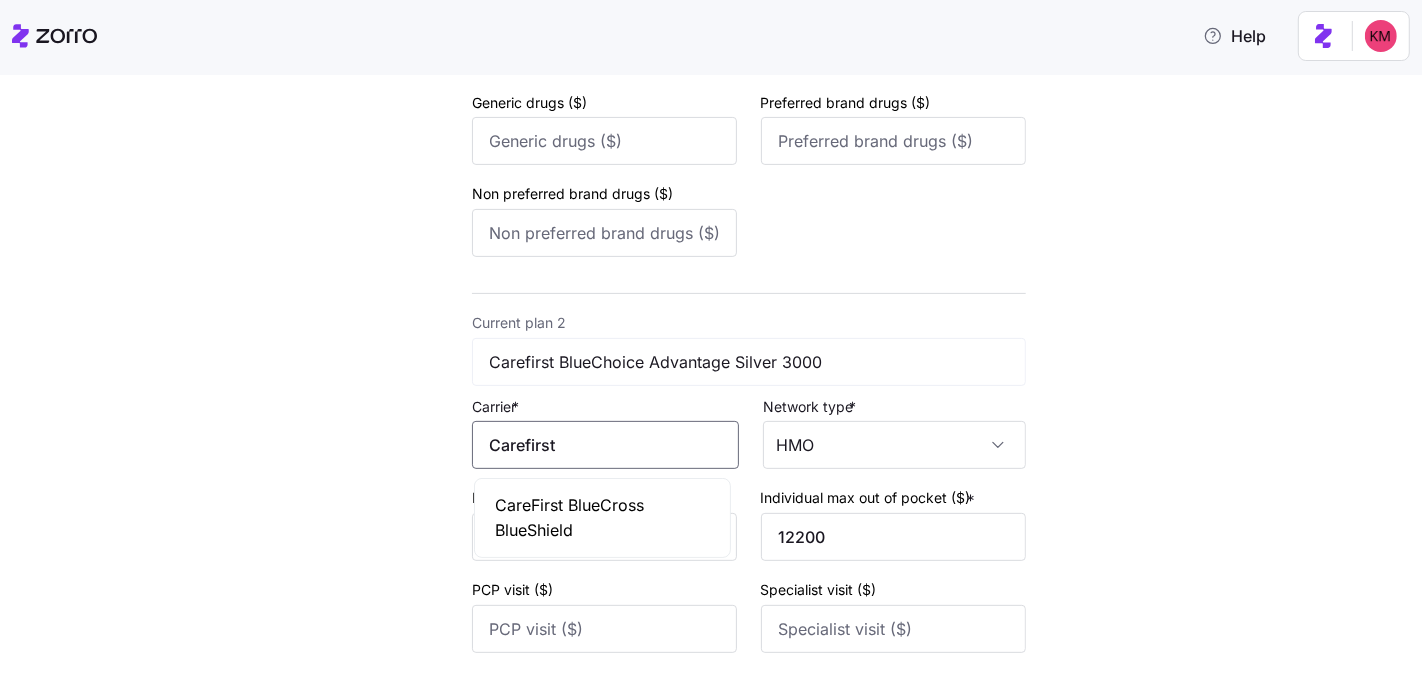 paste on "First BlueCross BlueShield" 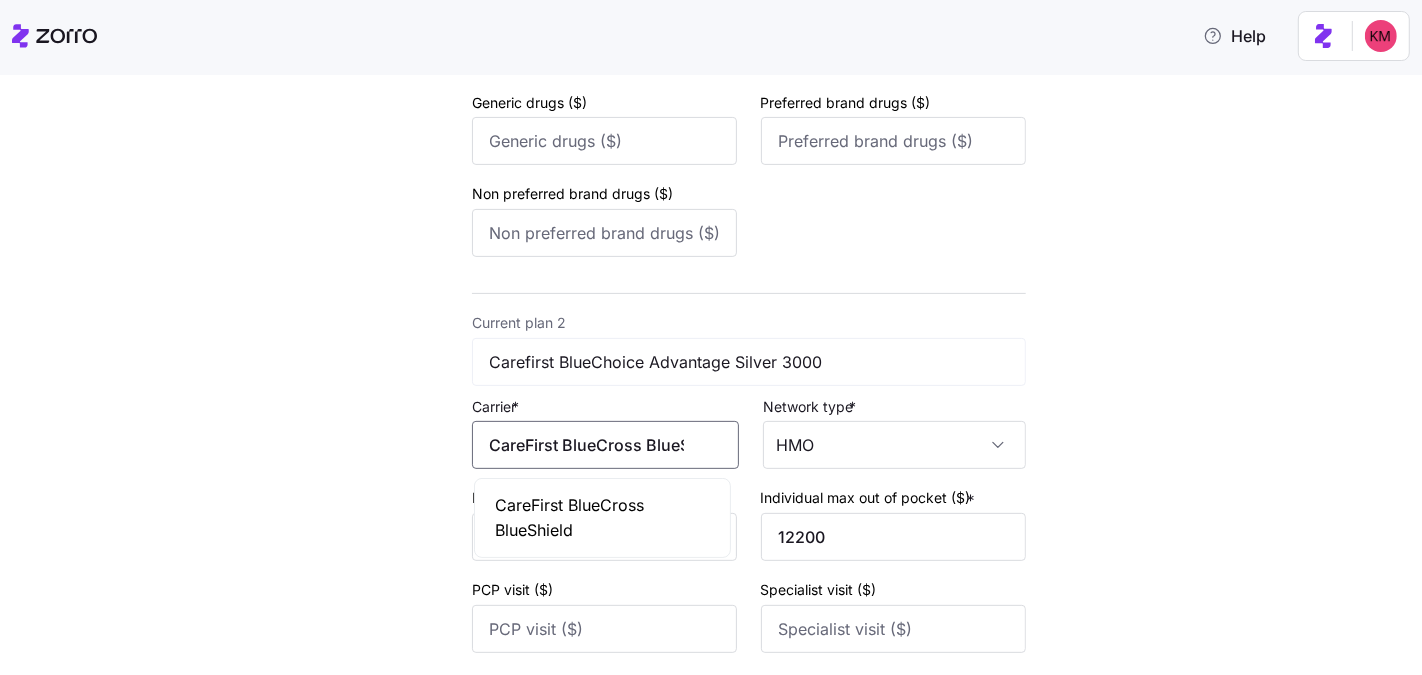scroll, scrollTop: 0, scrollLeft: 52, axis: horizontal 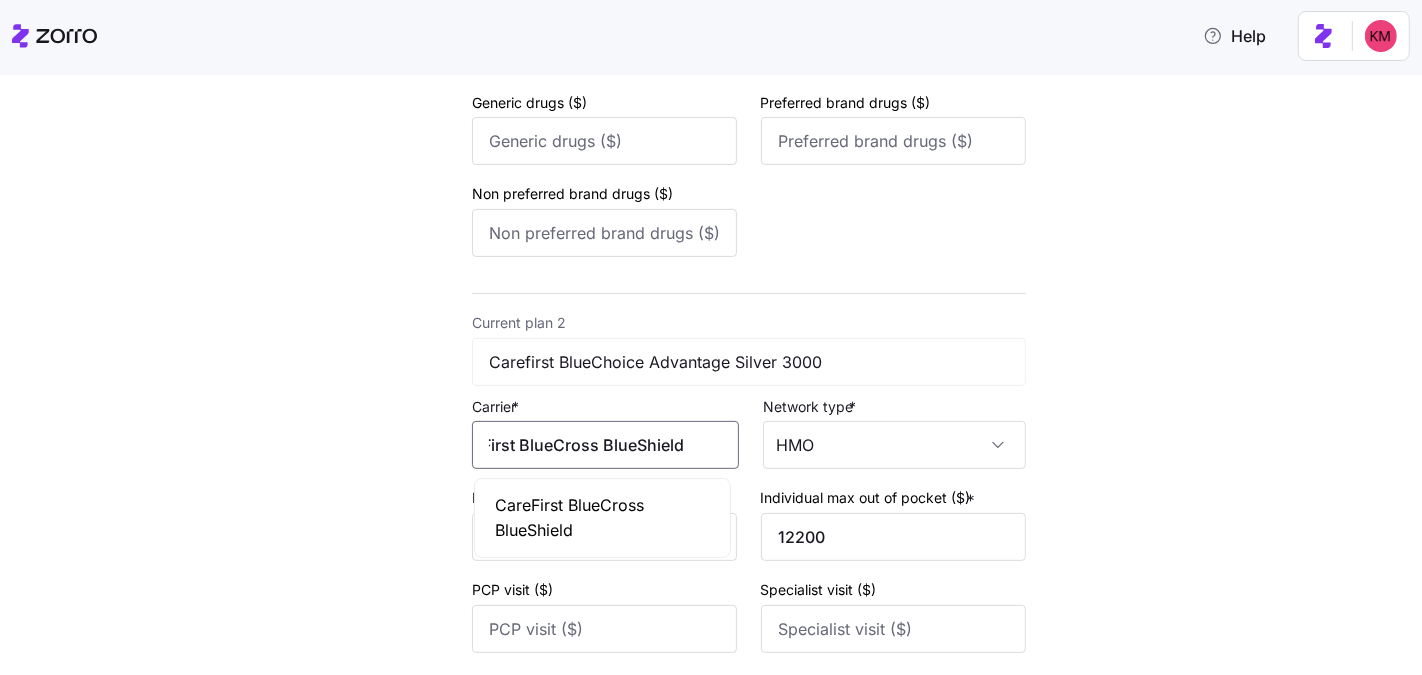 type on "CareFirst BlueCross BlueShield" 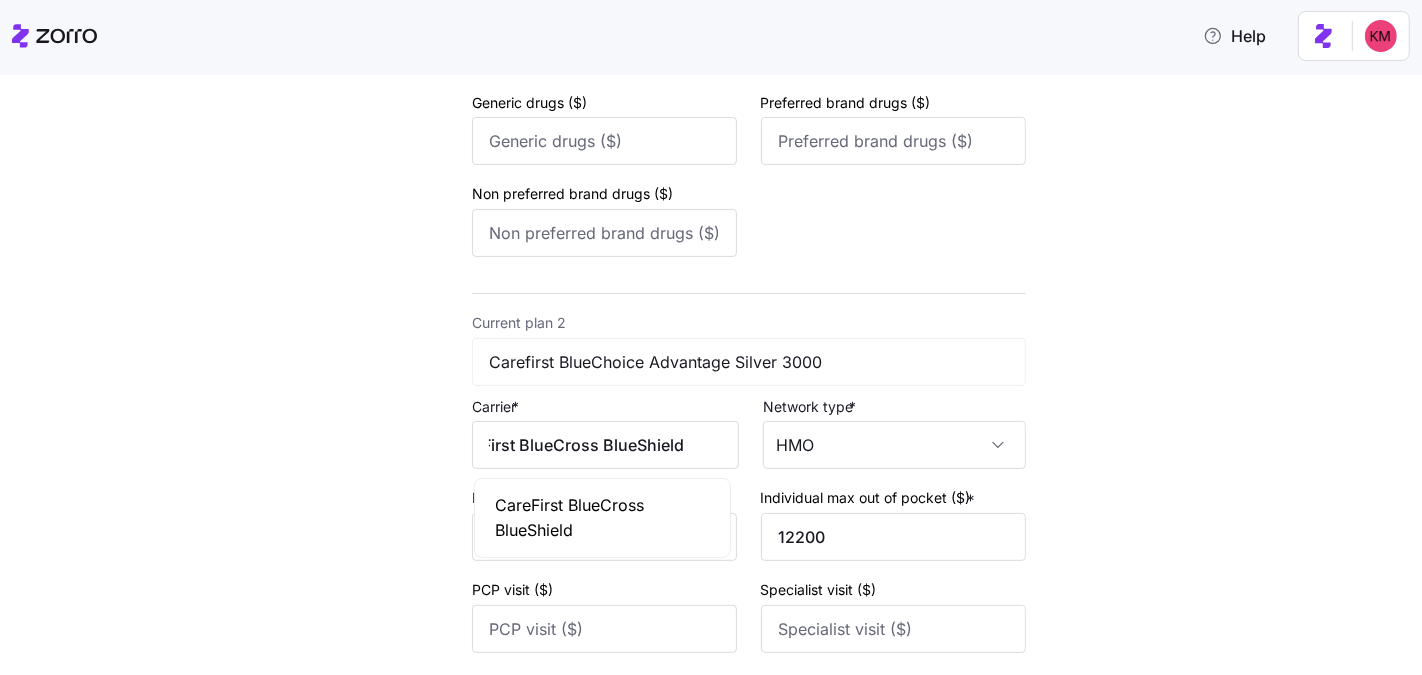 click at bounding box center (407, 273) 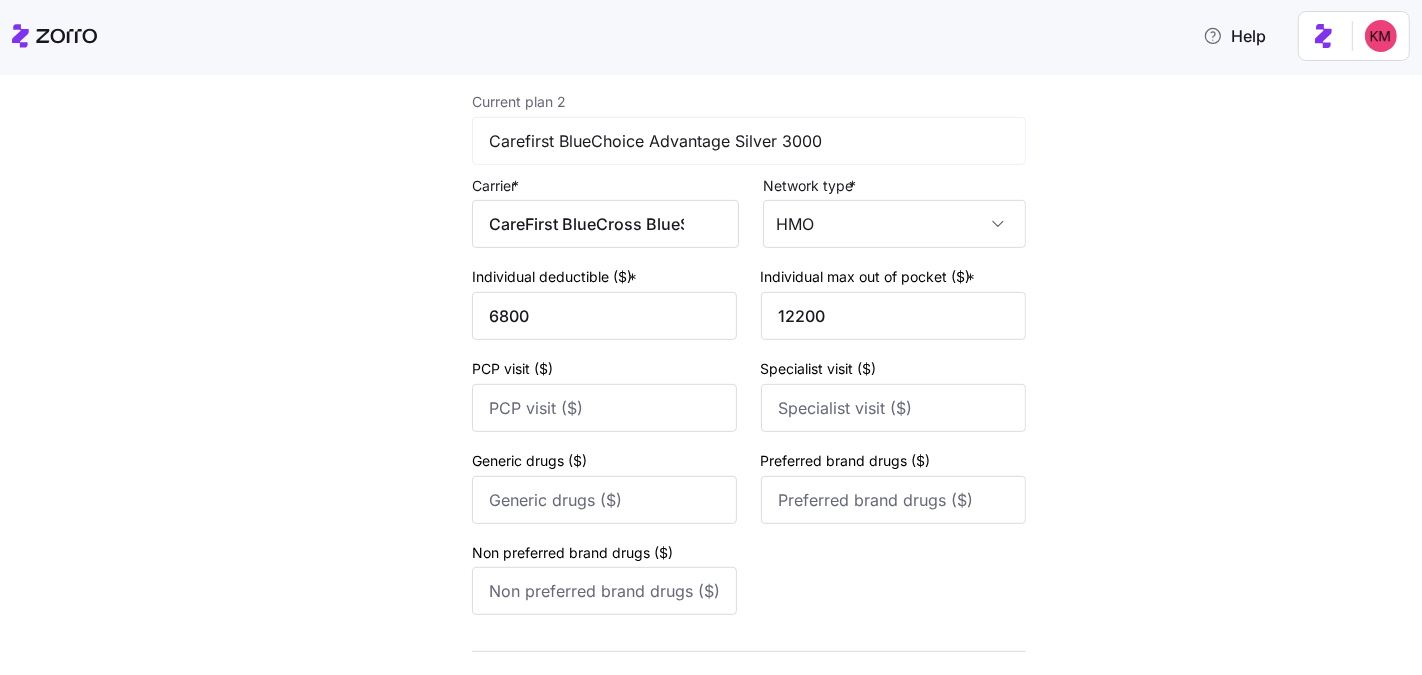 scroll, scrollTop: 882, scrollLeft: 0, axis: vertical 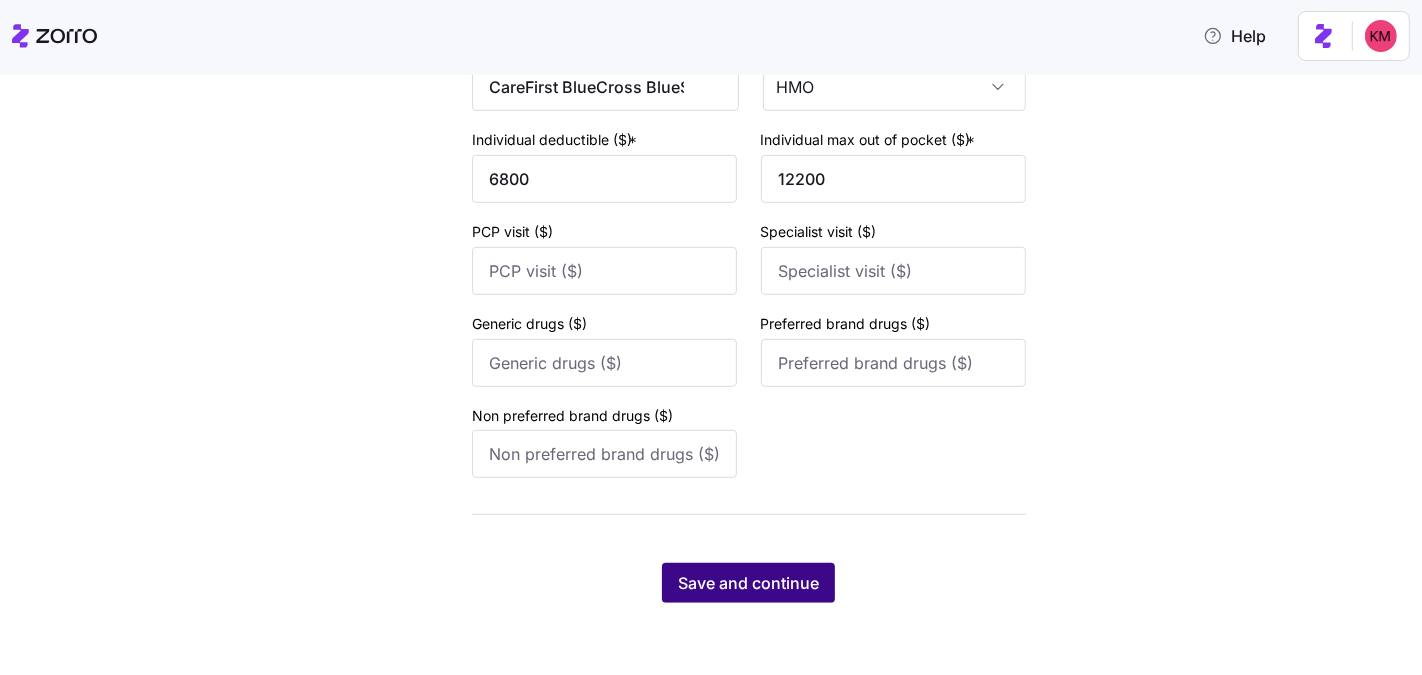 click on "Save and continue" at bounding box center (749, 583) 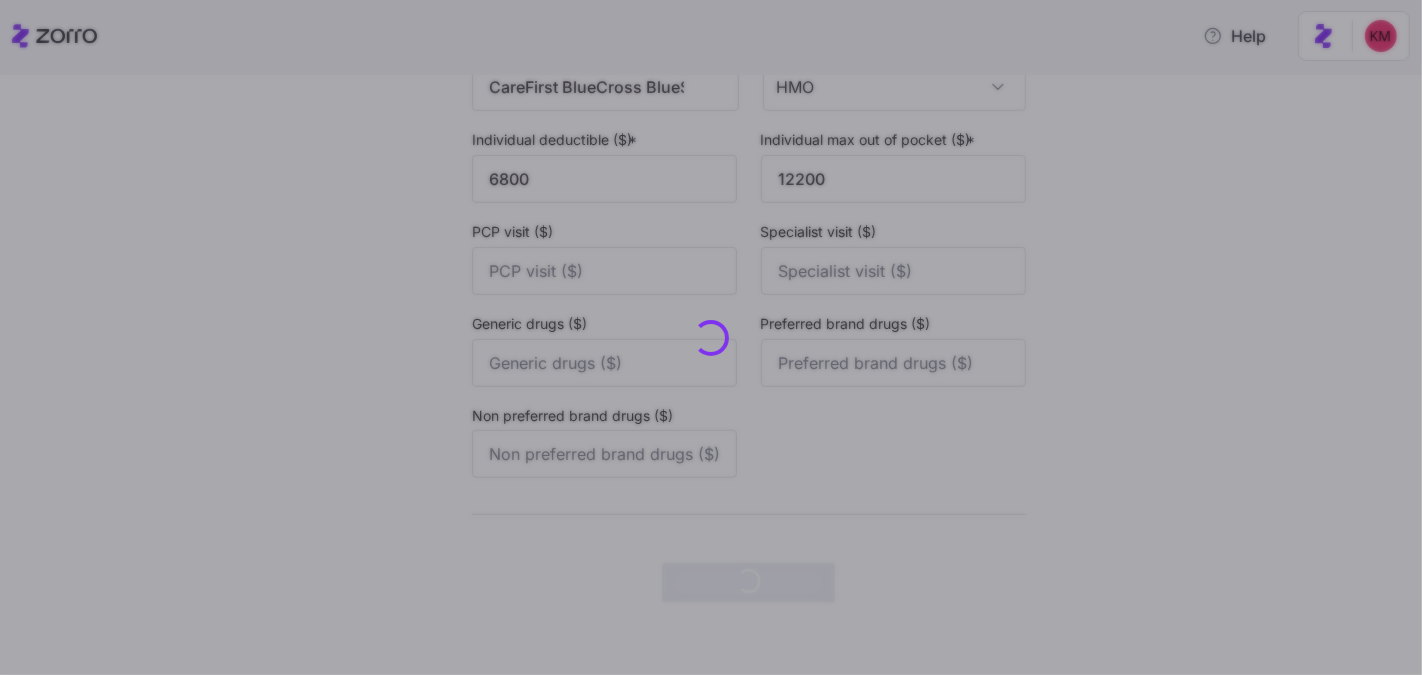 scroll, scrollTop: 0, scrollLeft: 0, axis: both 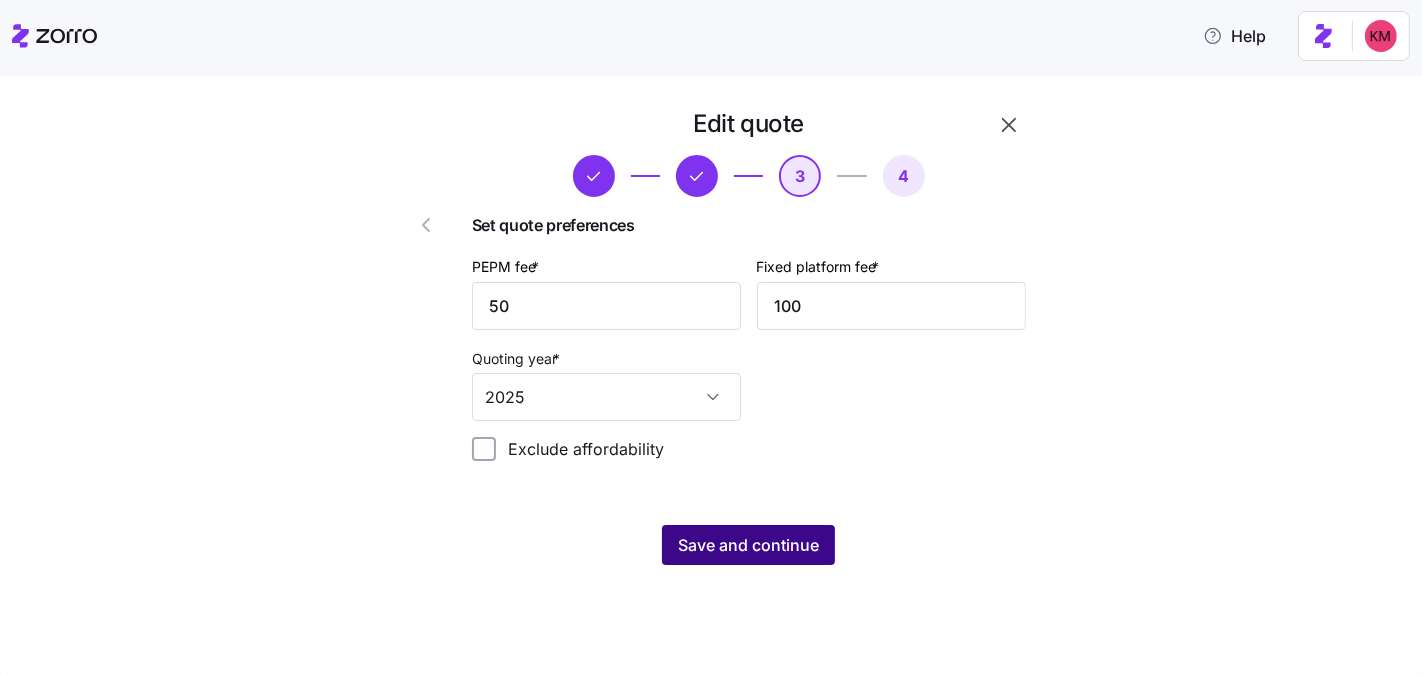 click on "Save and continue" at bounding box center [748, 545] 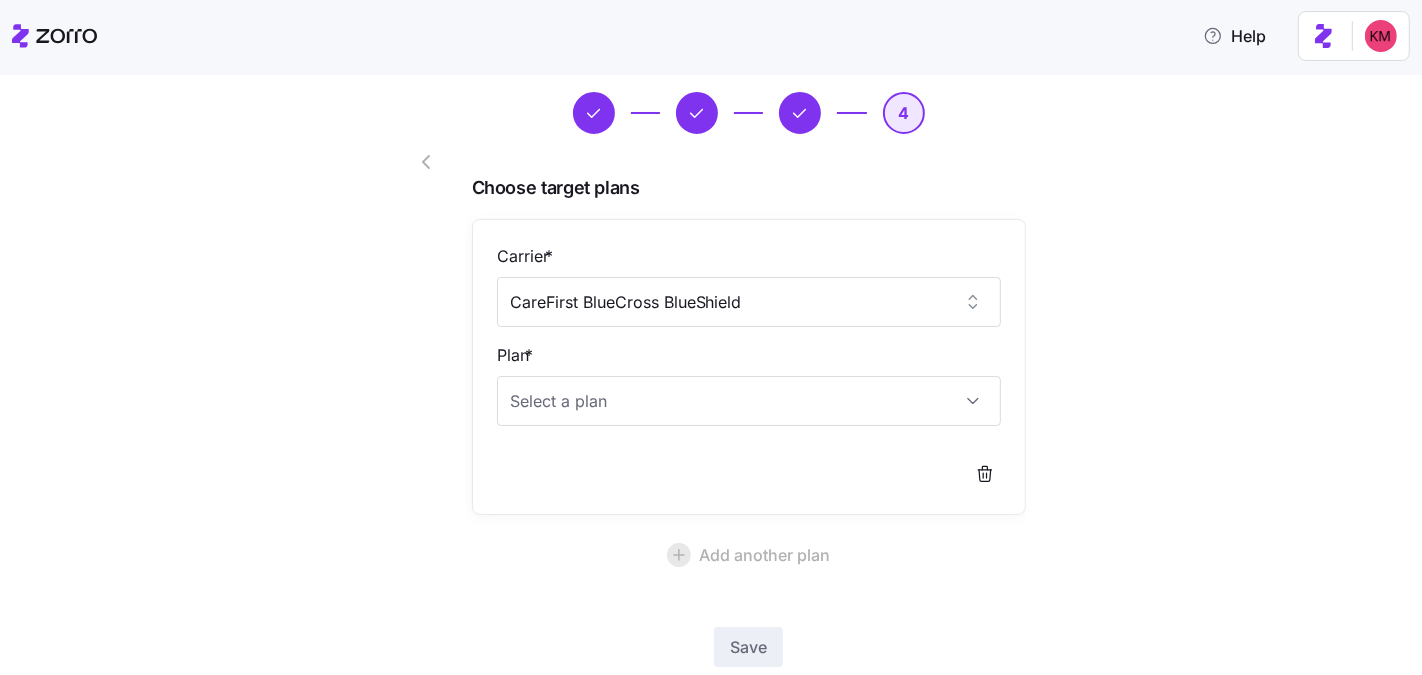 scroll, scrollTop: 177, scrollLeft: 0, axis: vertical 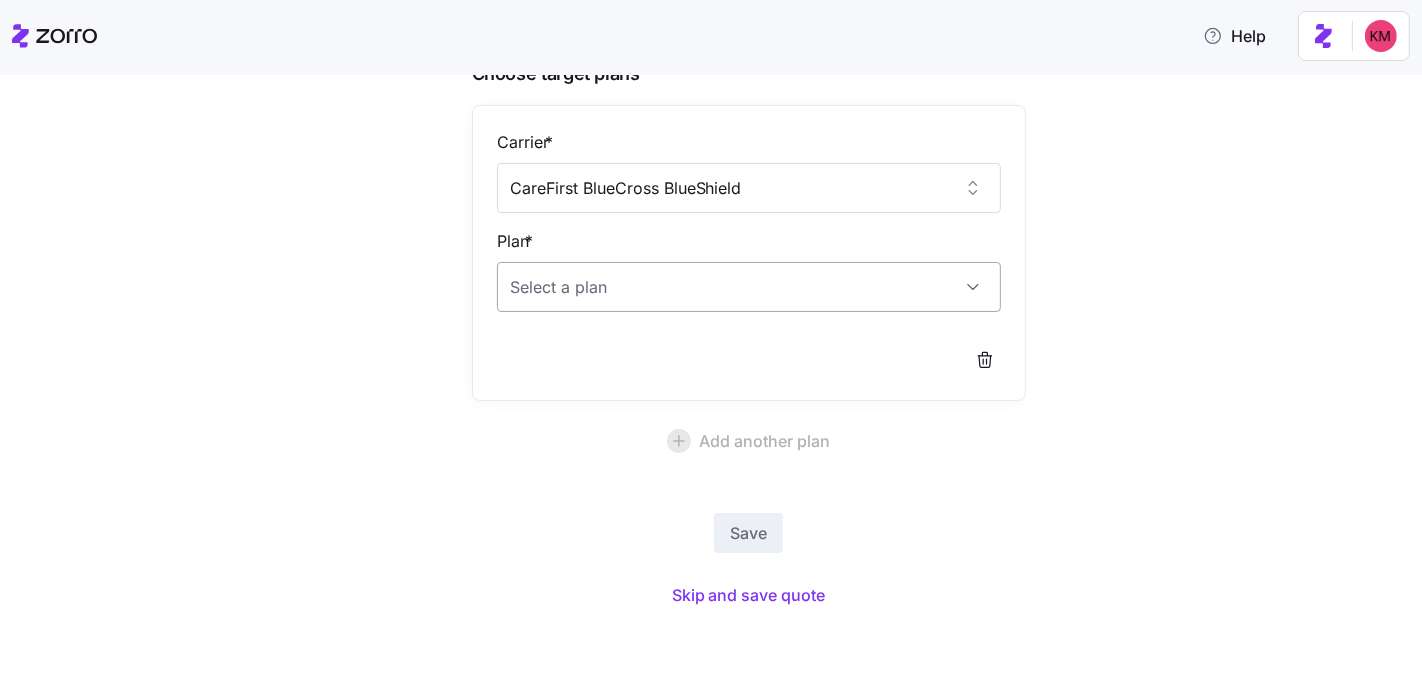 click on "Plan  *" at bounding box center (749, 287) 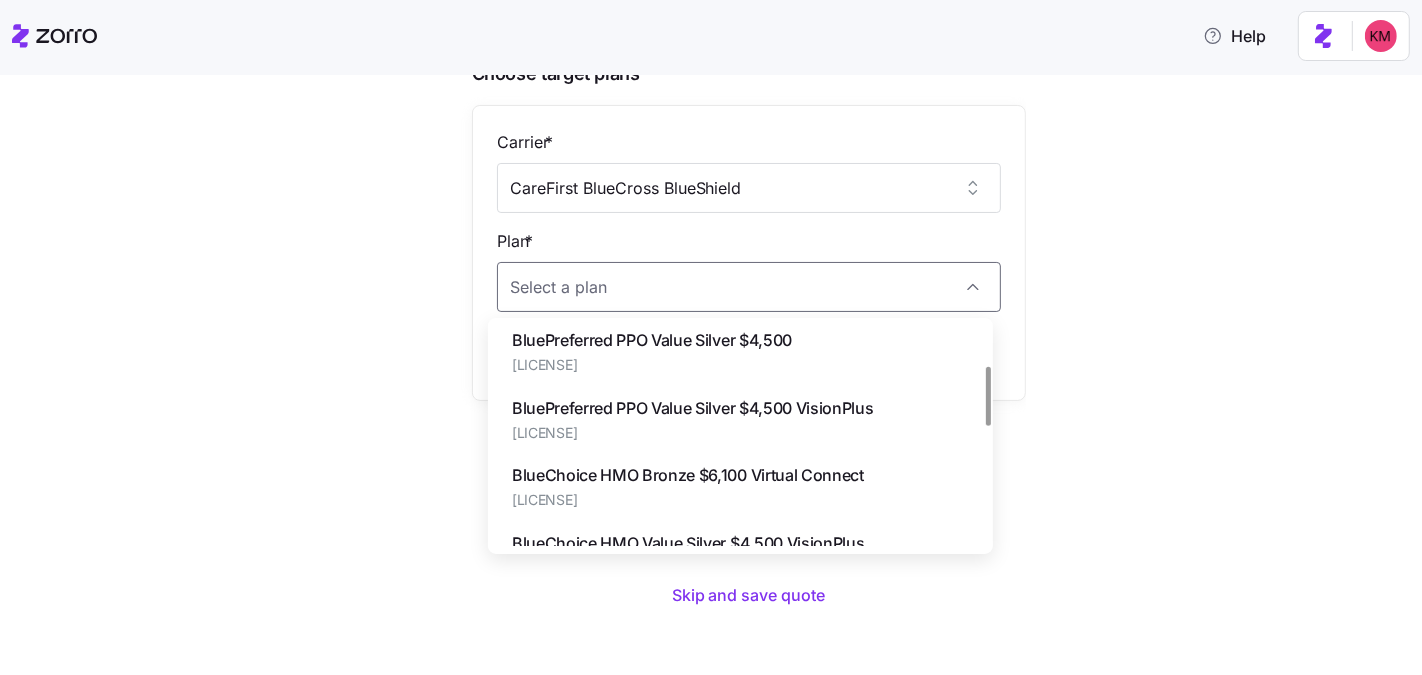 scroll, scrollTop: 143, scrollLeft: 0, axis: vertical 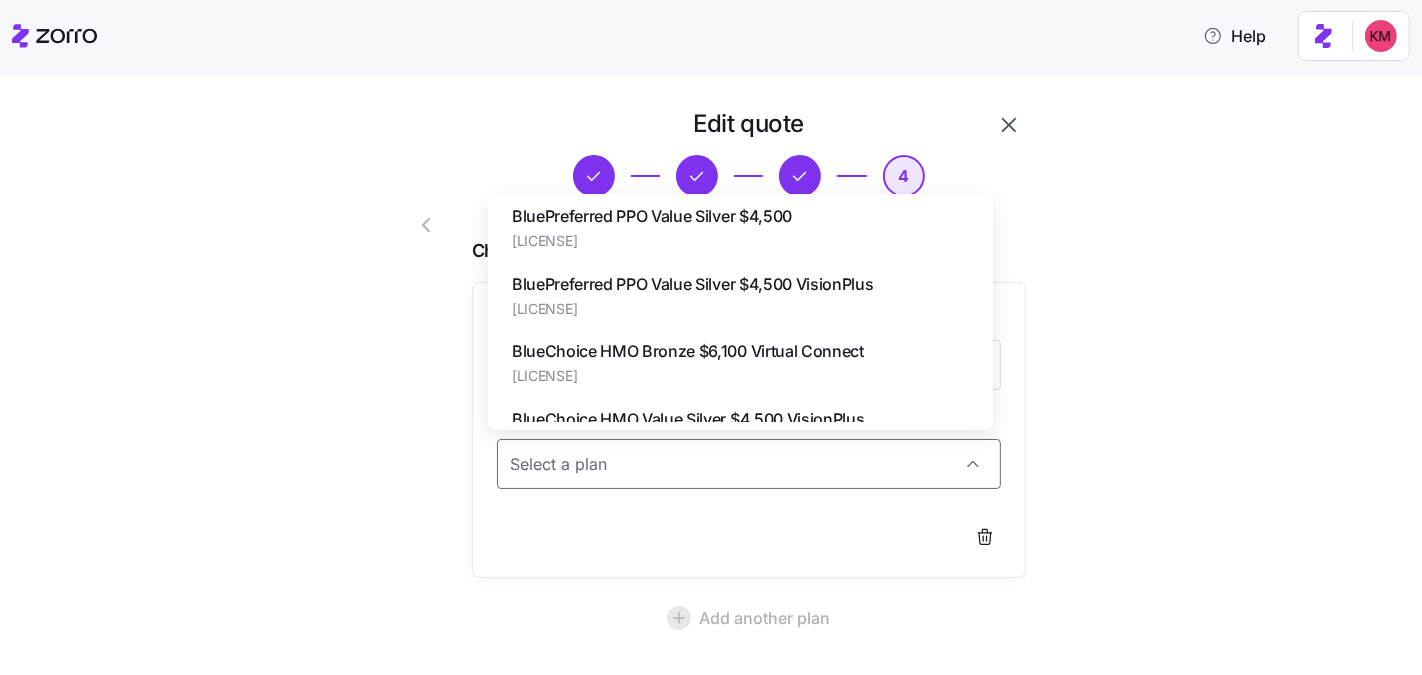 click 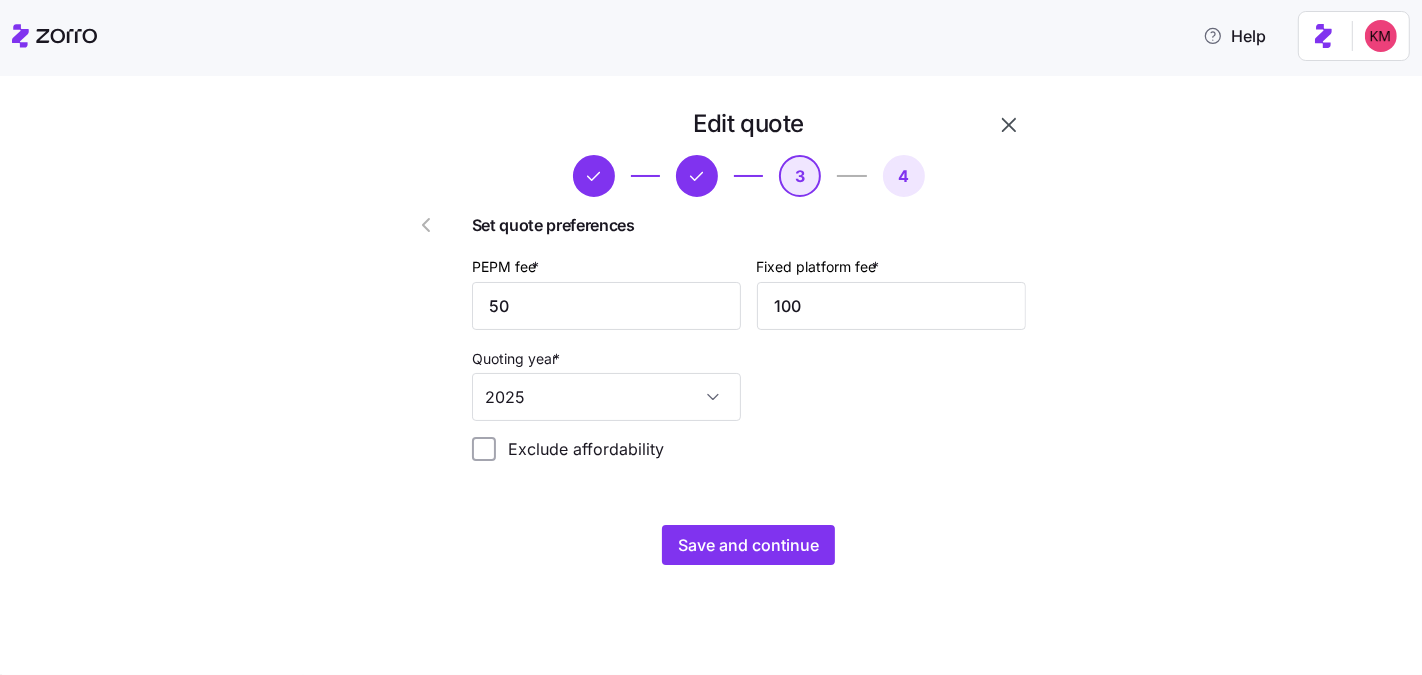 click 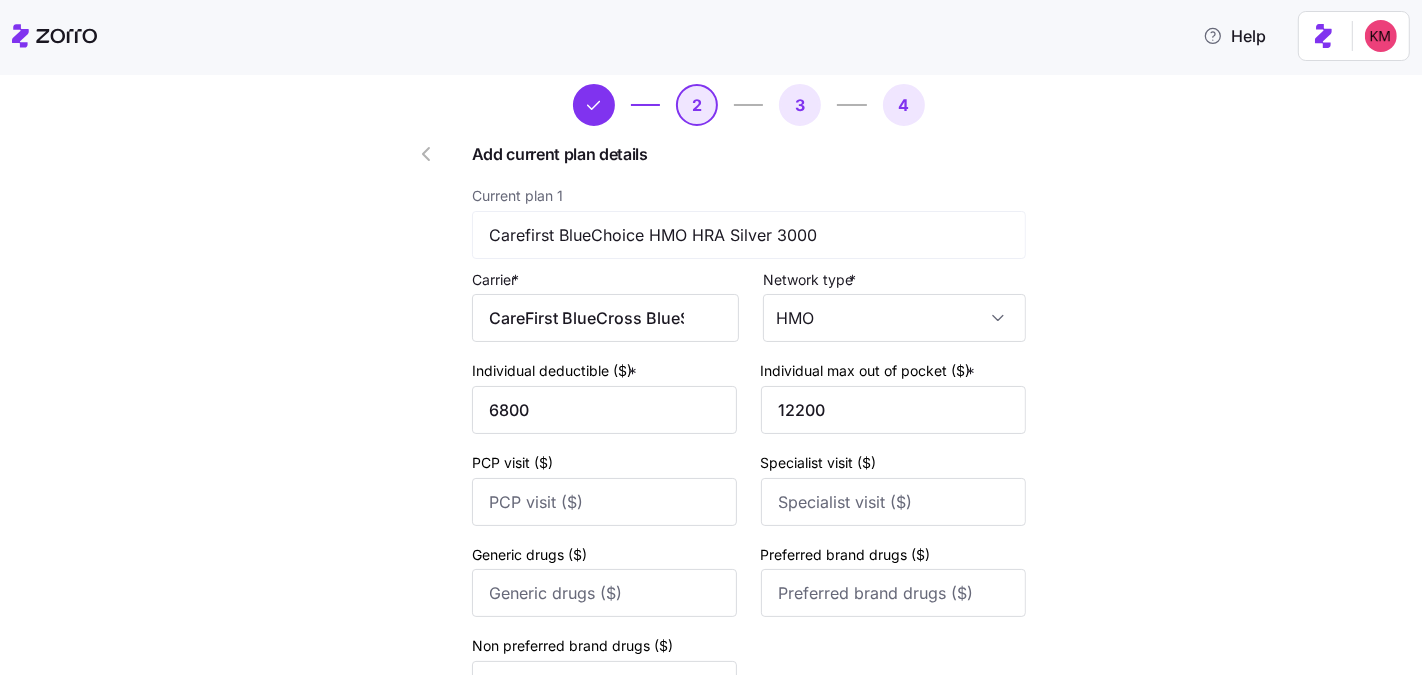 scroll, scrollTop: 106, scrollLeft: 0, axis: vertical 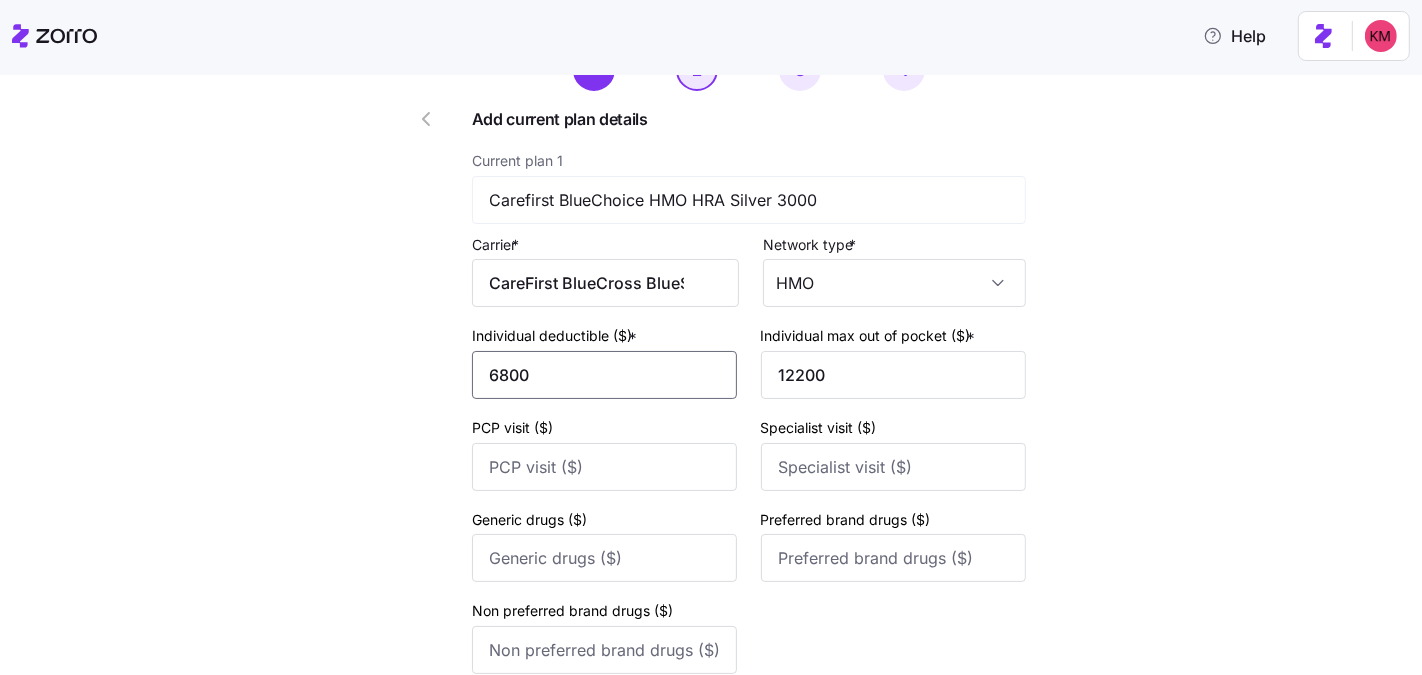 click on "6800" at bounding box center (604, 375) 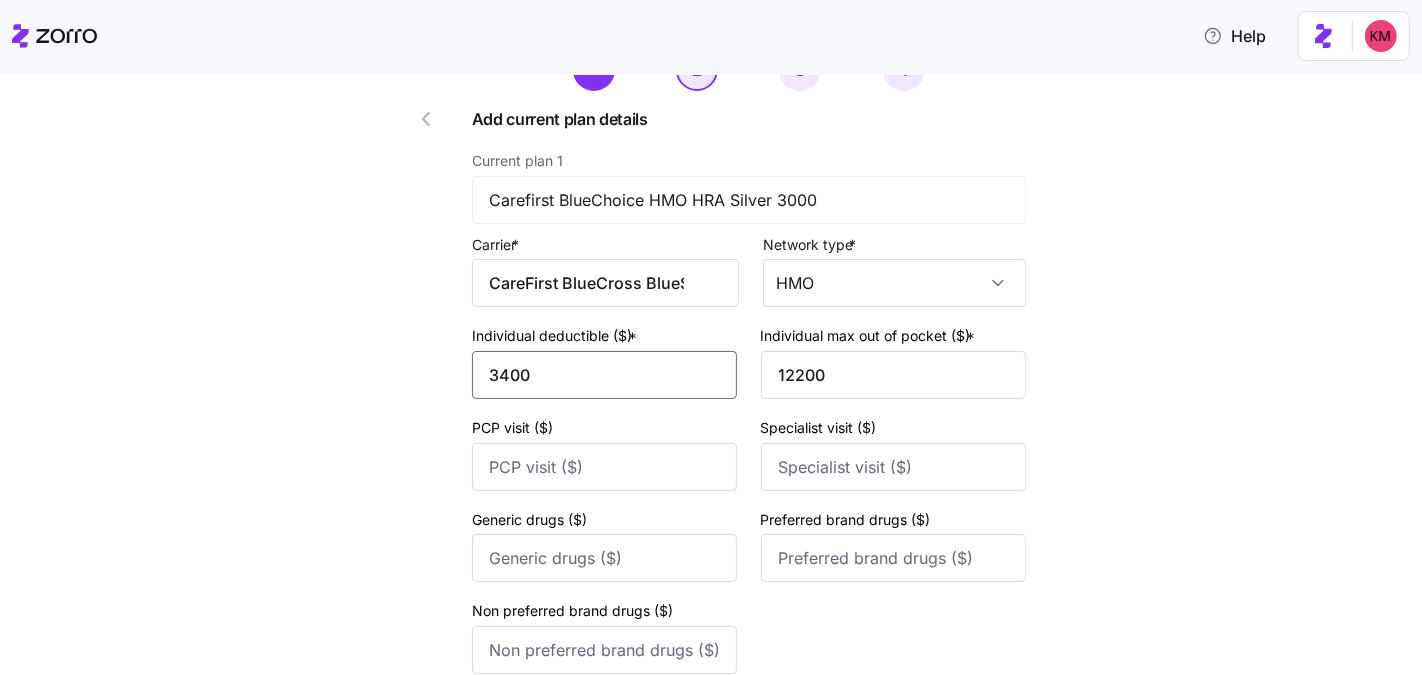 type on "3400" 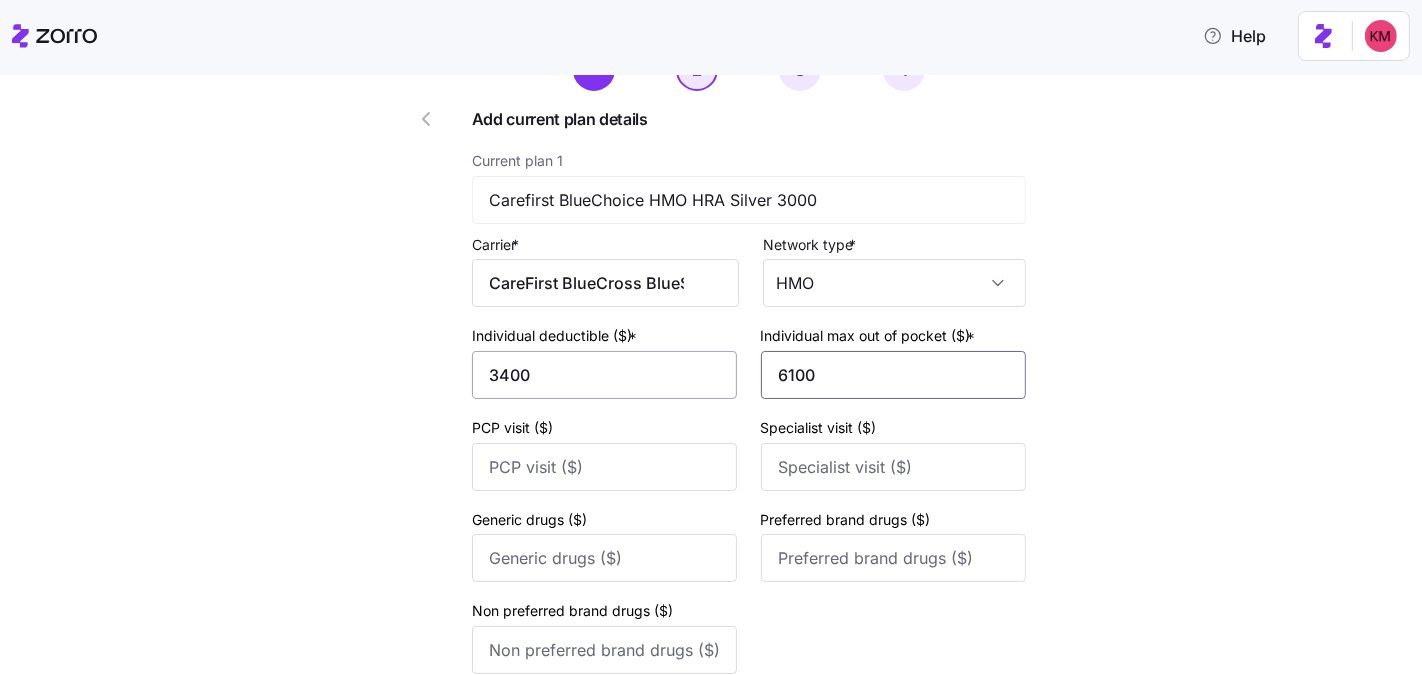 type on "6100" 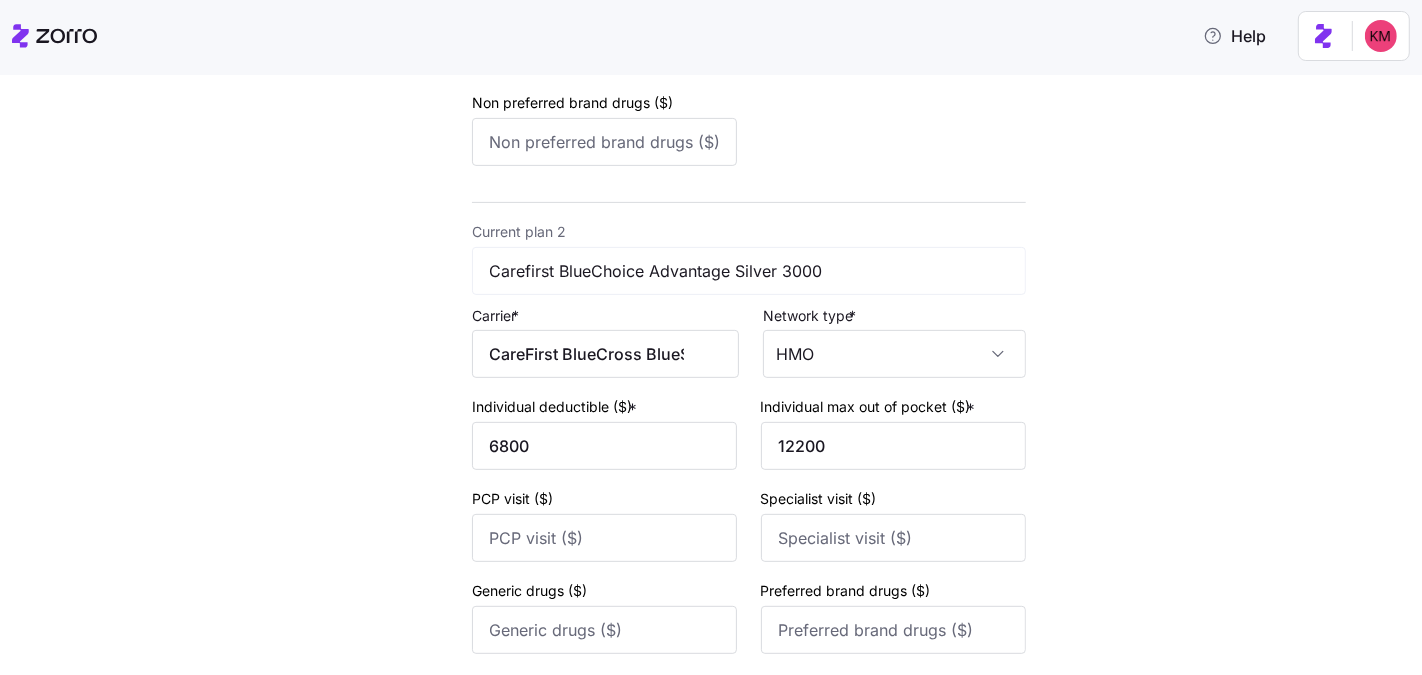 scroll, scrollTop: 882, scrollLeft: 0, axis: vertical 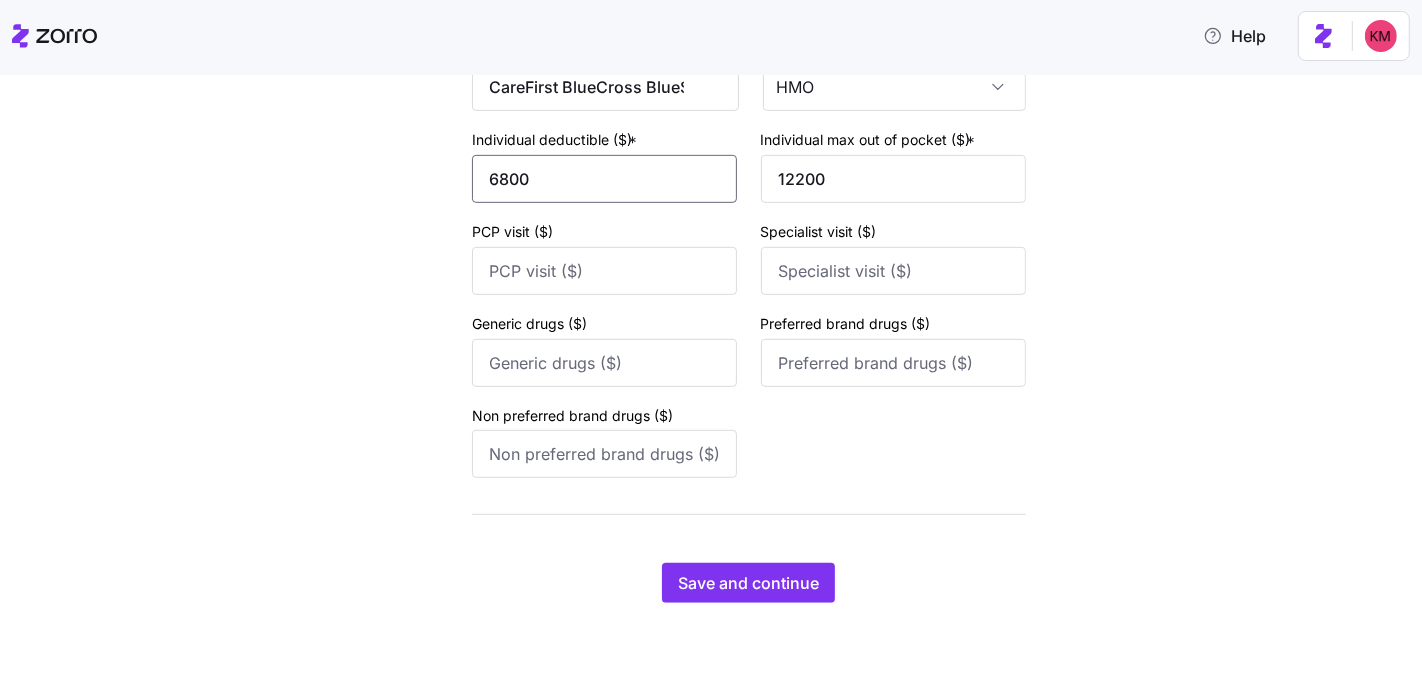 click on "6800" at bounding box center (604, 179) 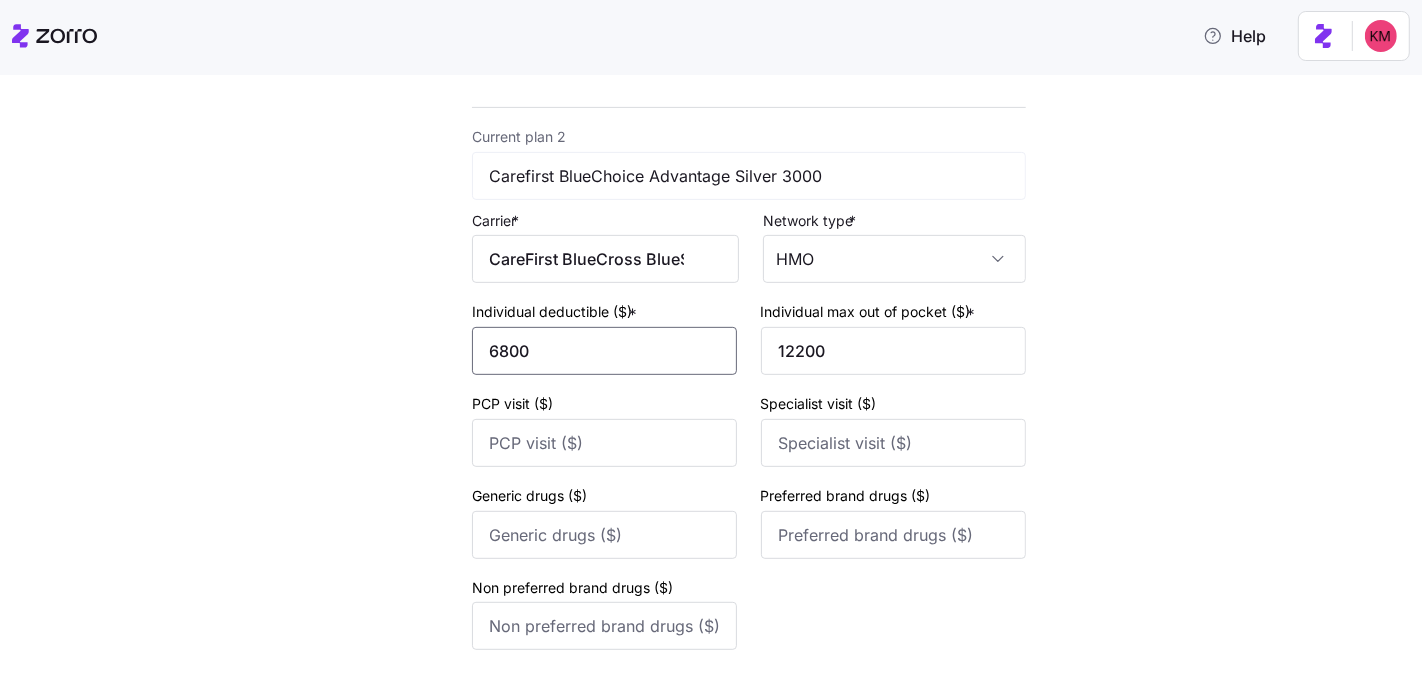 scroll, scrollTop: 673, scrollLeft: 0, axis: vertical 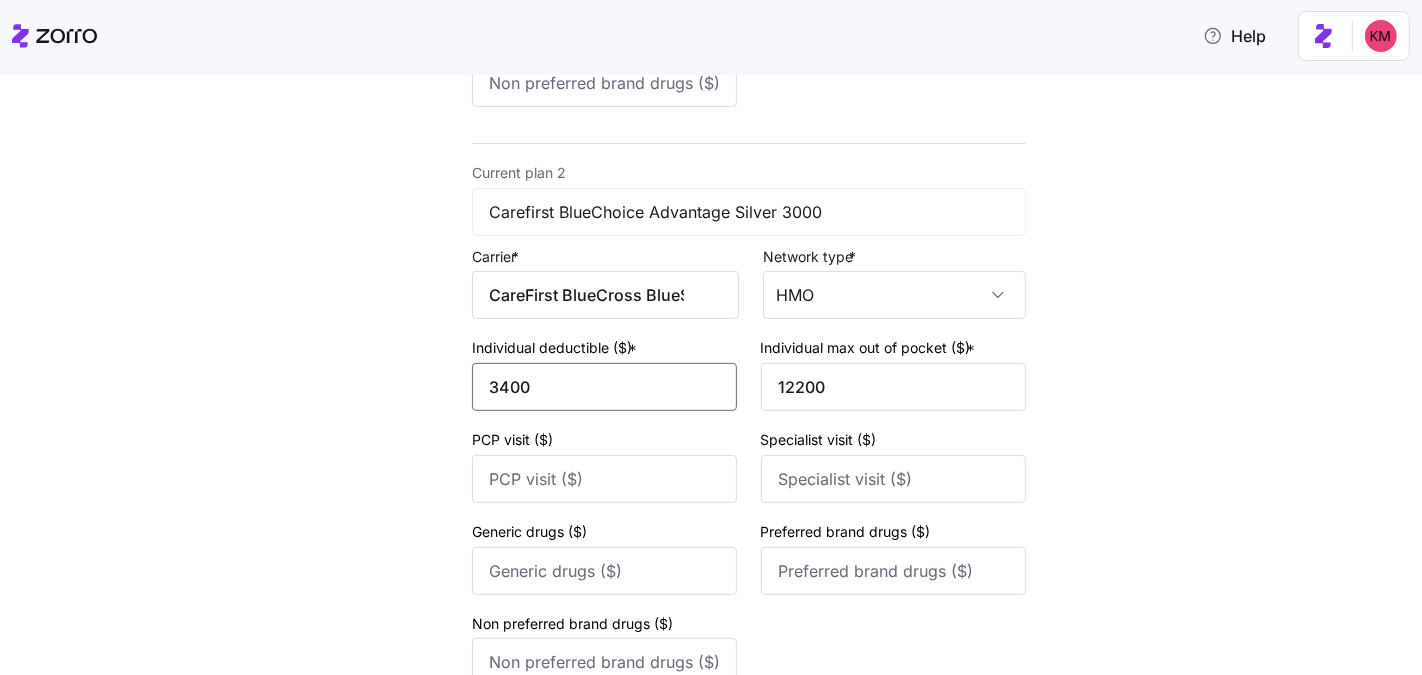 type on "3400" 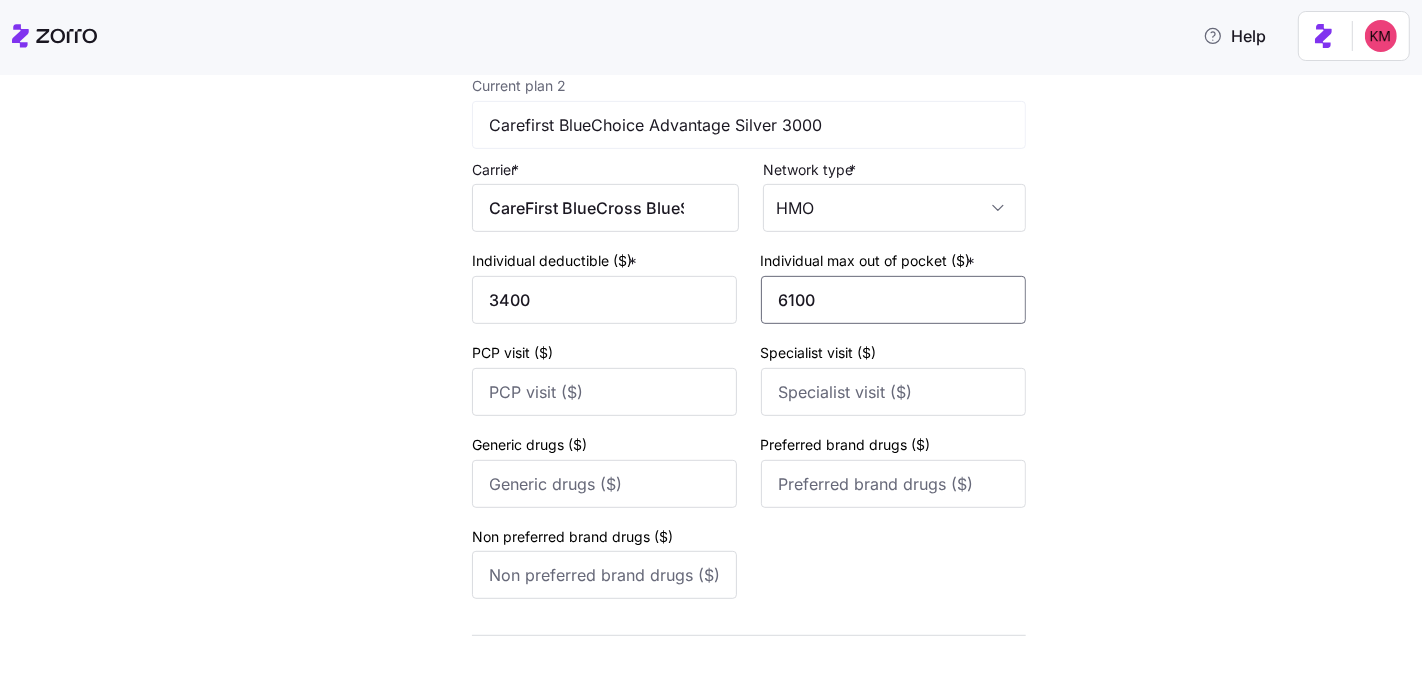 scroll, scrollTop: 802, scrollLeft: 0, axis: vertical 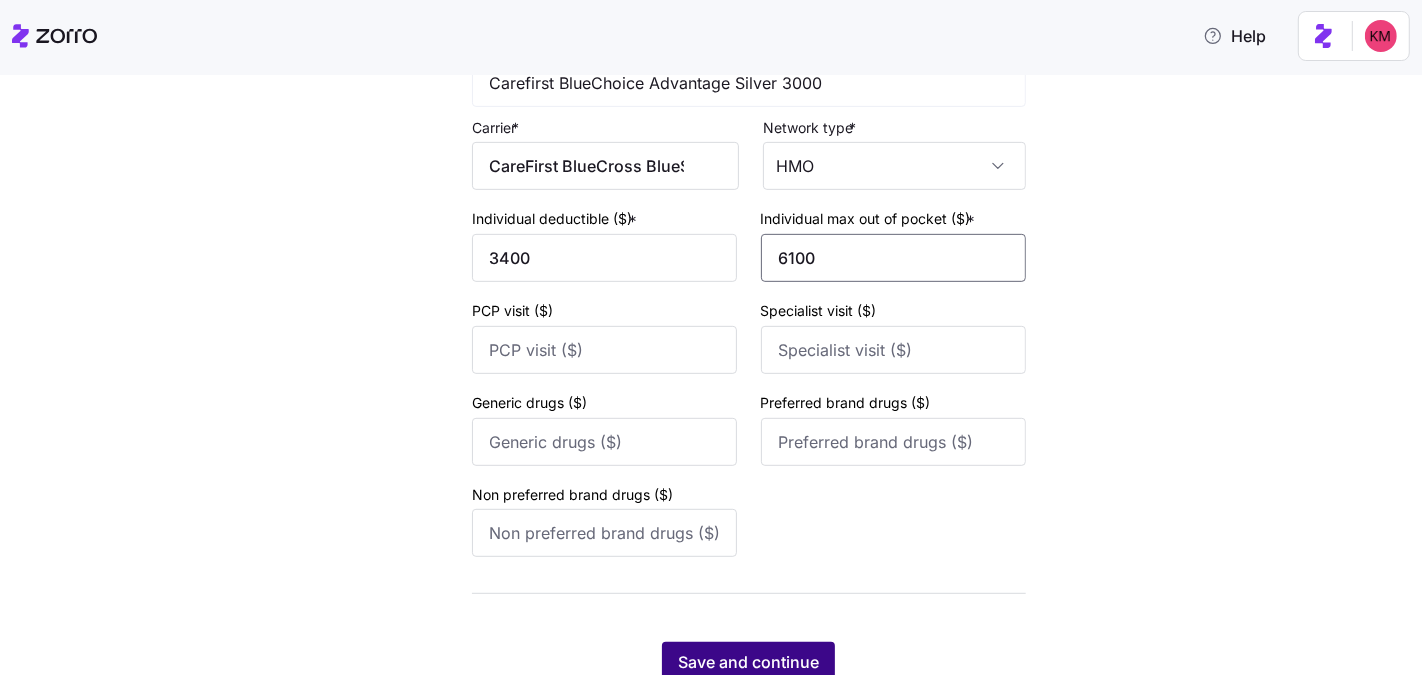 type on "6100" 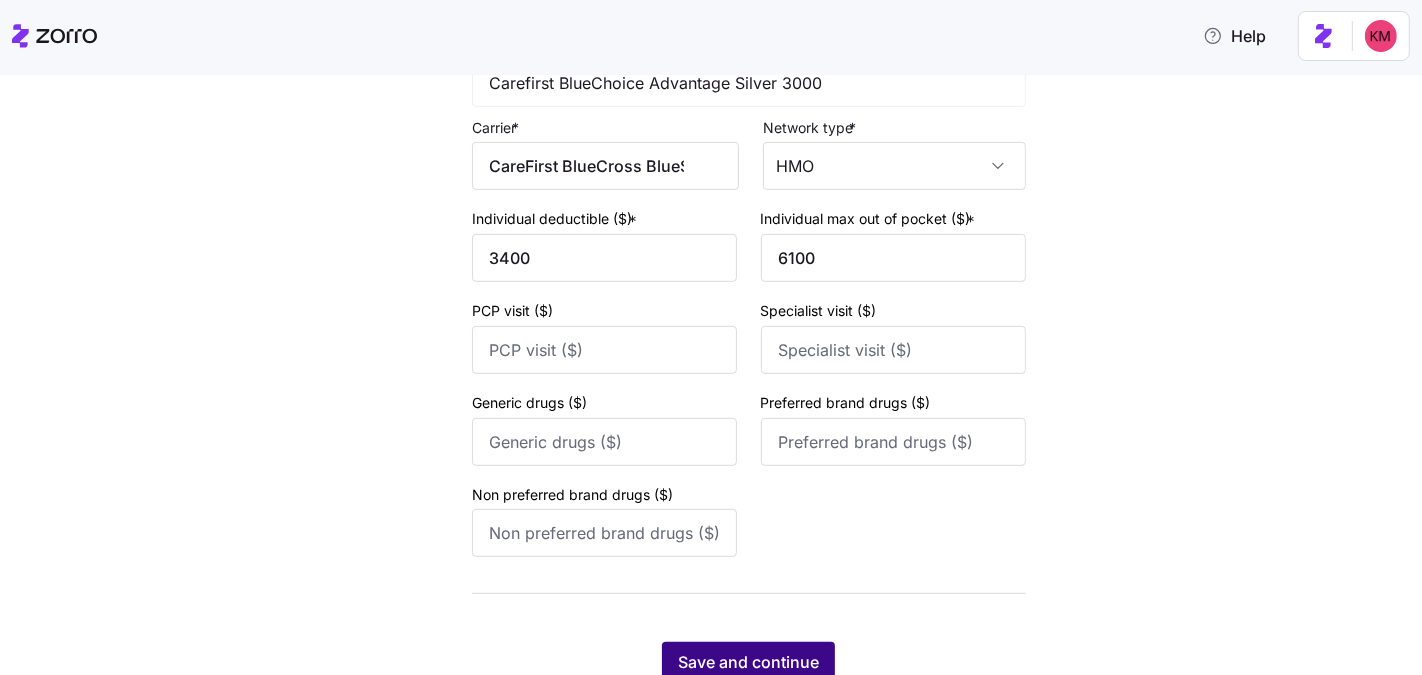 click on "Save and continue" at bounding box center [748, 662] 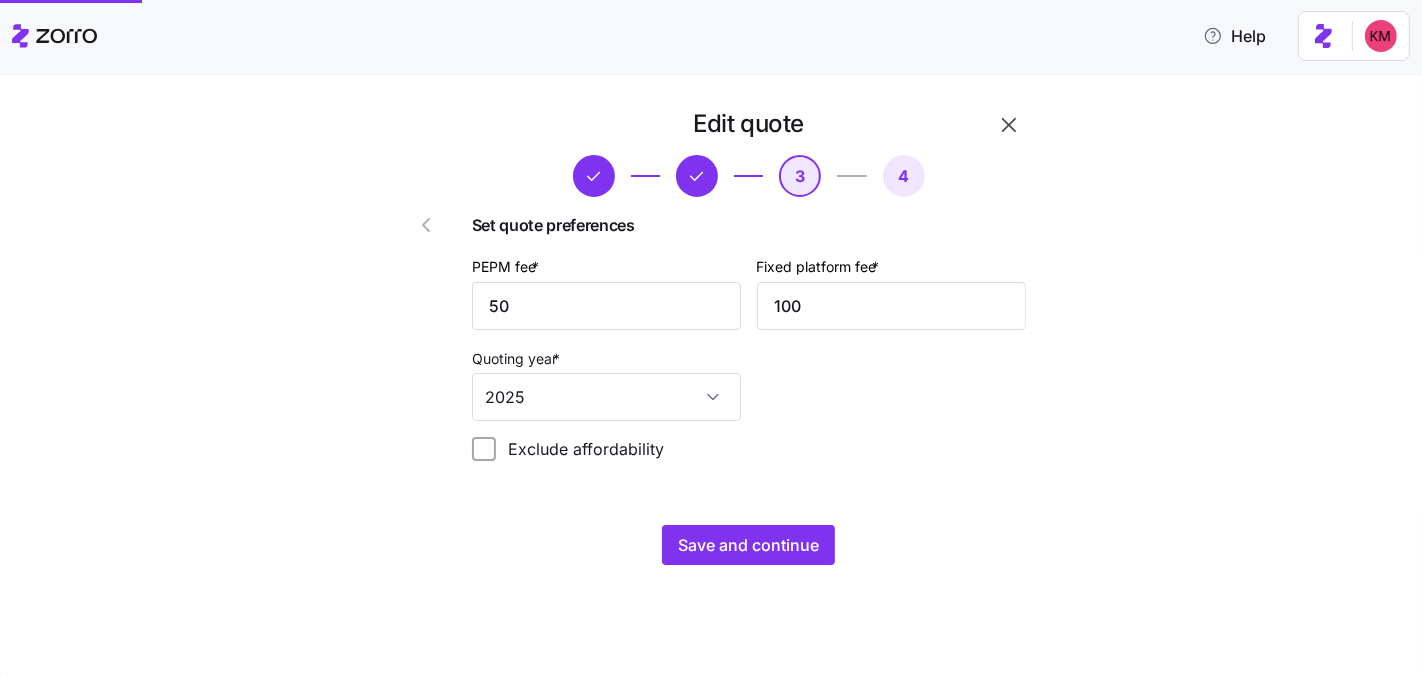 scroll, scrollTop: 0, scrollLeft: 0, axis: both 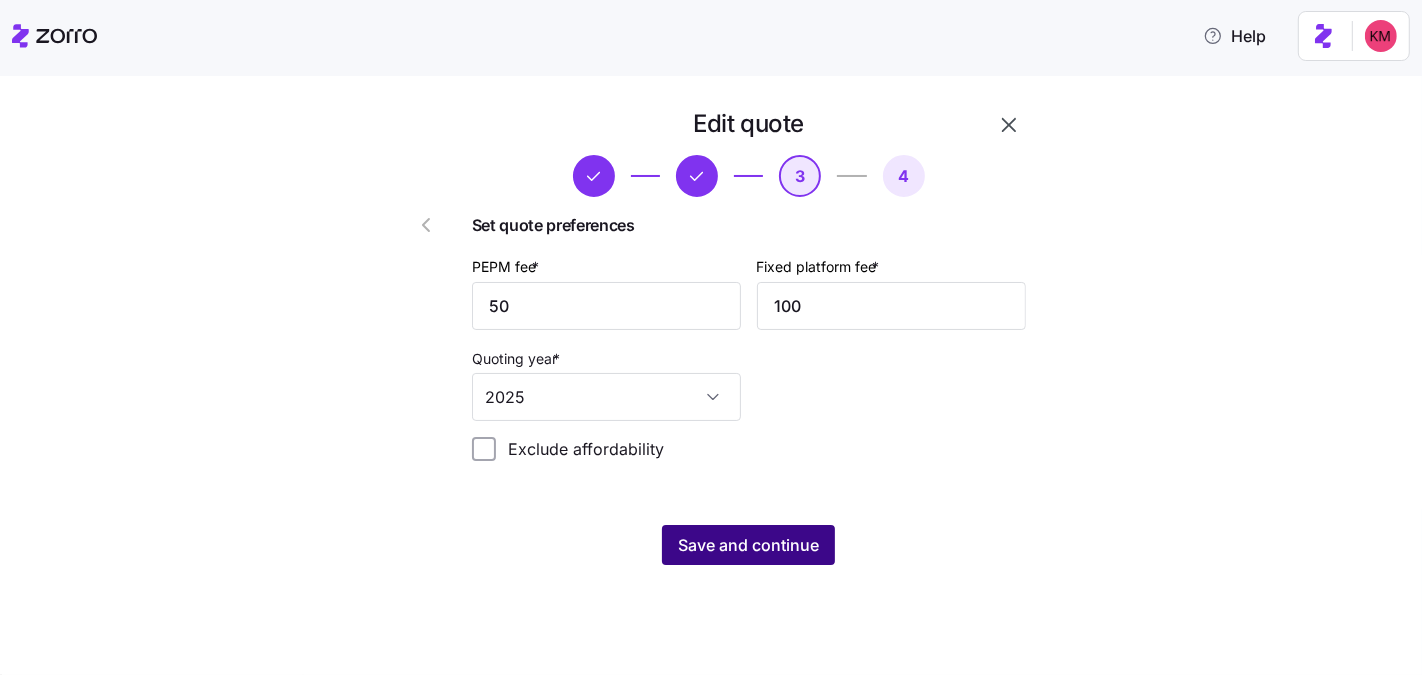 click on "Save and continue" at bounding box center [748, 545] 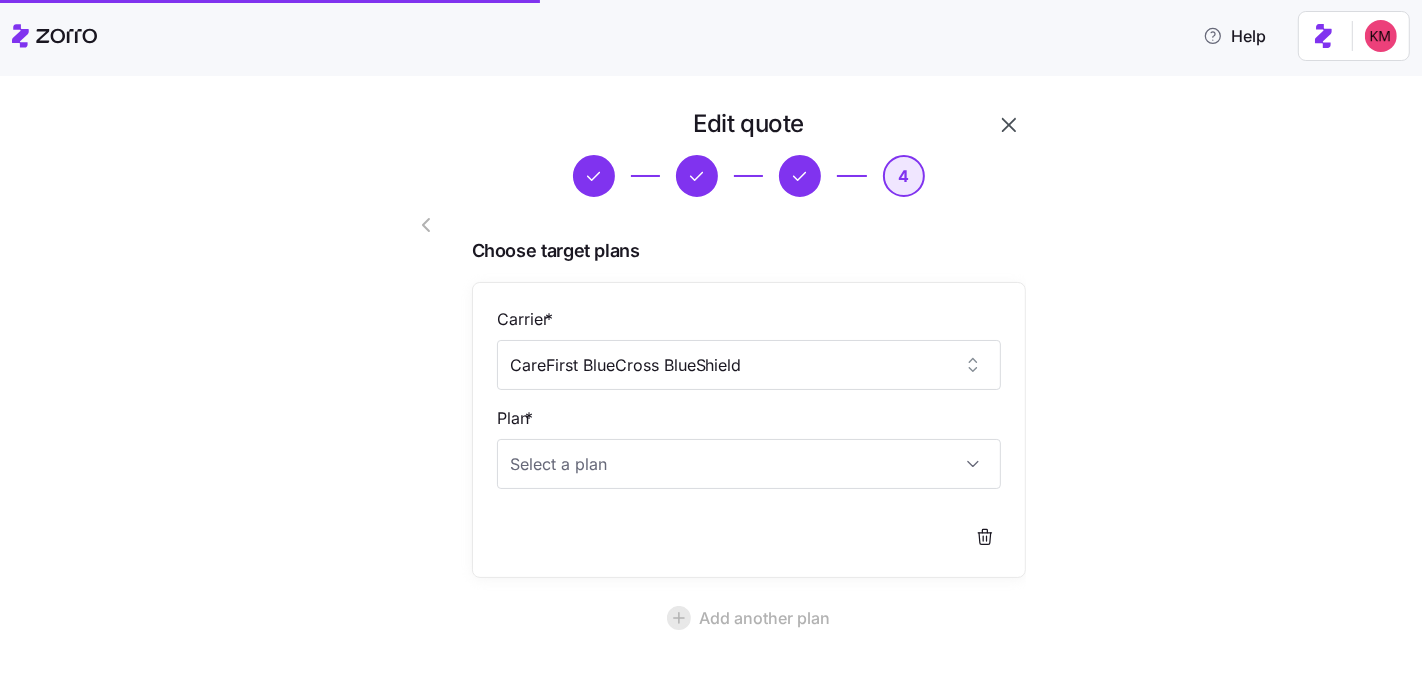 click on "Carrier  * CareFirst BlueCross BlueShield Plan  *" at bounding box center [749, 430] 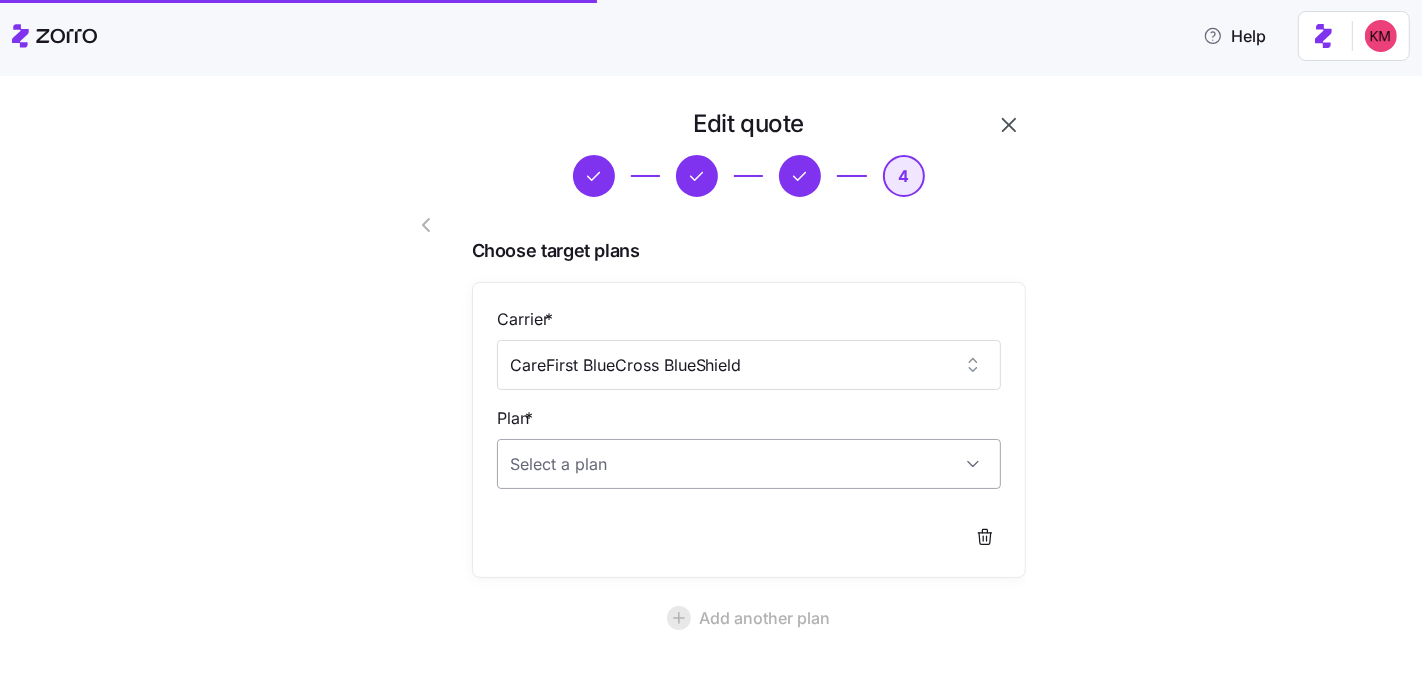 click on "Plan  *" at bounding box center [749, 464] 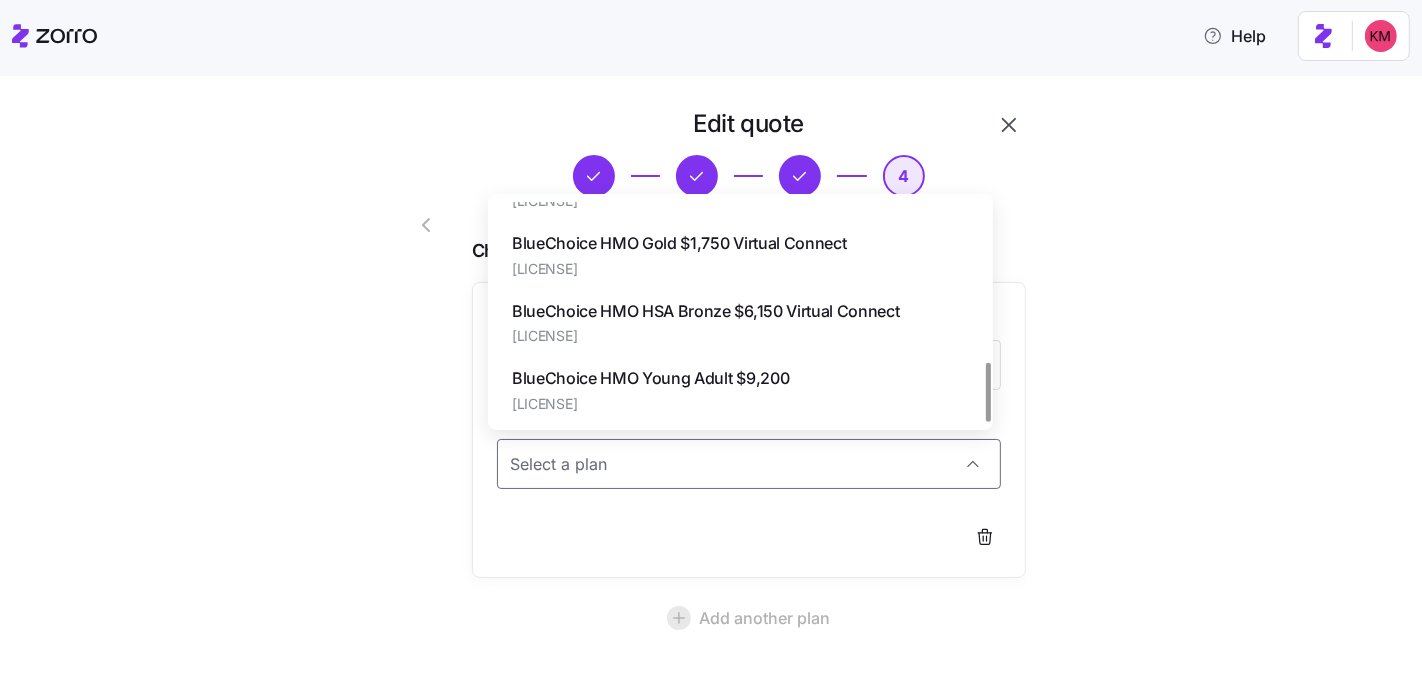 scroll, scrollTop: 589, scrollLeft: 0, axis: vertical 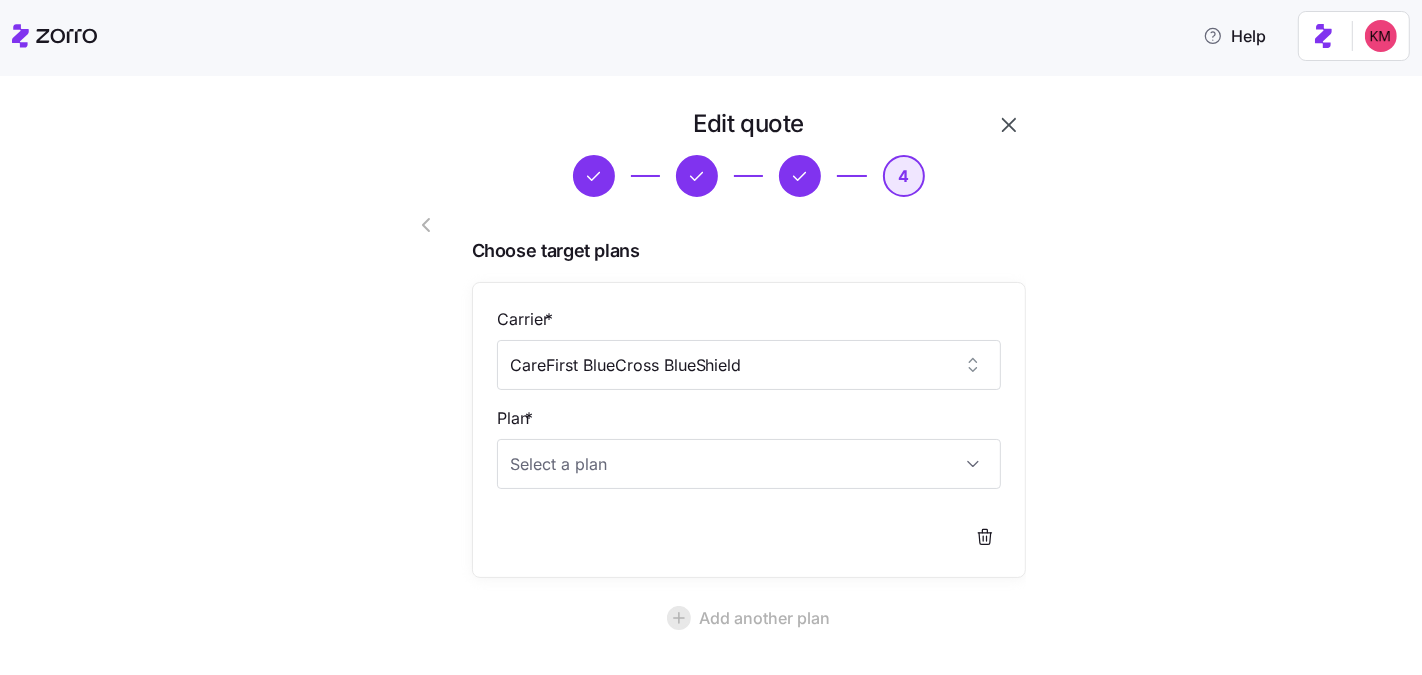 click on "Edit quote 4 Choose target plans Carrier  * CareFirst BlueCross BlueShield Plan  * Add another plan Save Skip and save quote" at bounding box center [725, 461] 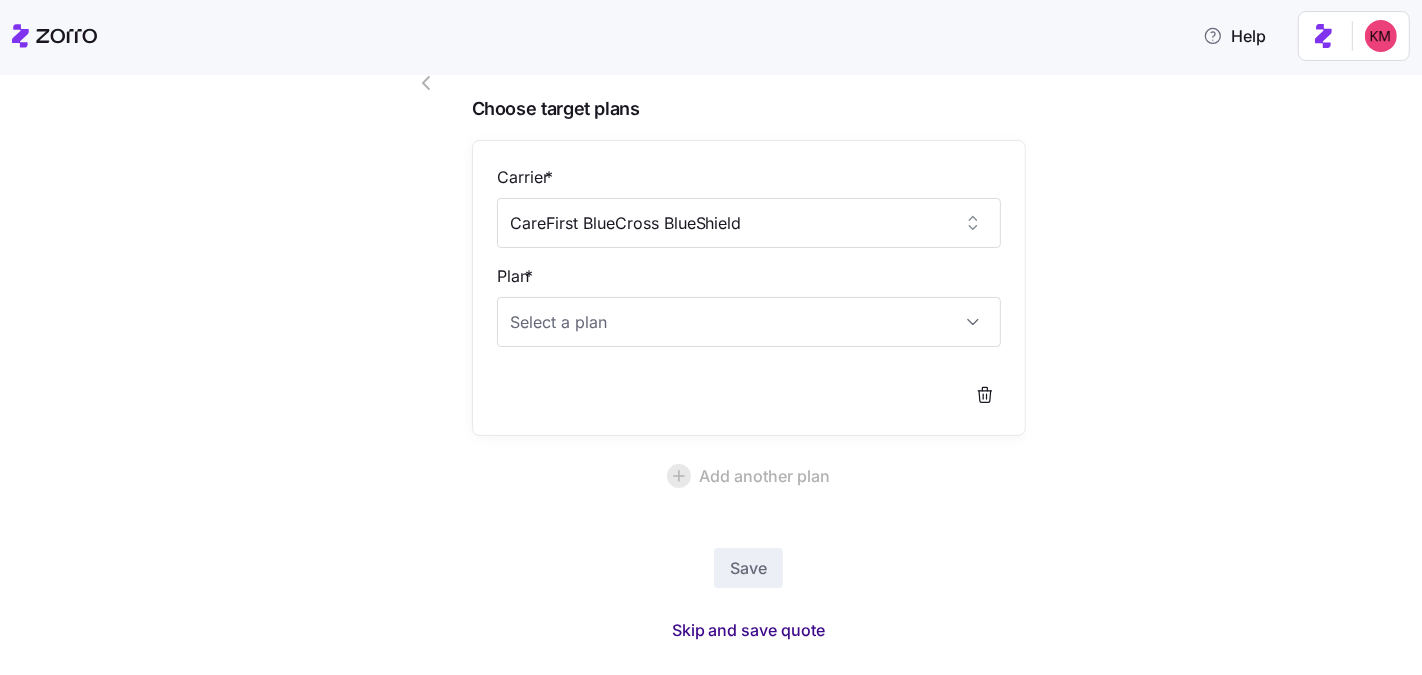 click on "Skip and save quote" at bounding box center (749, 630) 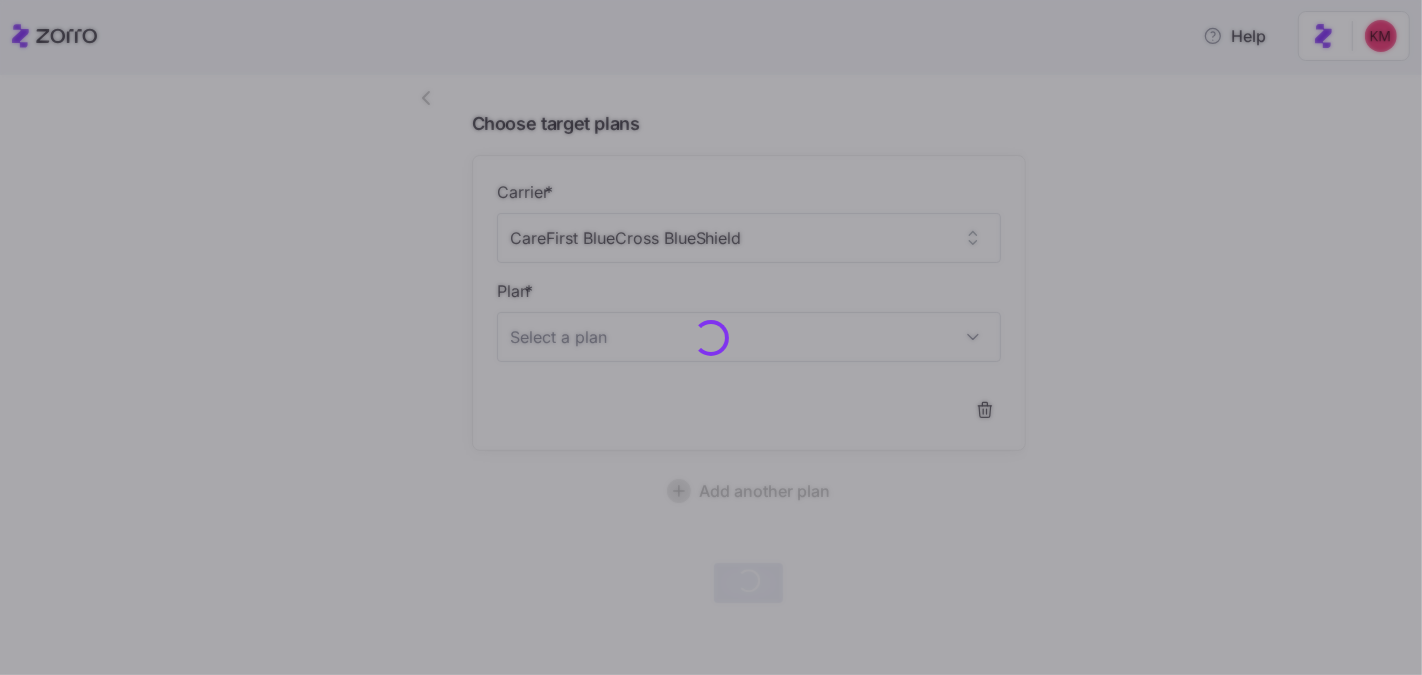 scroll, scrollTop: 125, scrollLeft: 0, axis: vertical 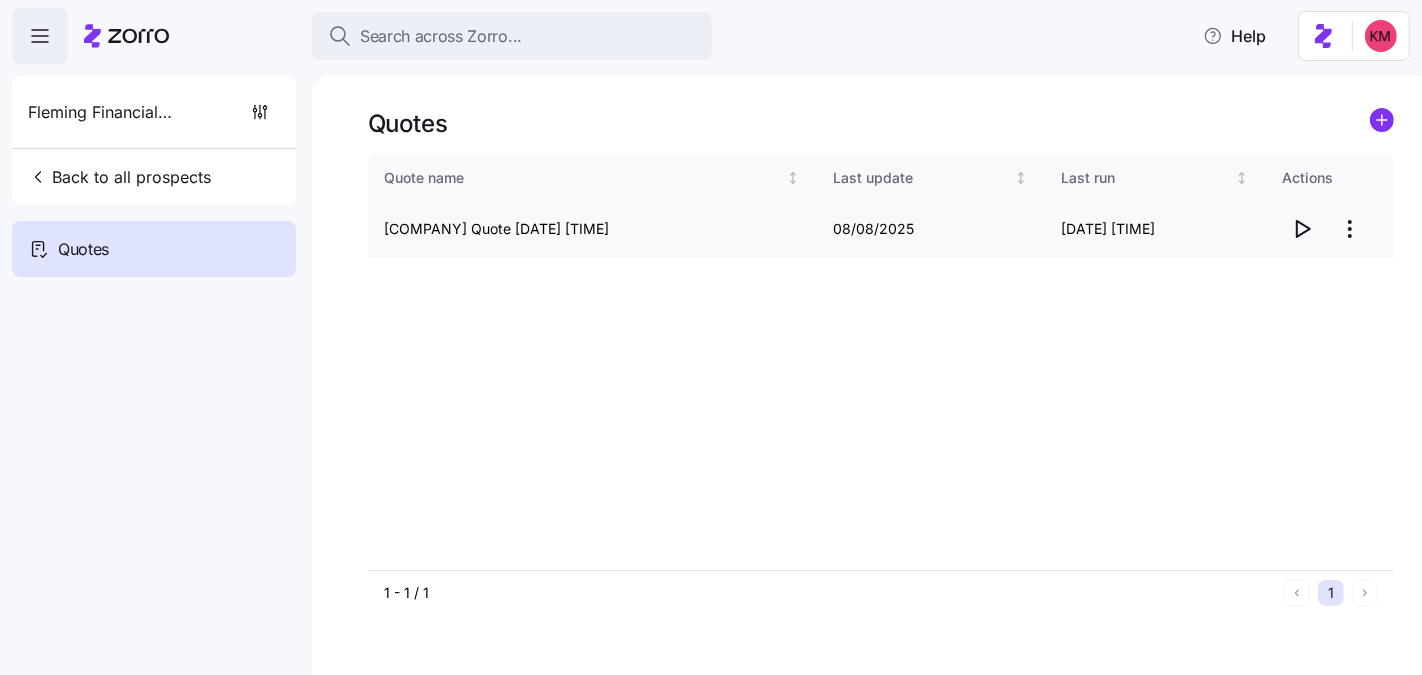 click 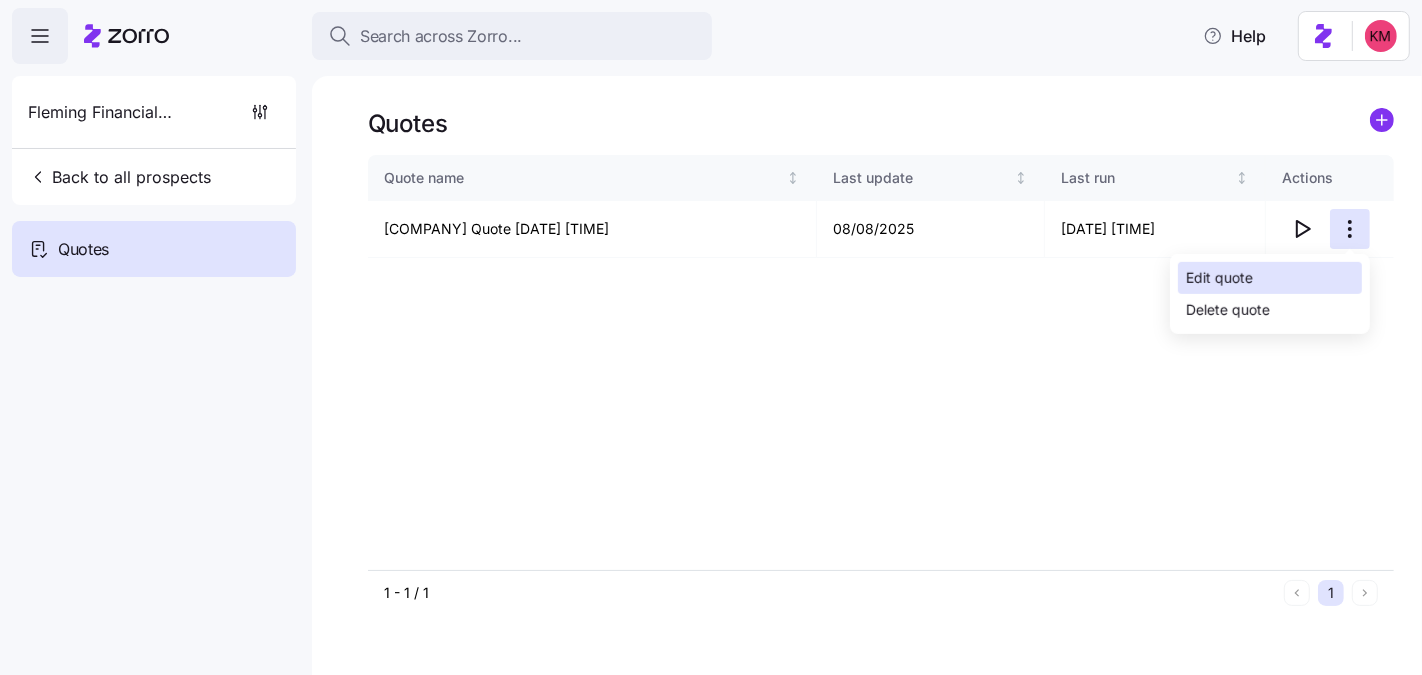 click on "Edit quote" at bounding box center (1219, 278) 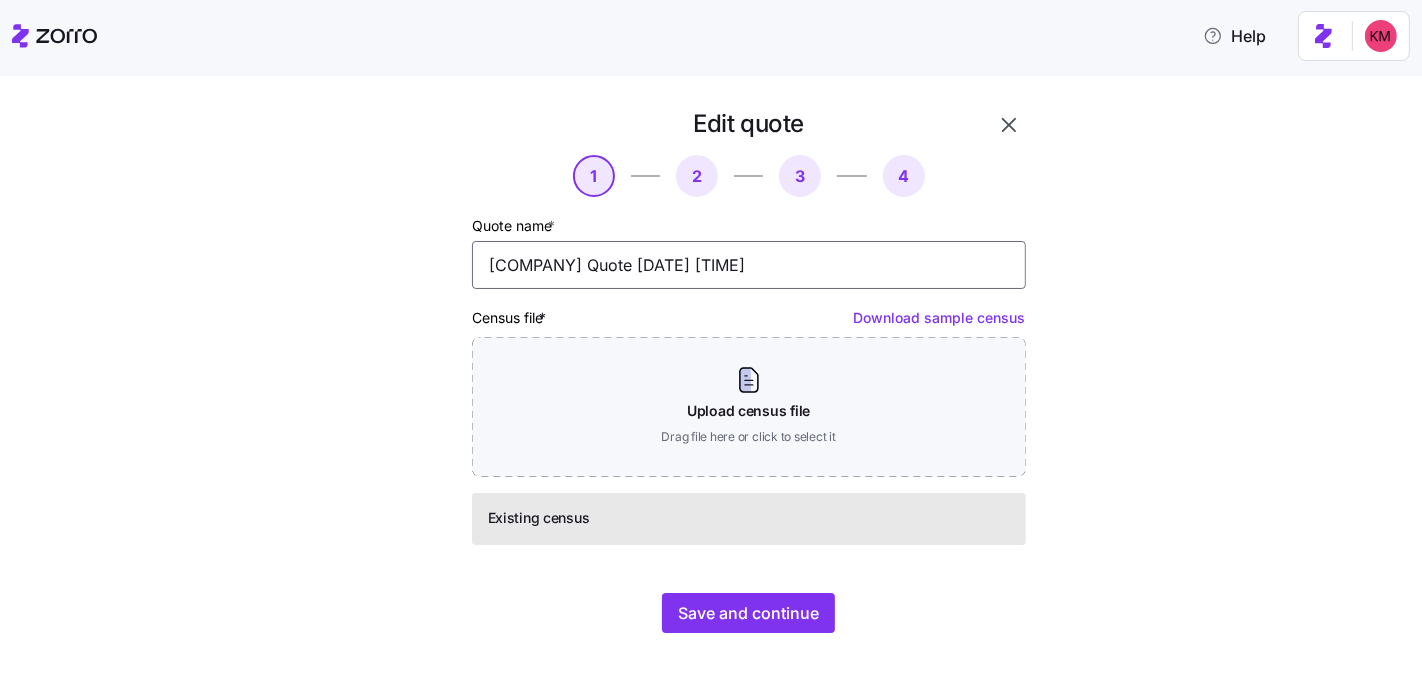 click on "Fleming Financial Services Quote 08/07/2025 11:41 PM" at bounding box center [749, 265] 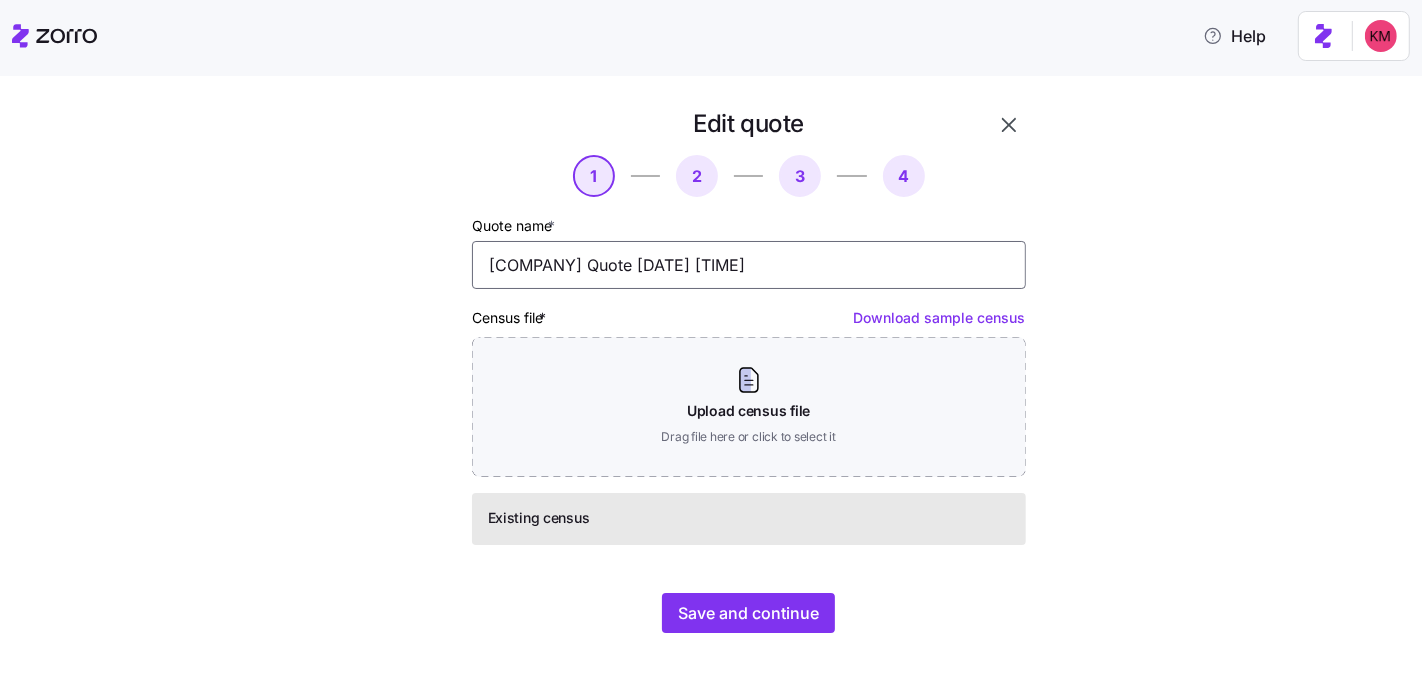 drag, startPoint x: 542, startPoint y: 265, endPoint x: 604, endPoint y: 265, distance: 62 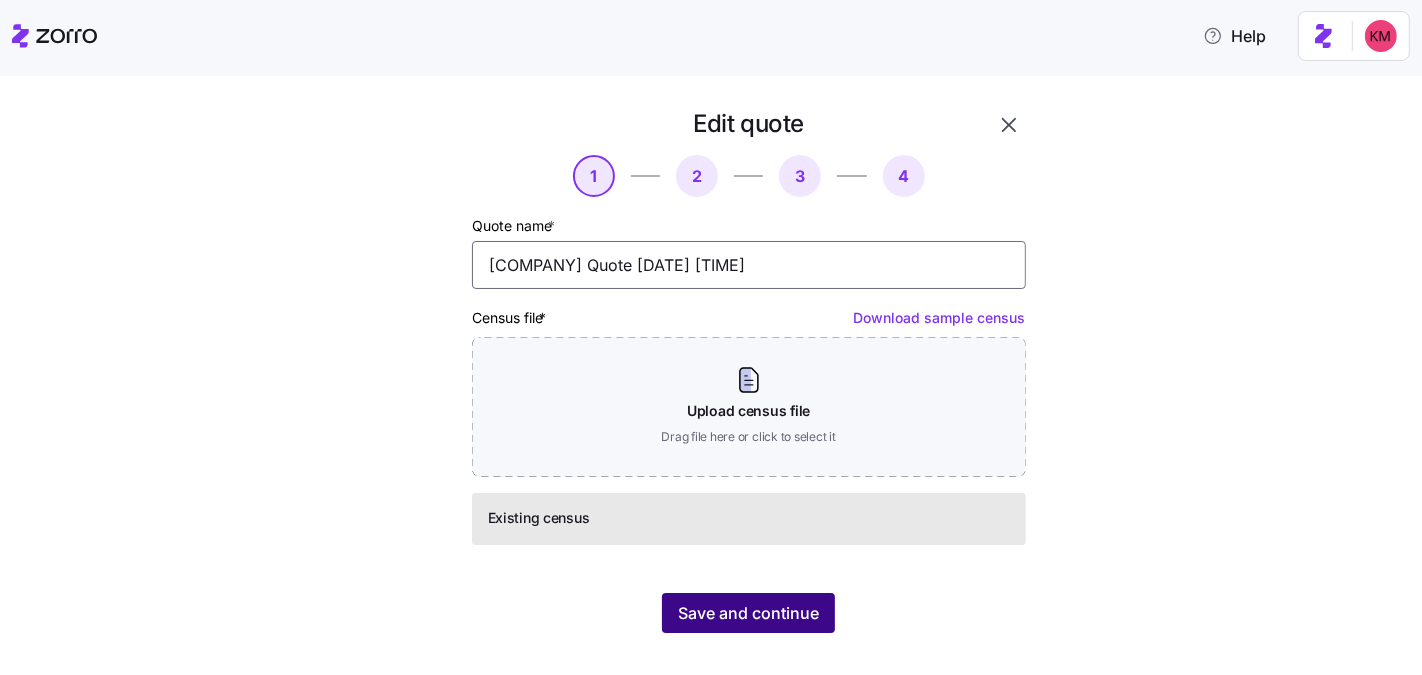 type on "Fleming Fund Services Quote 08/07/2025 11:41 PM" 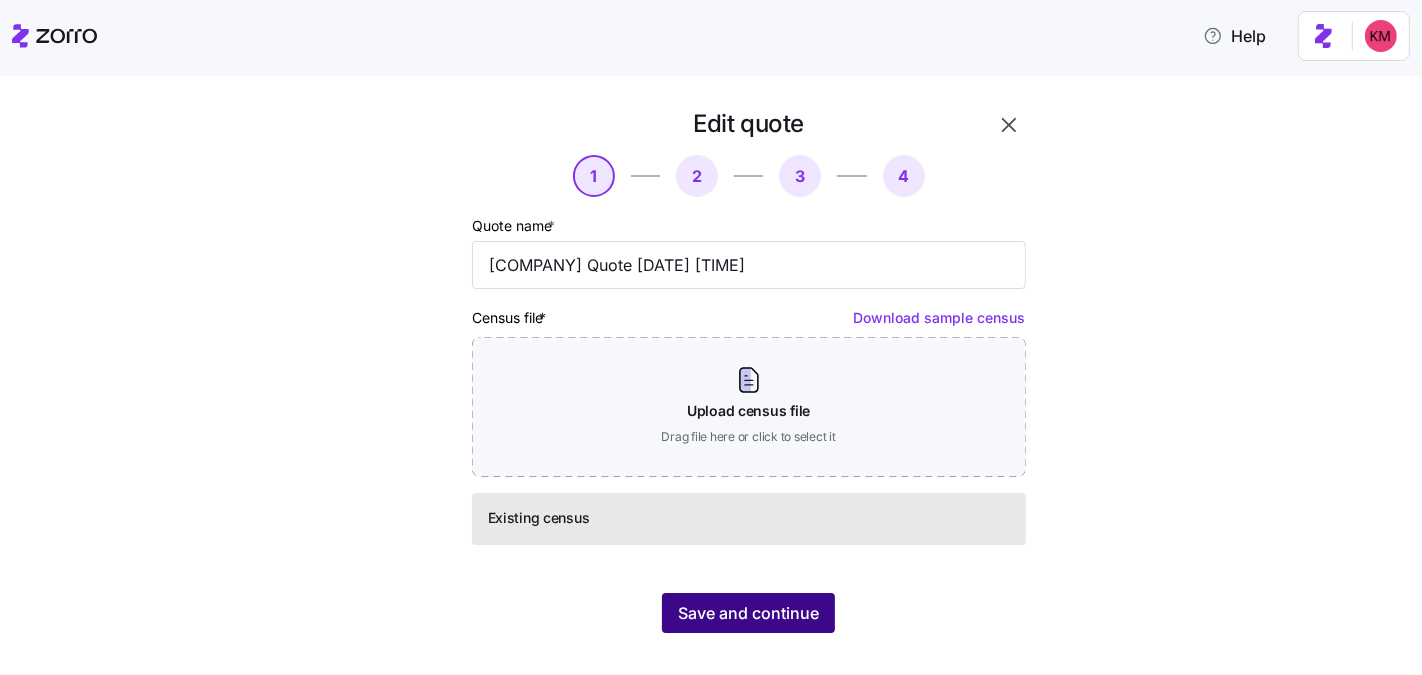 click on "Save and continue" at bounding box center [748, 613] 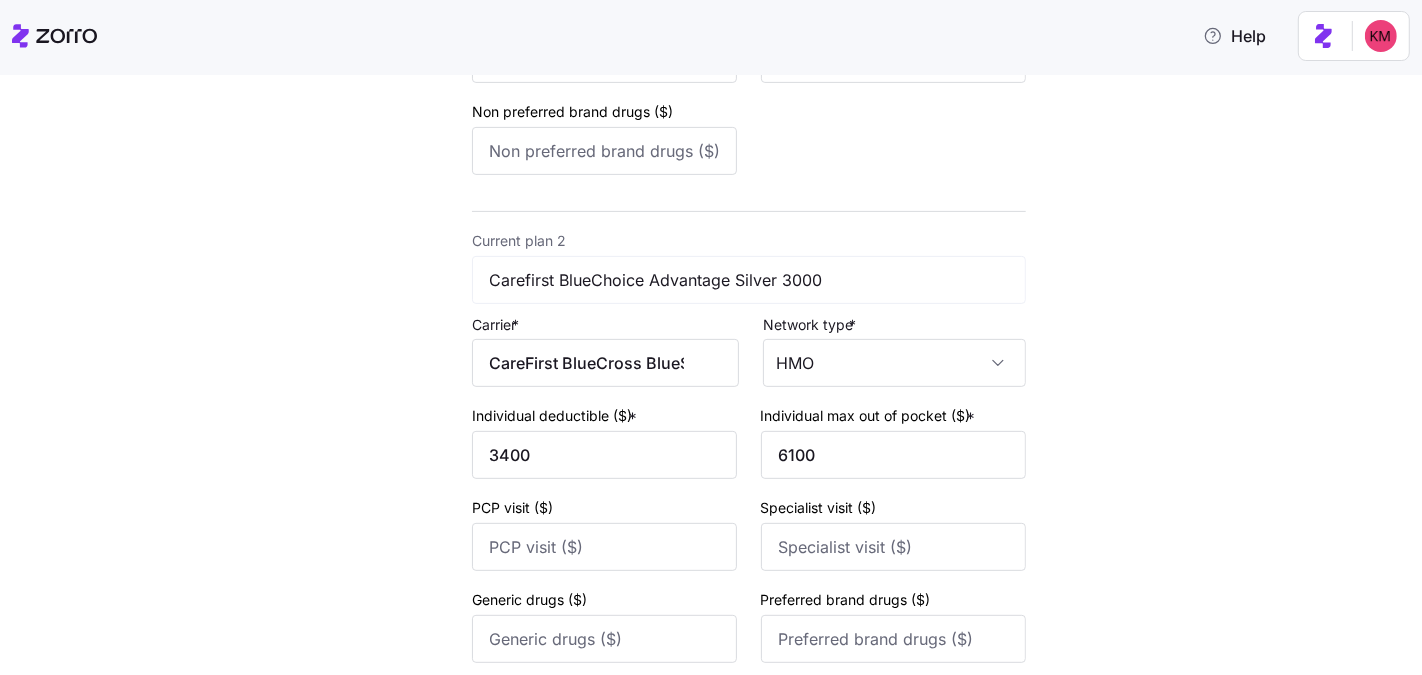 scroll, scrollTop: 882, scrollLeft: 0, axis: vertical 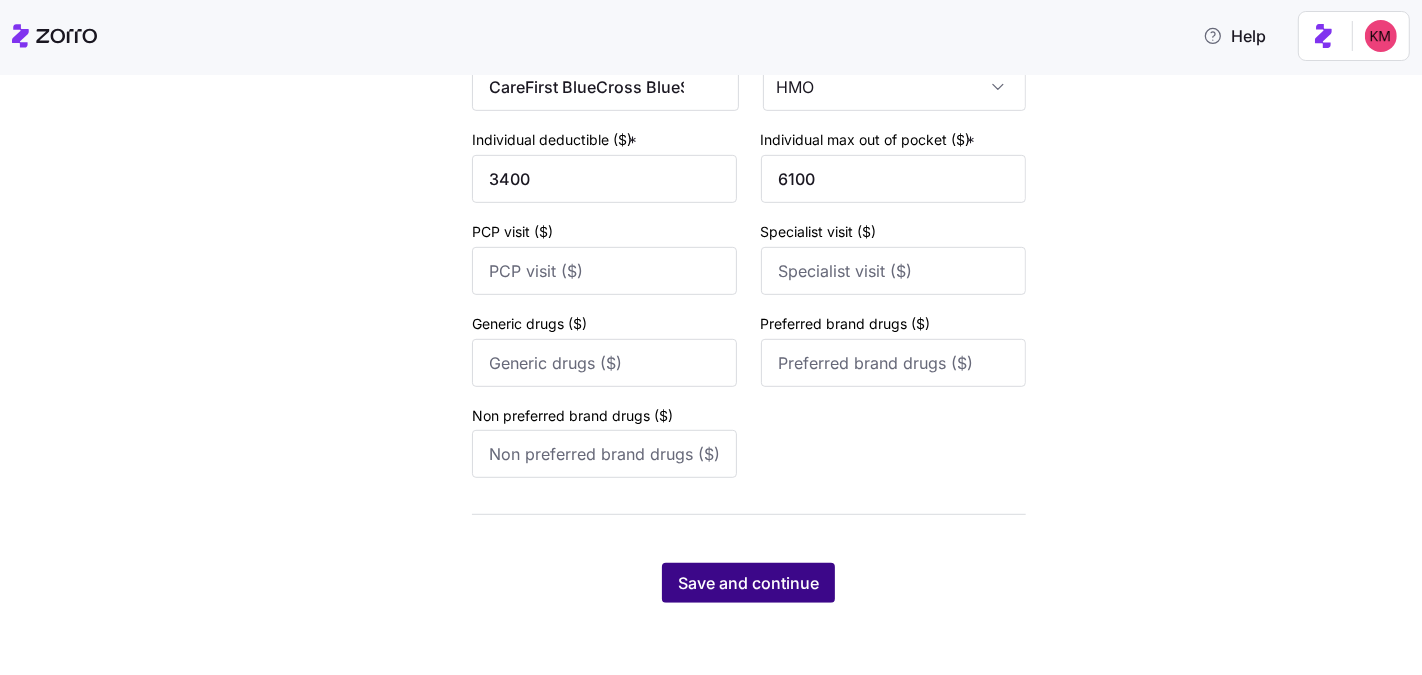 click on "Save and continue" at bounding box center (748, 583) 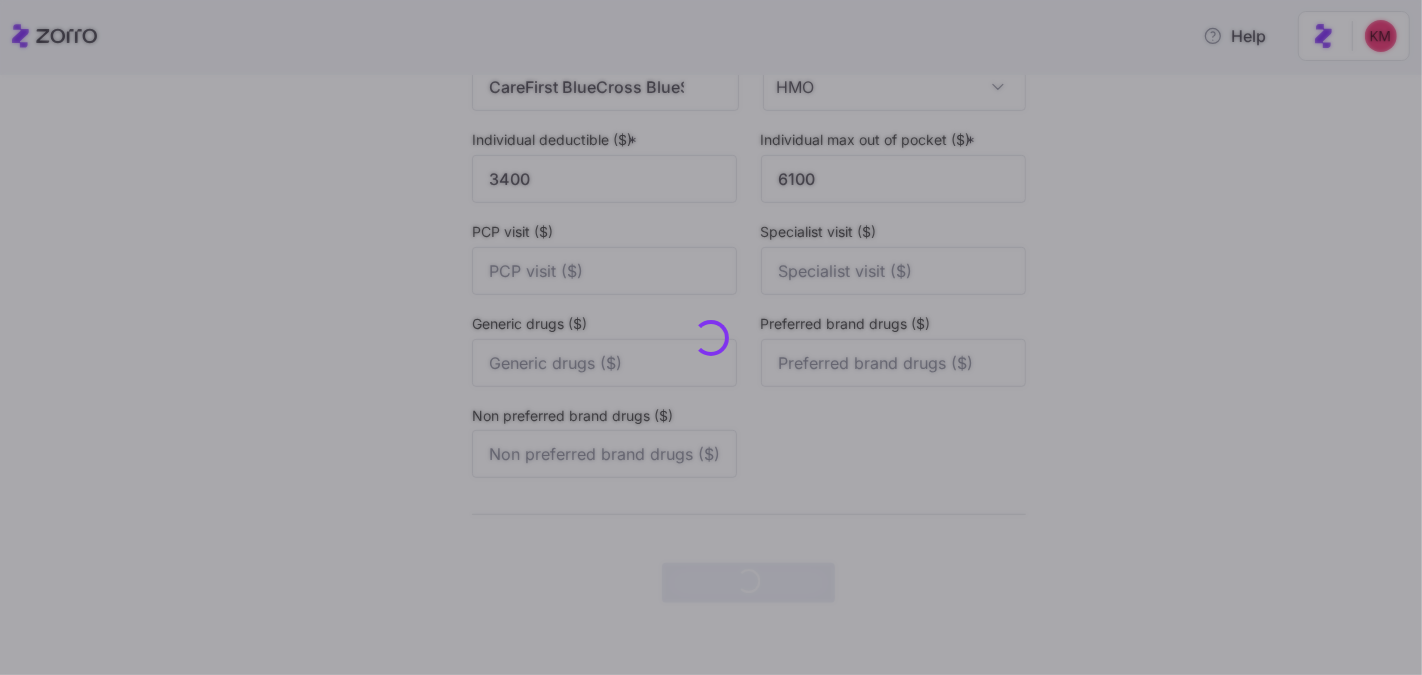 scroll, scrollTop: 0, scrollLeft: 0, axis: both 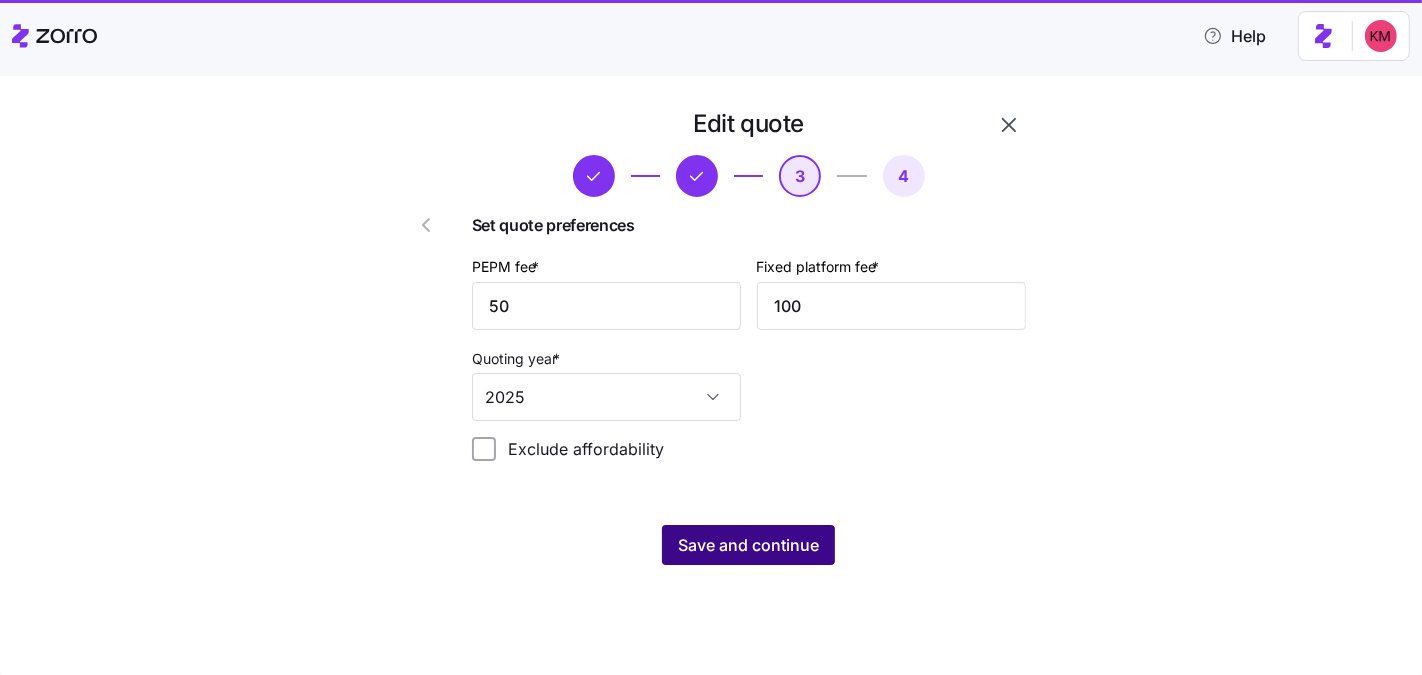 click on "Save and continue" at bounding box center (748, 545) 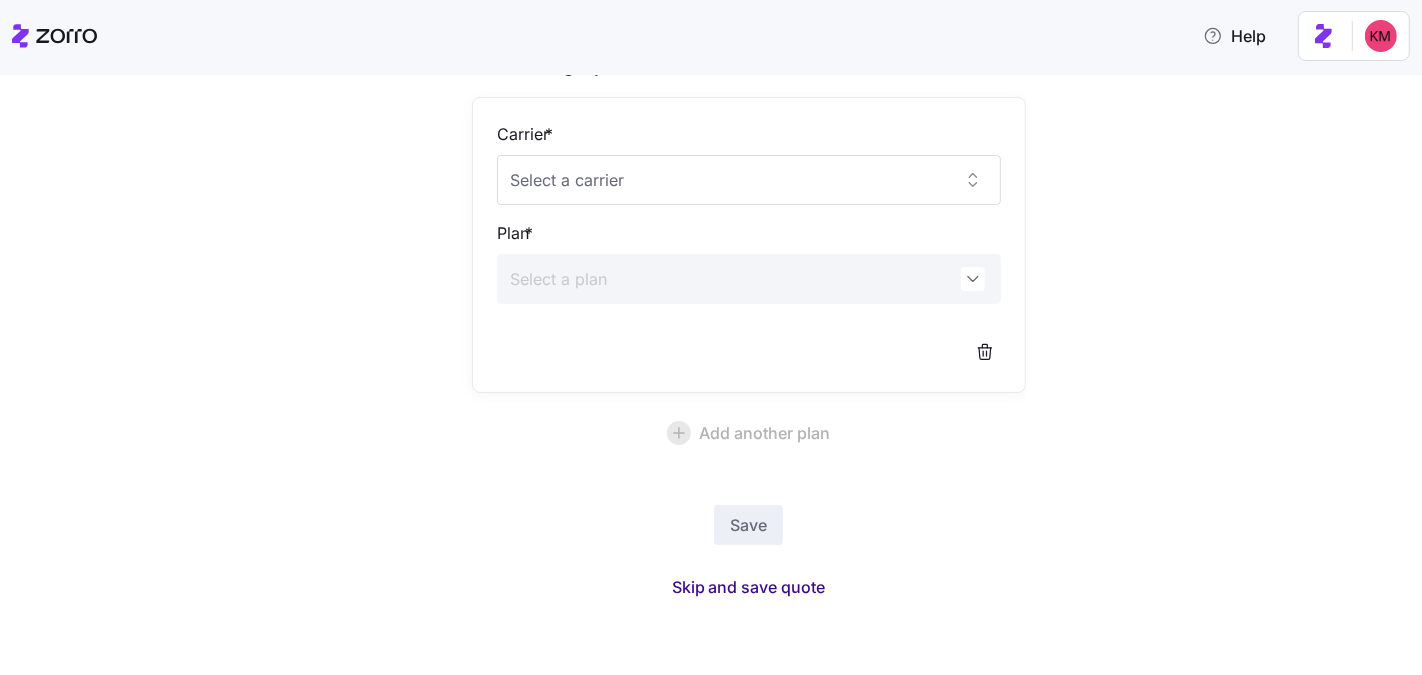 click on "Skip and save quote" at bounding box center (749, 587) 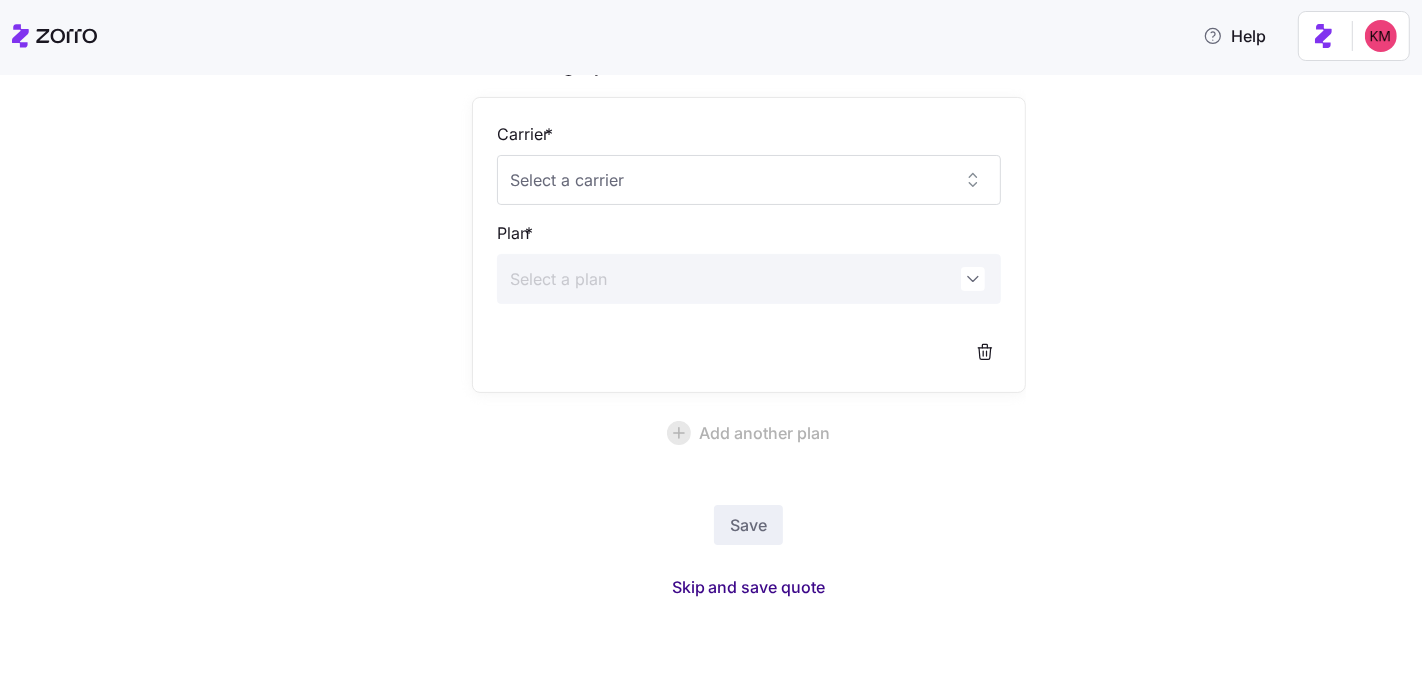 scroll, scrollTop: 125, scrollLeft: 0, axis: vertical 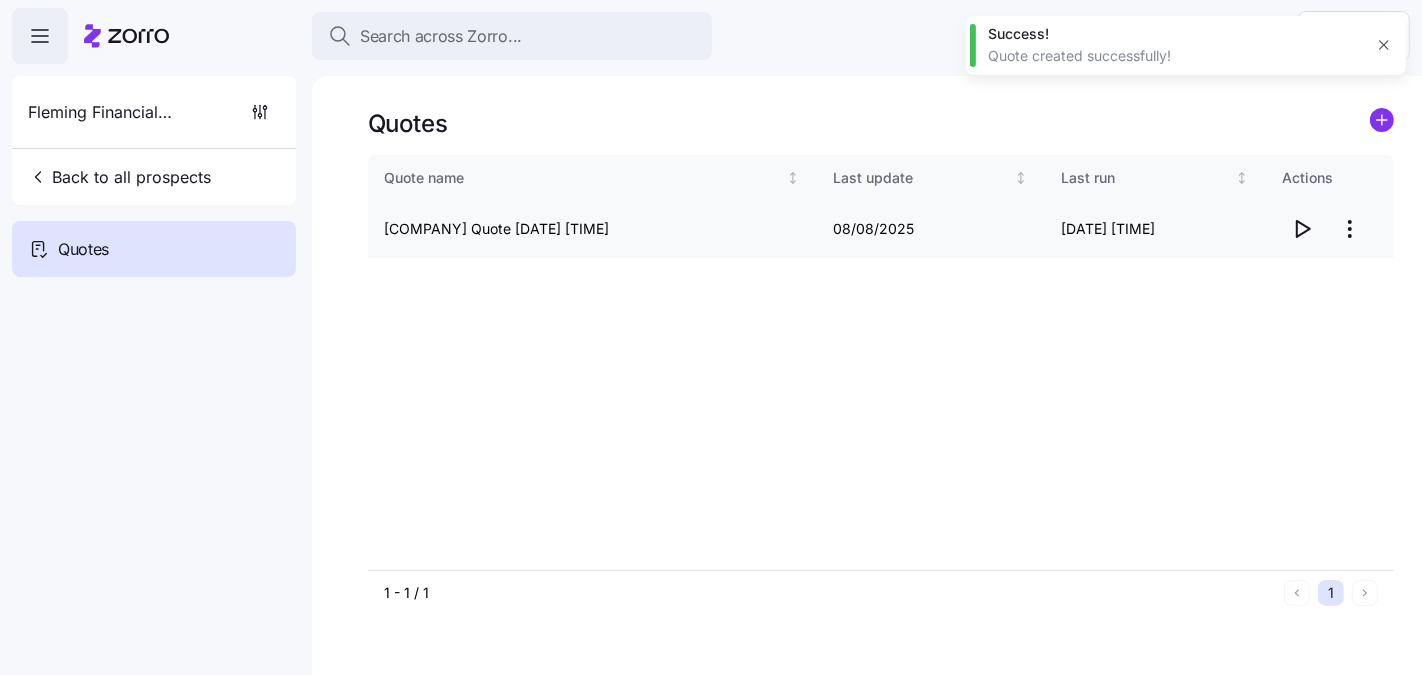 click 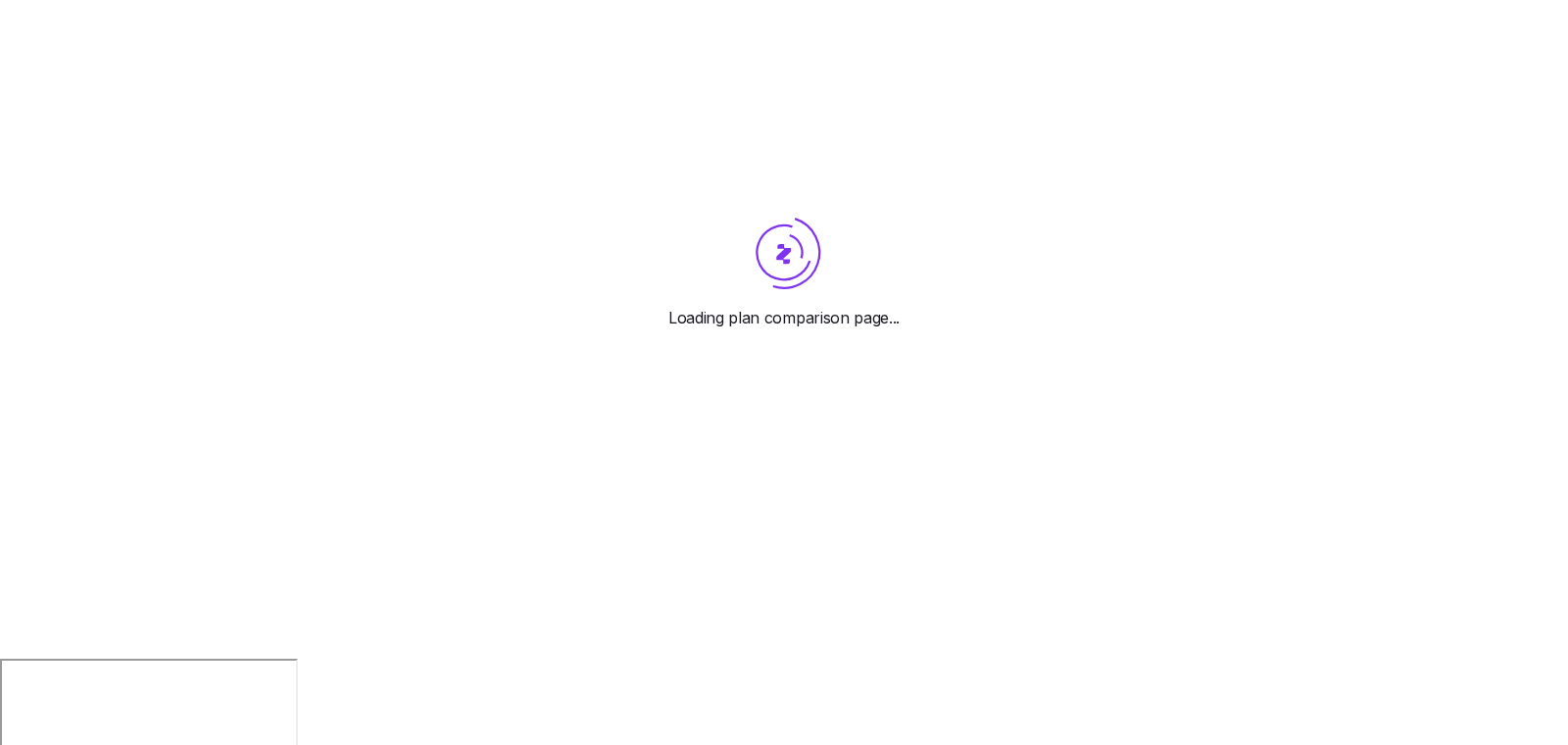 scroll, scrollTop: 0, scrollLeft: 0, axis: both 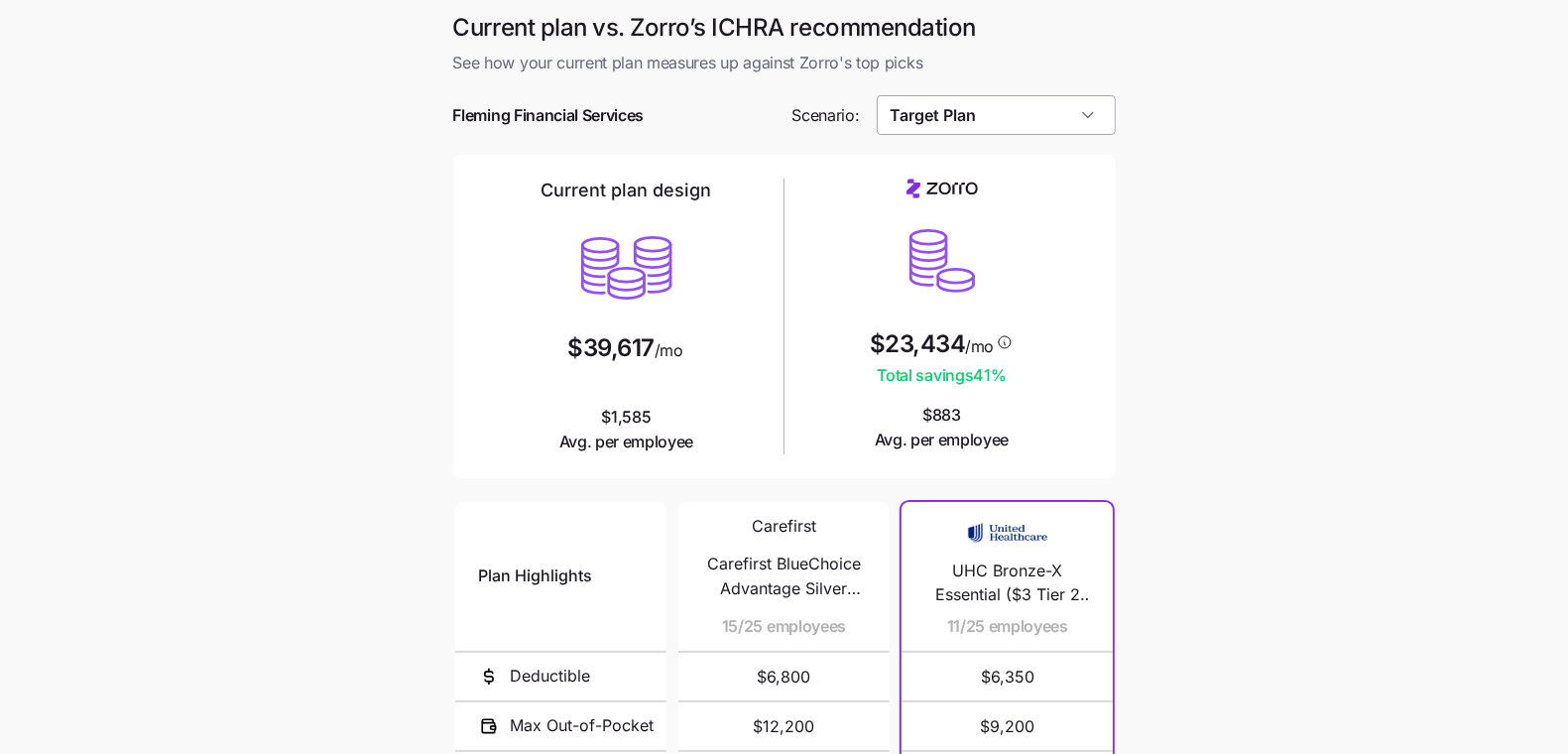 click on "Target Plan" at bounding box center (996, 115) 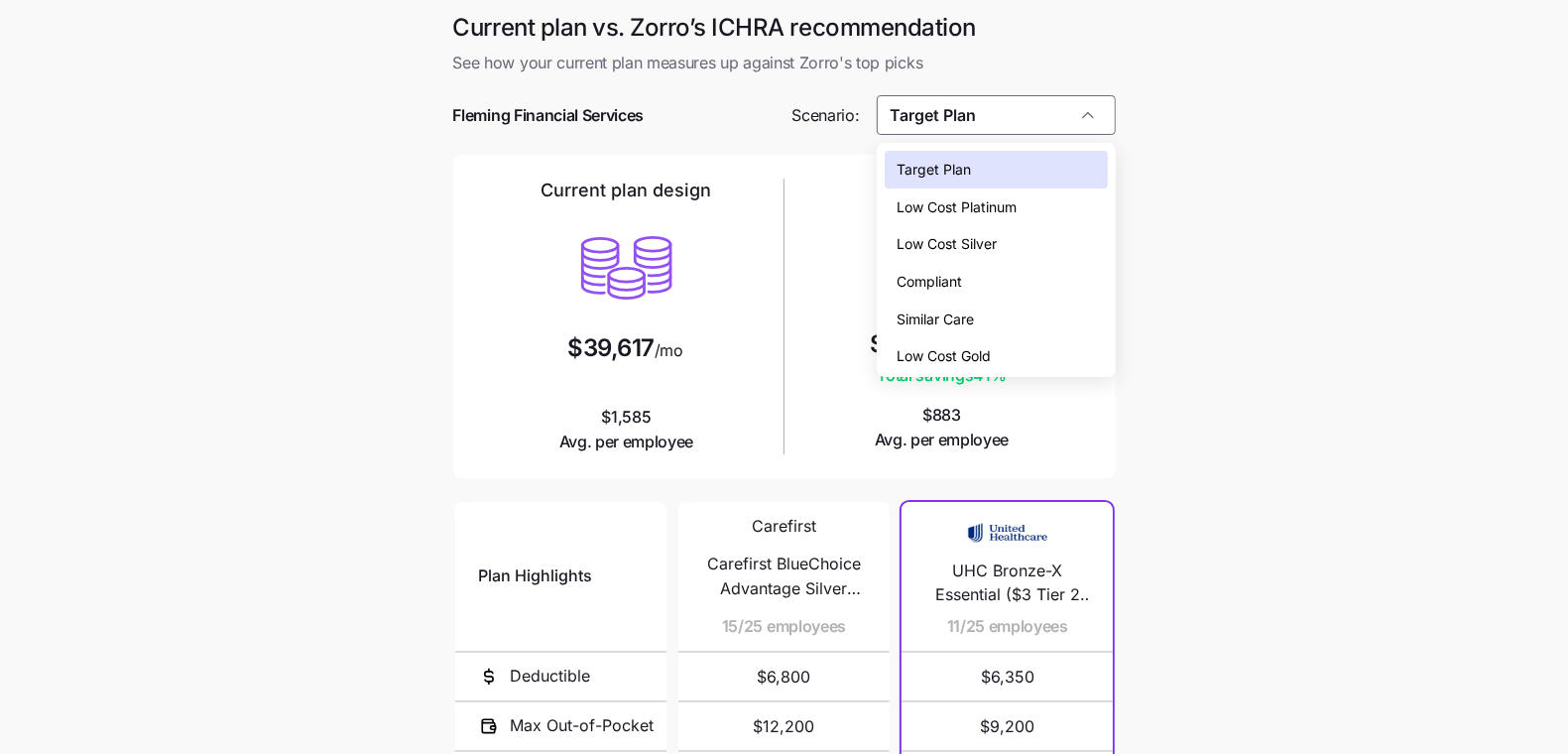click on "Similar Care" at bounding box center (935, 319) 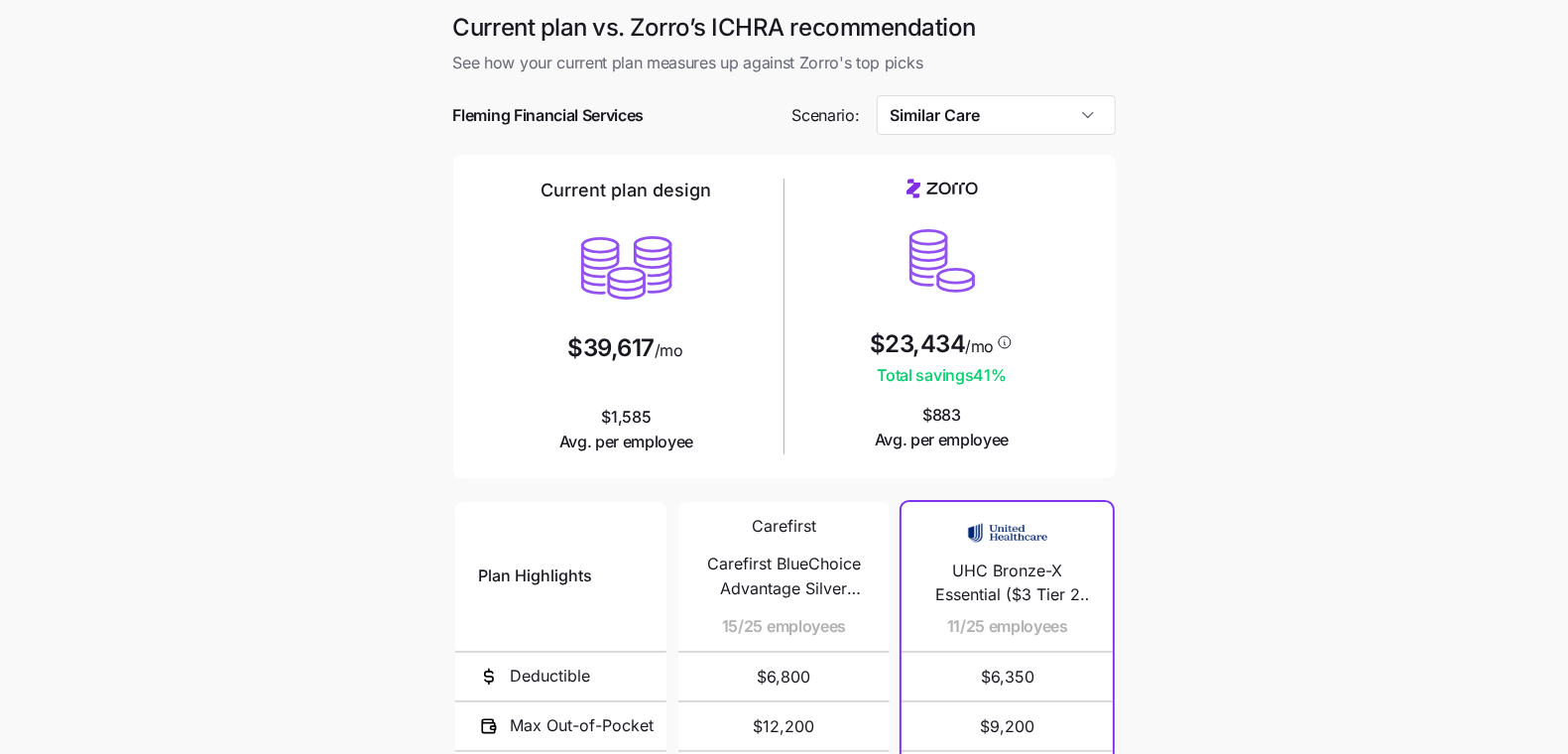 click on "See how your current plan measures up against Zorro's top picks" at bounding box center [784, 63] 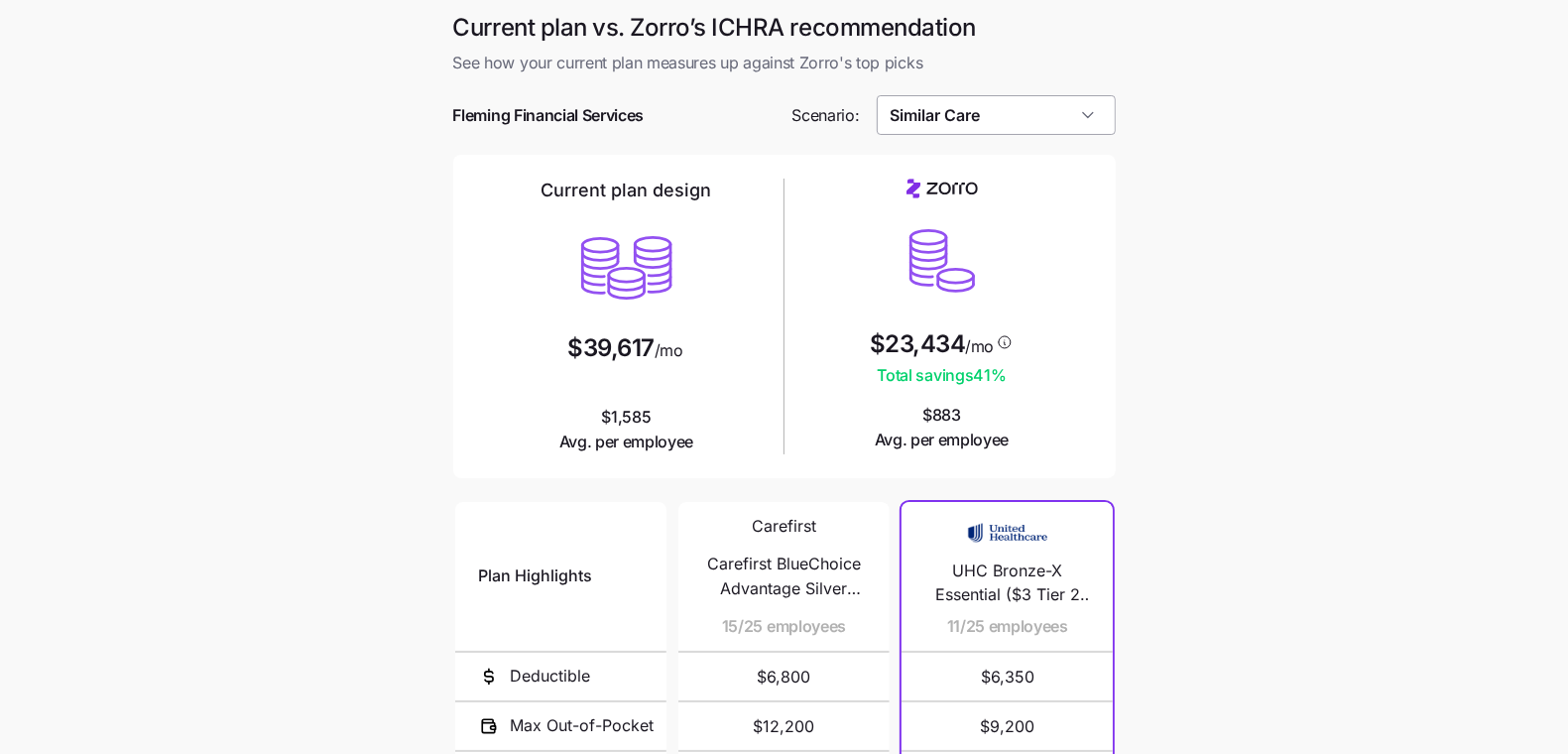 click on "Similar Care" at bounding box center (996, 115) 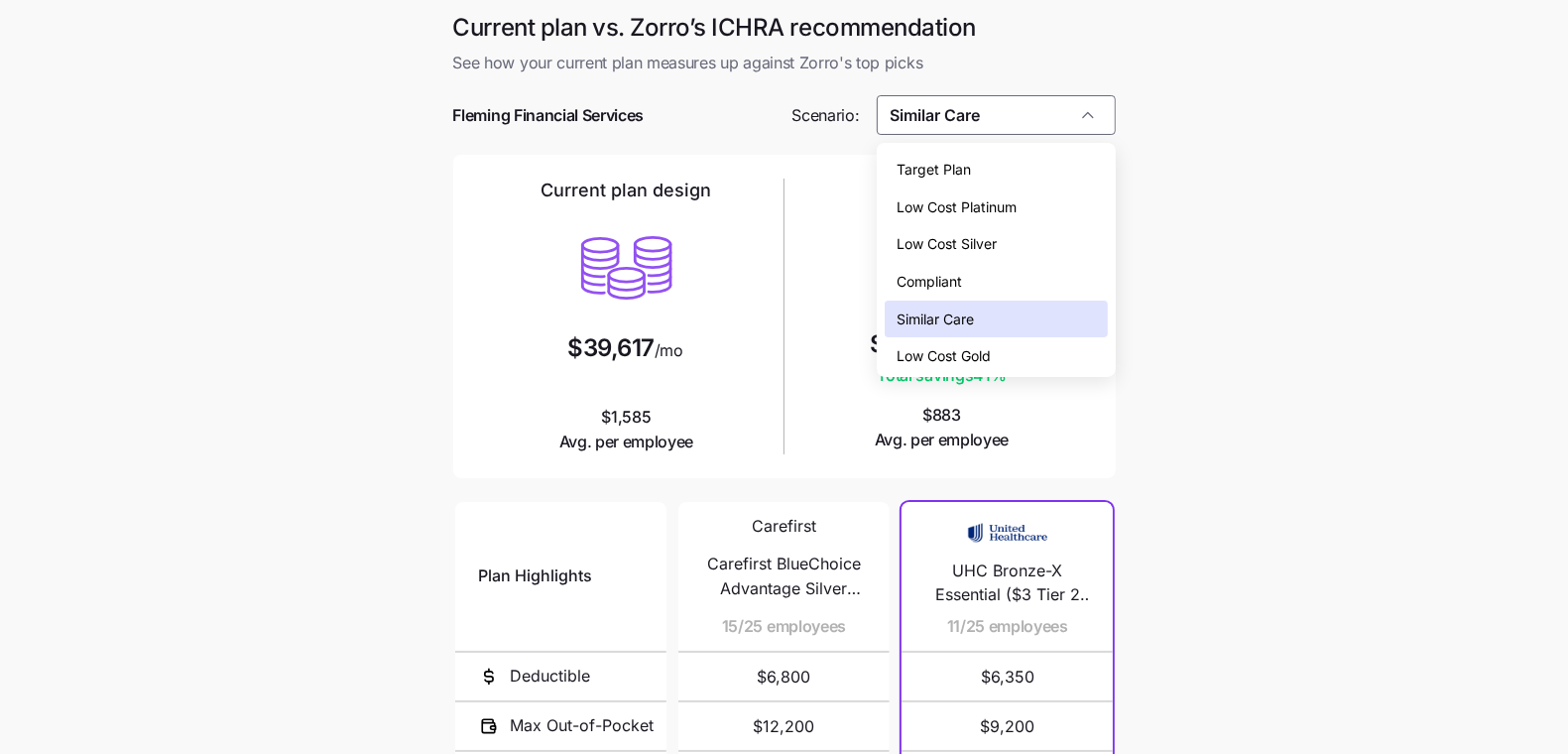 click on "Target Plan" at bounding box center [996, 170] 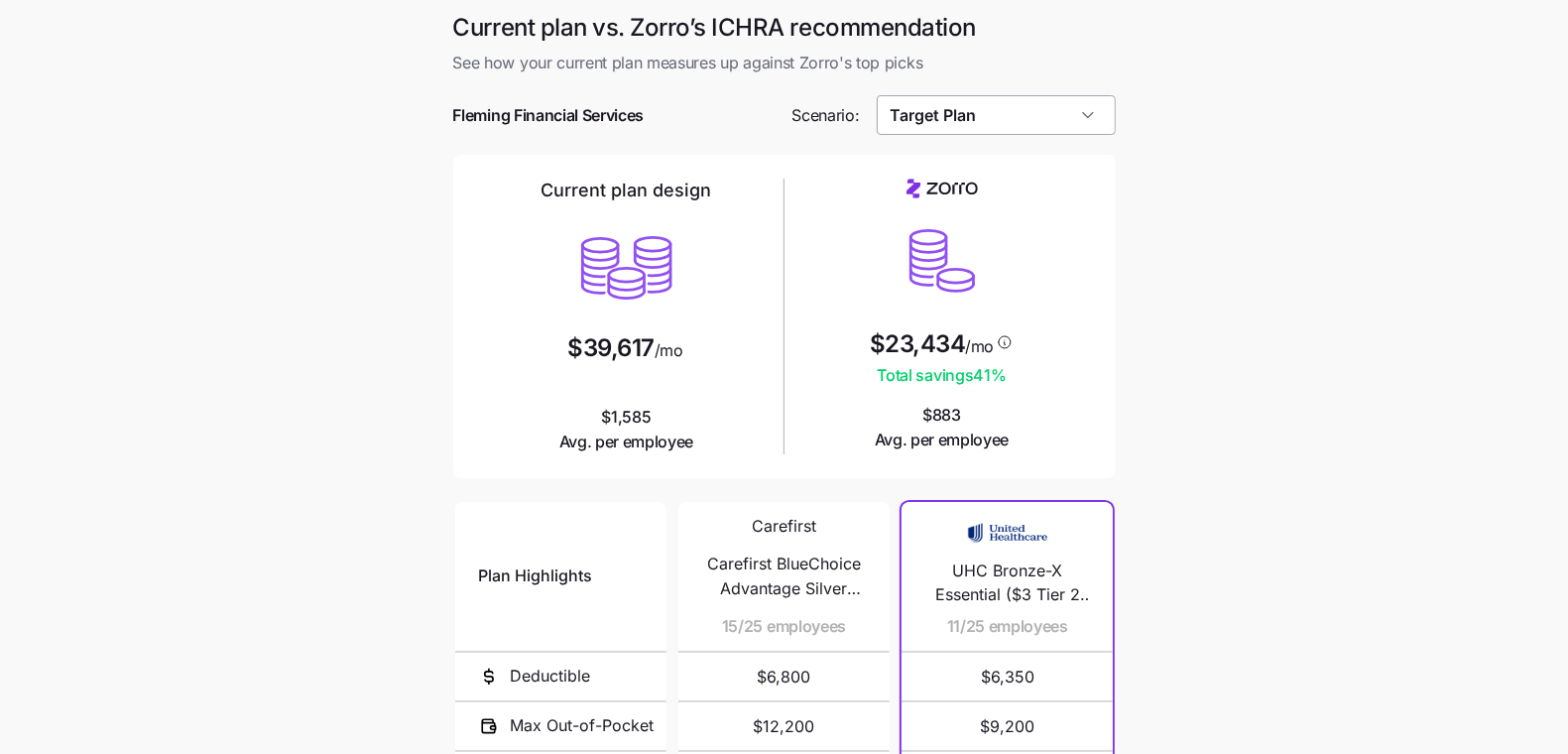 click on "Target Plan" at bounding box center [996, 115] 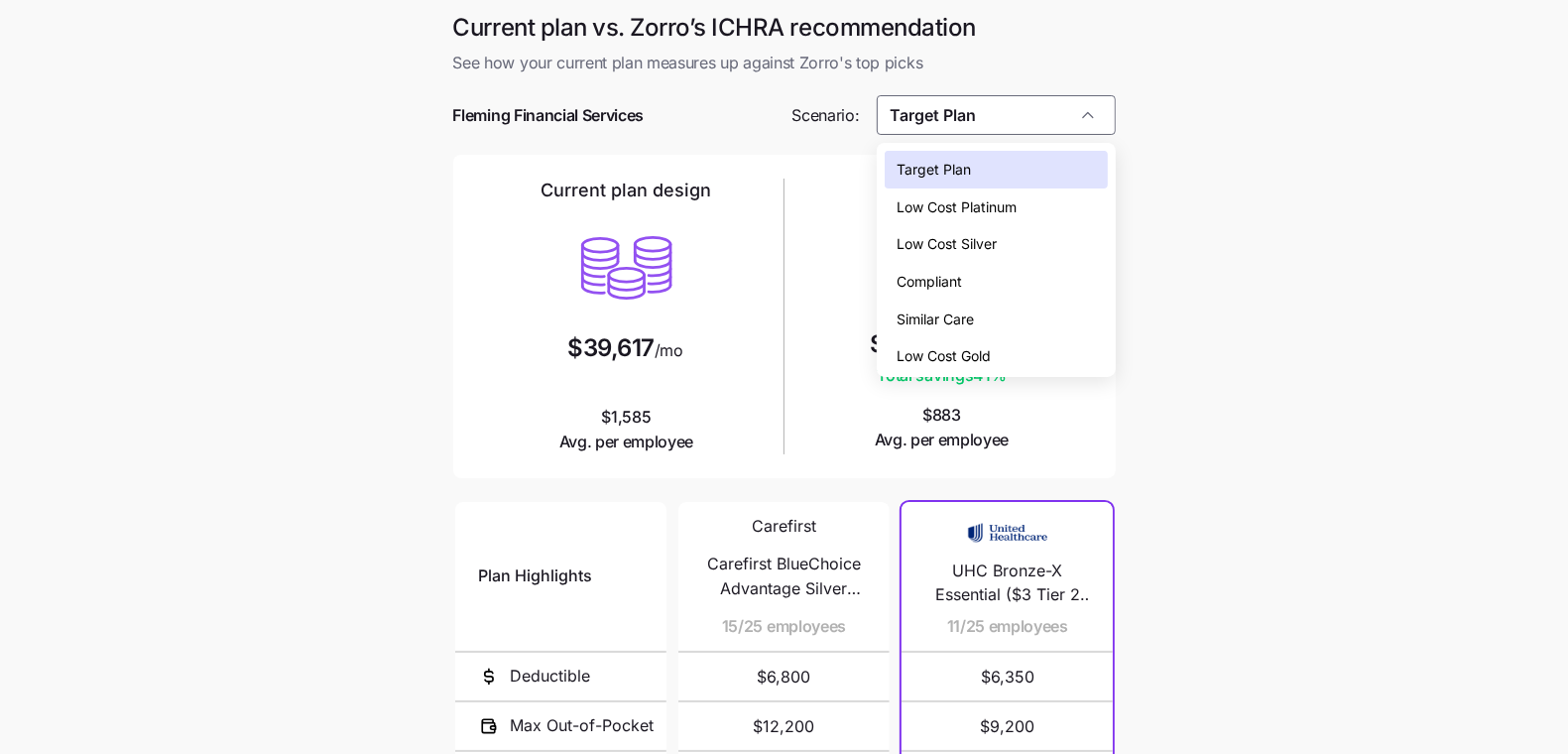 drag, startPoint x: 977, startPoint y: 318, endPoint x: 979, endPoint y: 355, distance: 37.054015 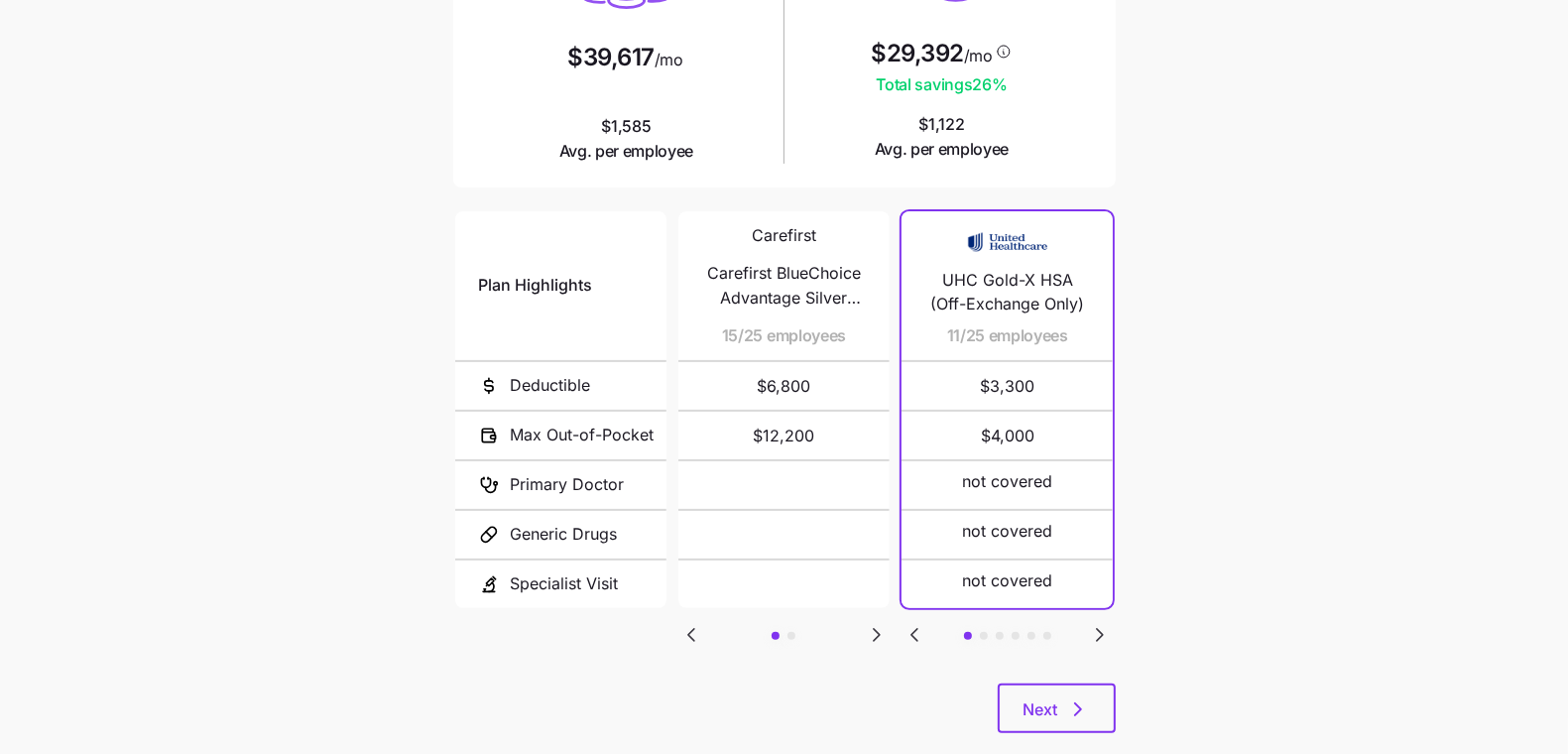 scroll, scrollTop: 328, scrollLeft: 0, axis: vertical 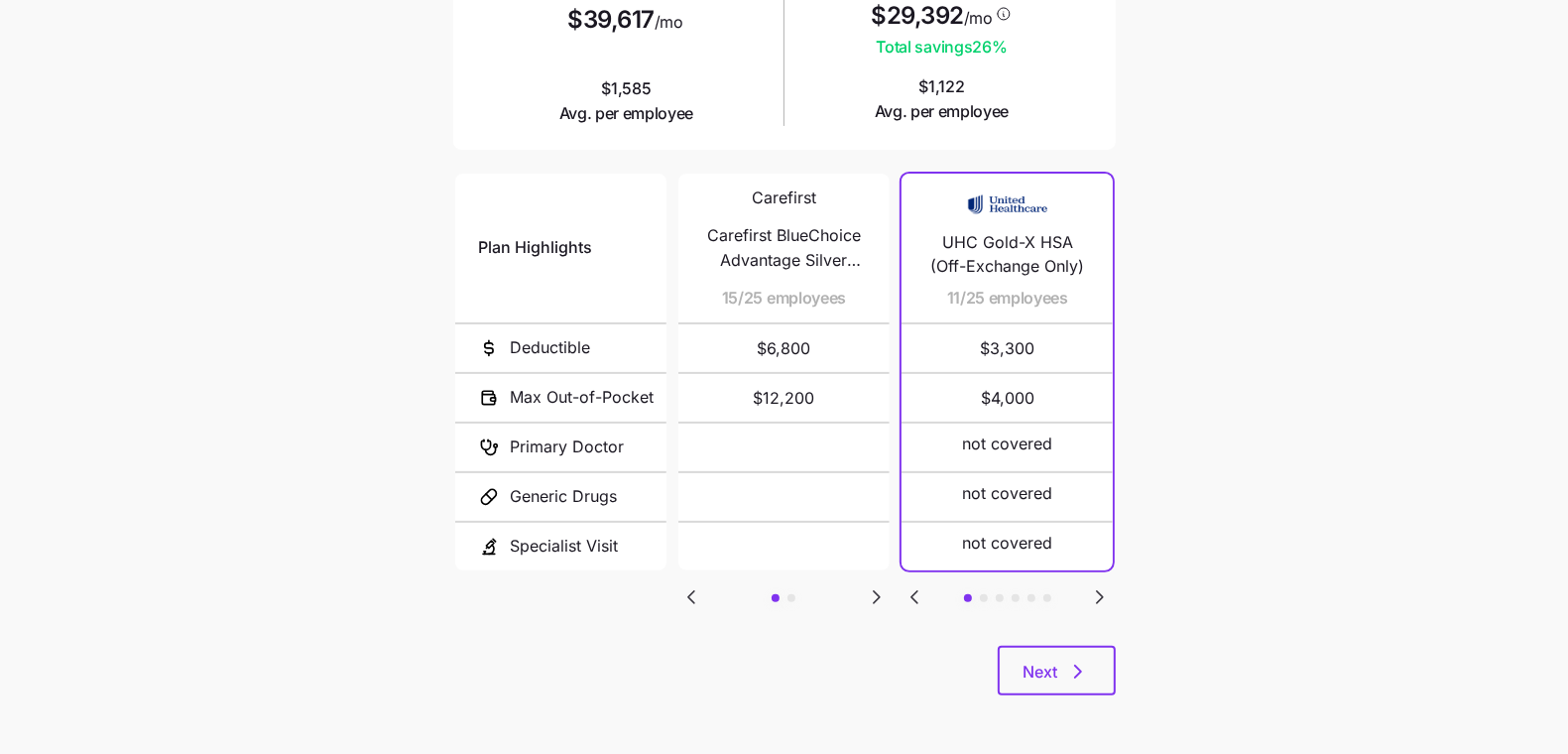 click 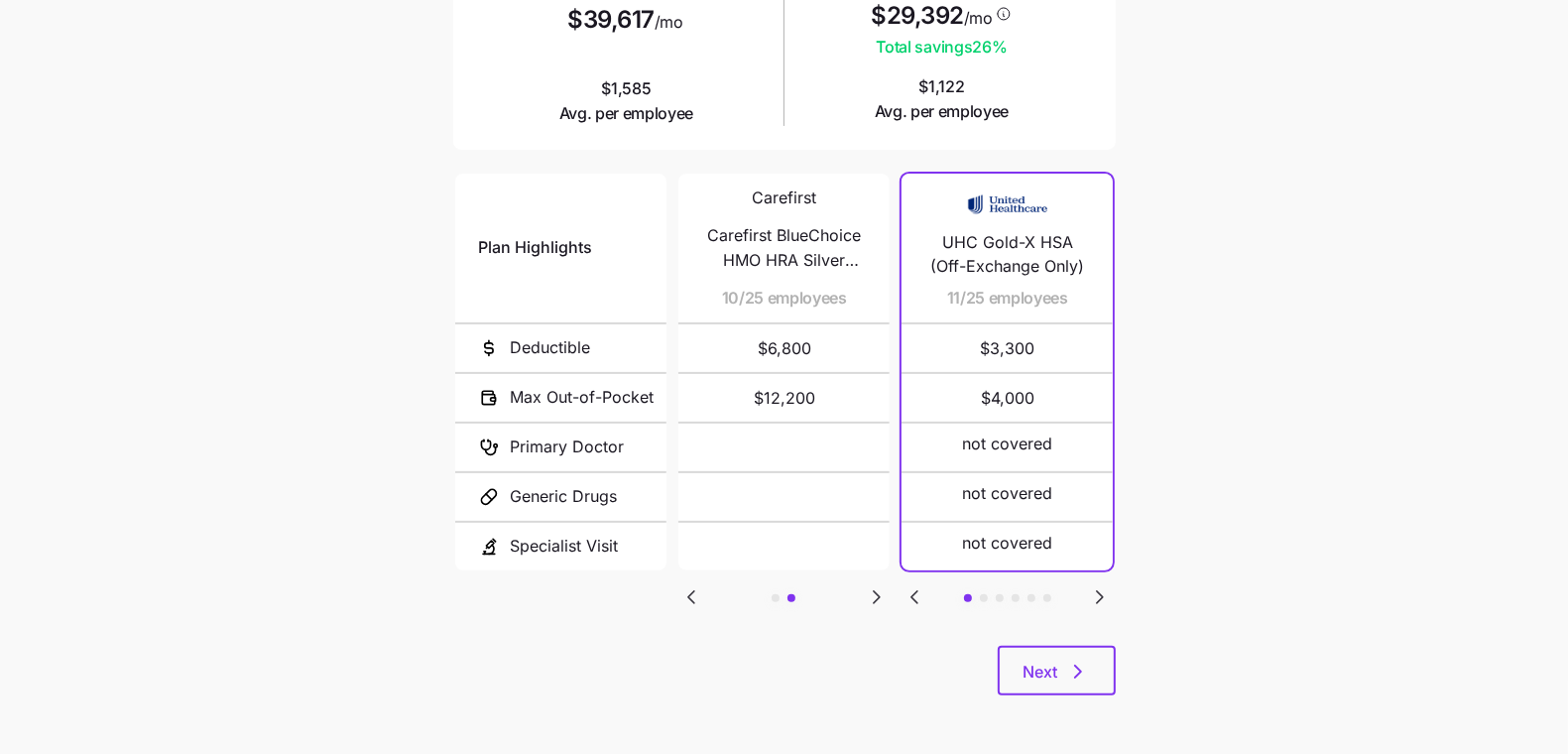 click 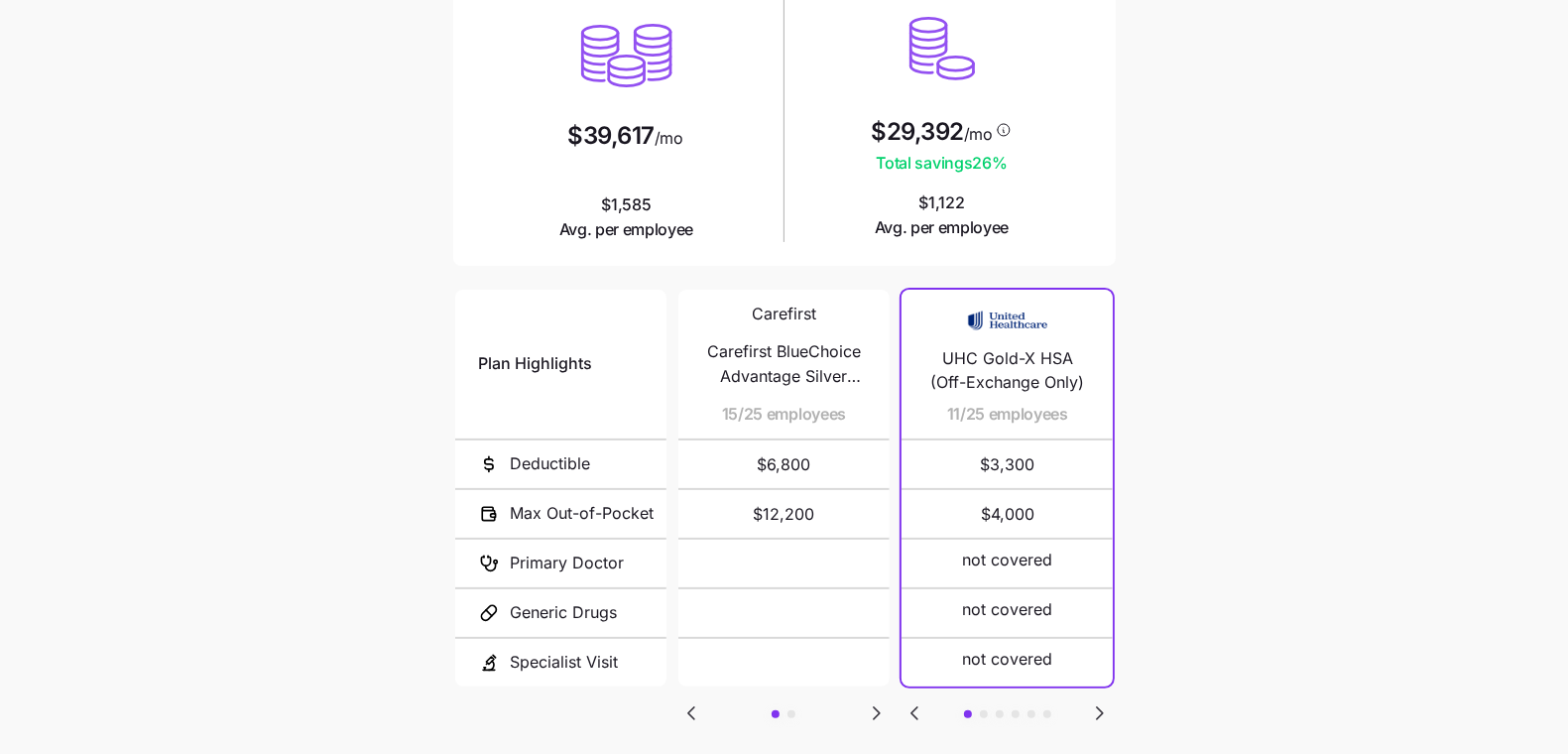 scroll, scrollTop: 0, scrollLeft: 0, axis: both 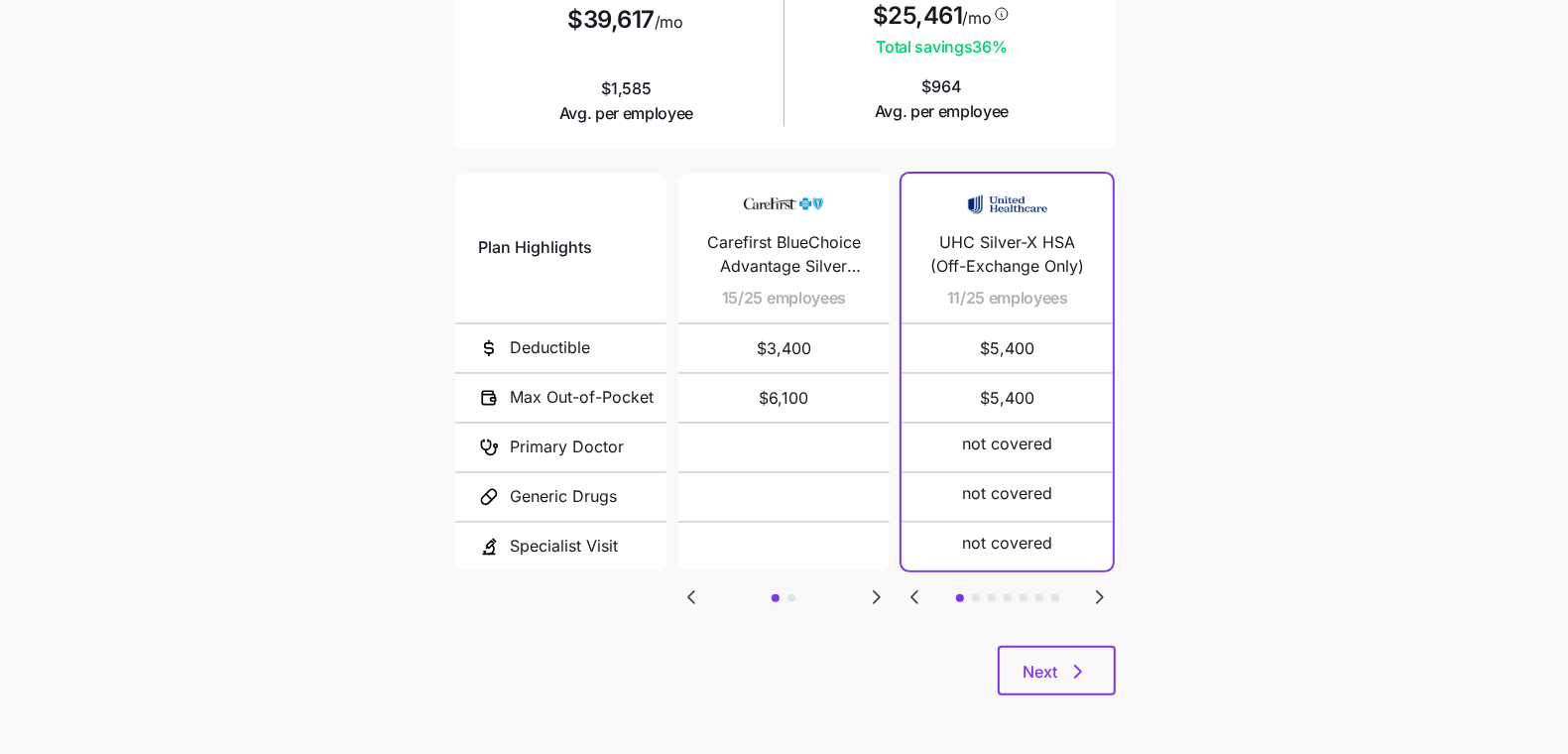 click on "Plan Highlights Deductible Max Out-of-Pocket Primary Doctor Generic Drugs Specialist Visit Carefirst BlueChoice Advantage Silver 3000 15/25 employees $3,400 $6,100 Carefirst BlueChoice HMO HRA Silver 3000 10/25 employees $3,400 $6,100 UHC Silver-X HSA (Off-Exchange Only) 11/25 employees $5,400 $5,400 not covered not covered not covered Sentara Silver 3500 Ded HSA 5/25 employees $3,500 $7,000 not covered not covered not covered Sentara M Bronze 6000 Ded HSA 4/25 employees $6,000 $8,000 not covered not covered not covered Bronze 2 Advanced HSA: Aetna network + MinuteClinic + Virtual Primary Care 2/25 employees $5,695 $7,495 not covered not covered not covered Silver Simple 1/25 employees $2,500 $7,200 not covered not covered not covered Ambetter Health Solutions Silver Copay HSA 4000 1/25 employees $4,000 $7,000 not covered not covered not covered Blue Focus Bronze POS SM  302 1/25 employees $5,200 $7,500 50% after deductible 25% after deductible plus 50% 50% after deductible" at bounding box center (784, 408) 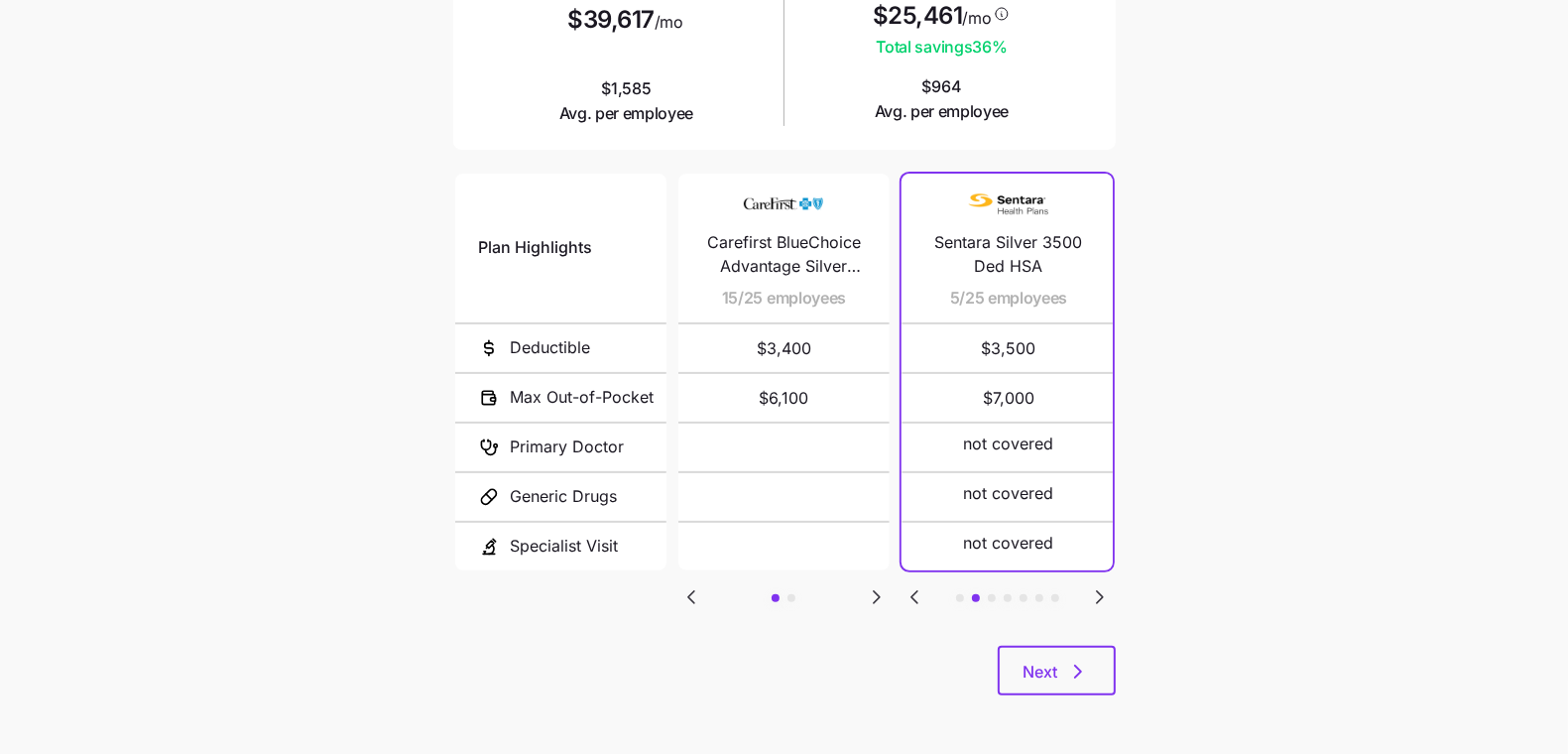 click 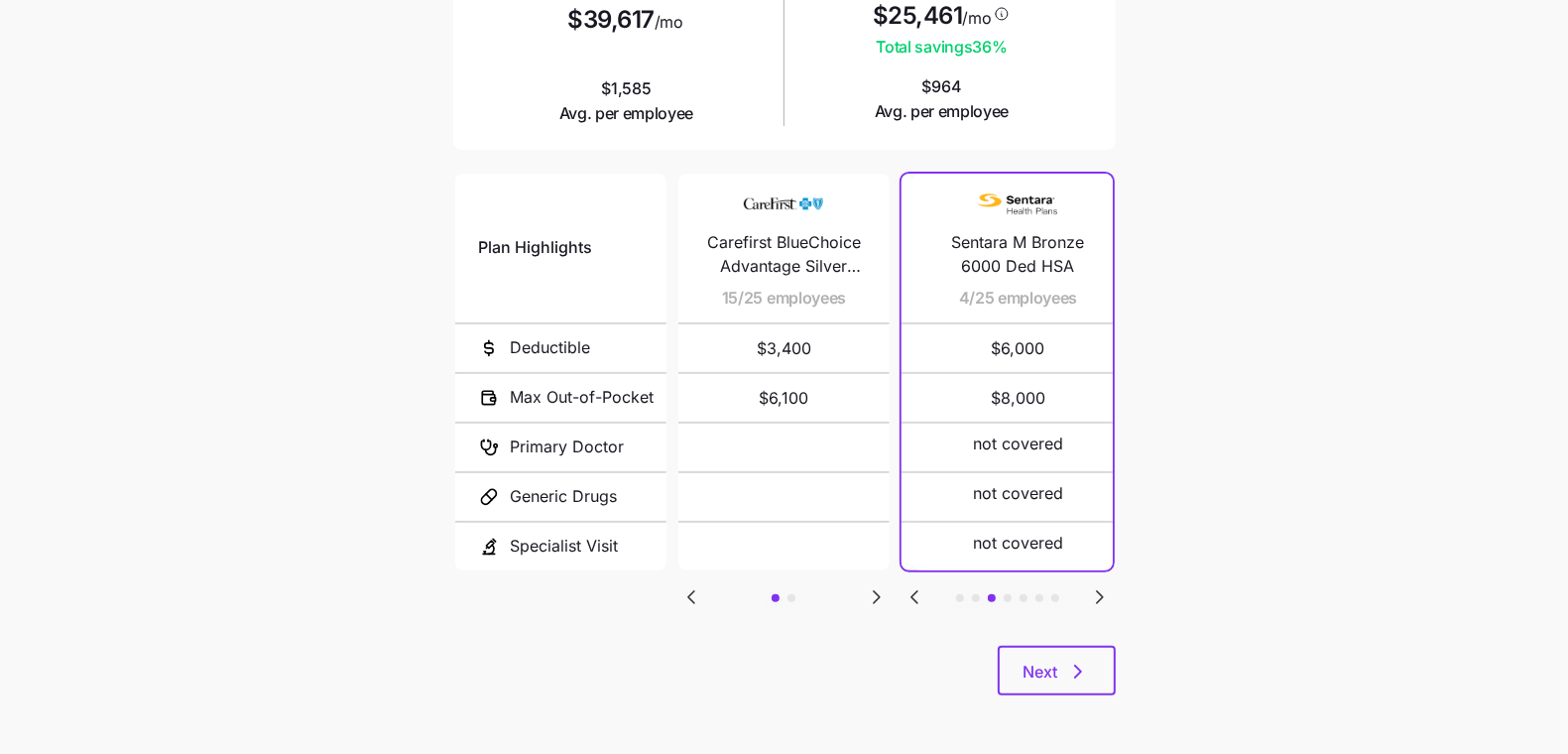 click 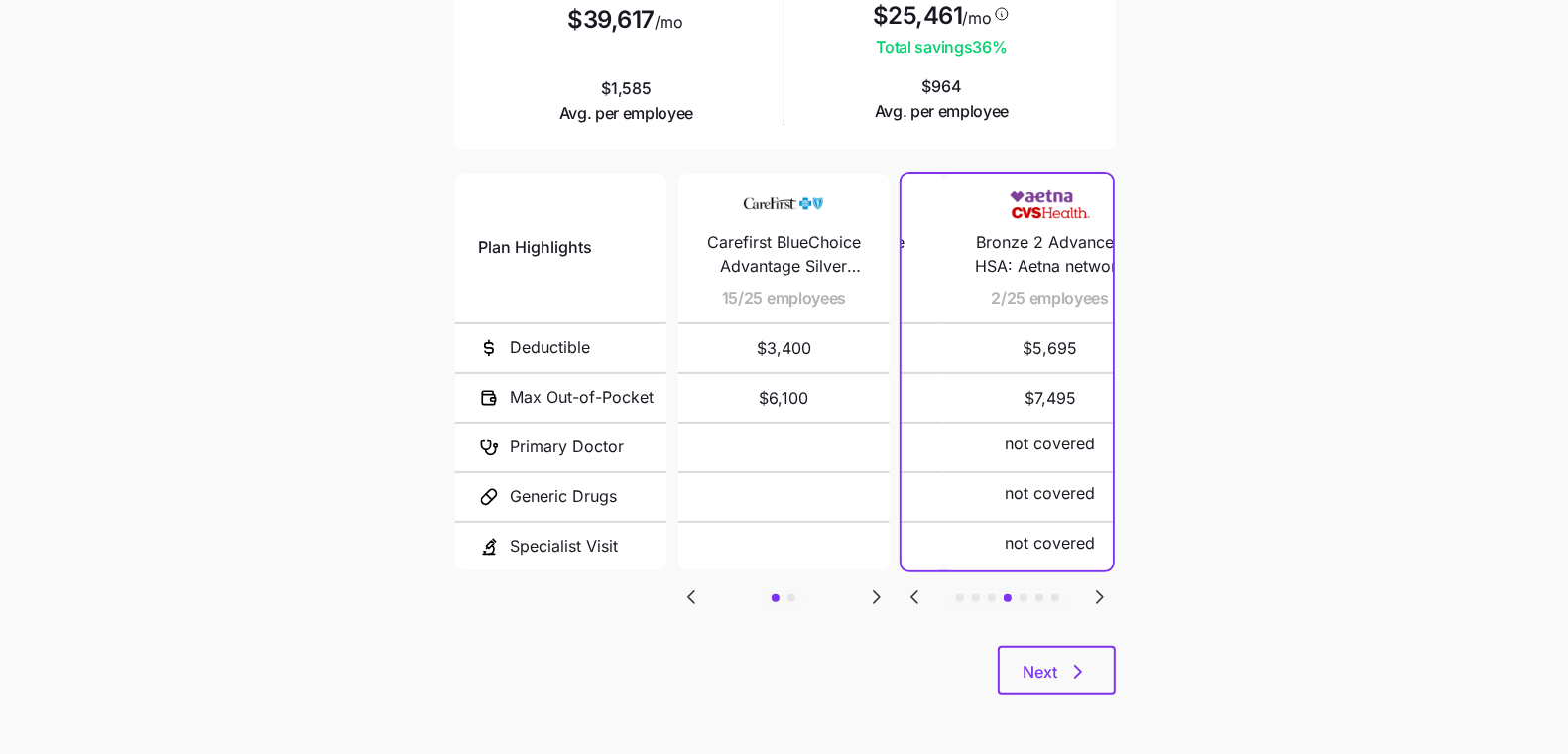 click 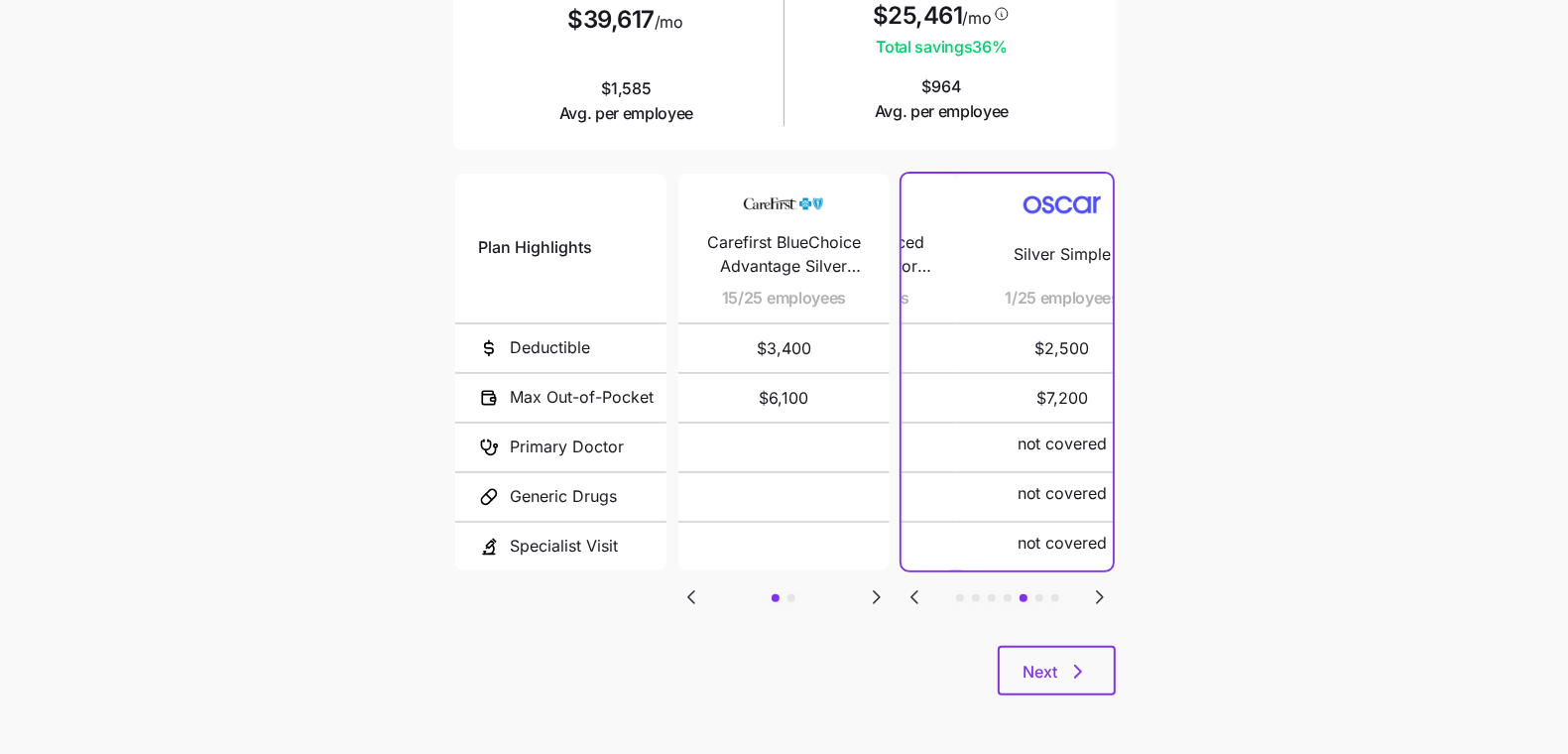 click 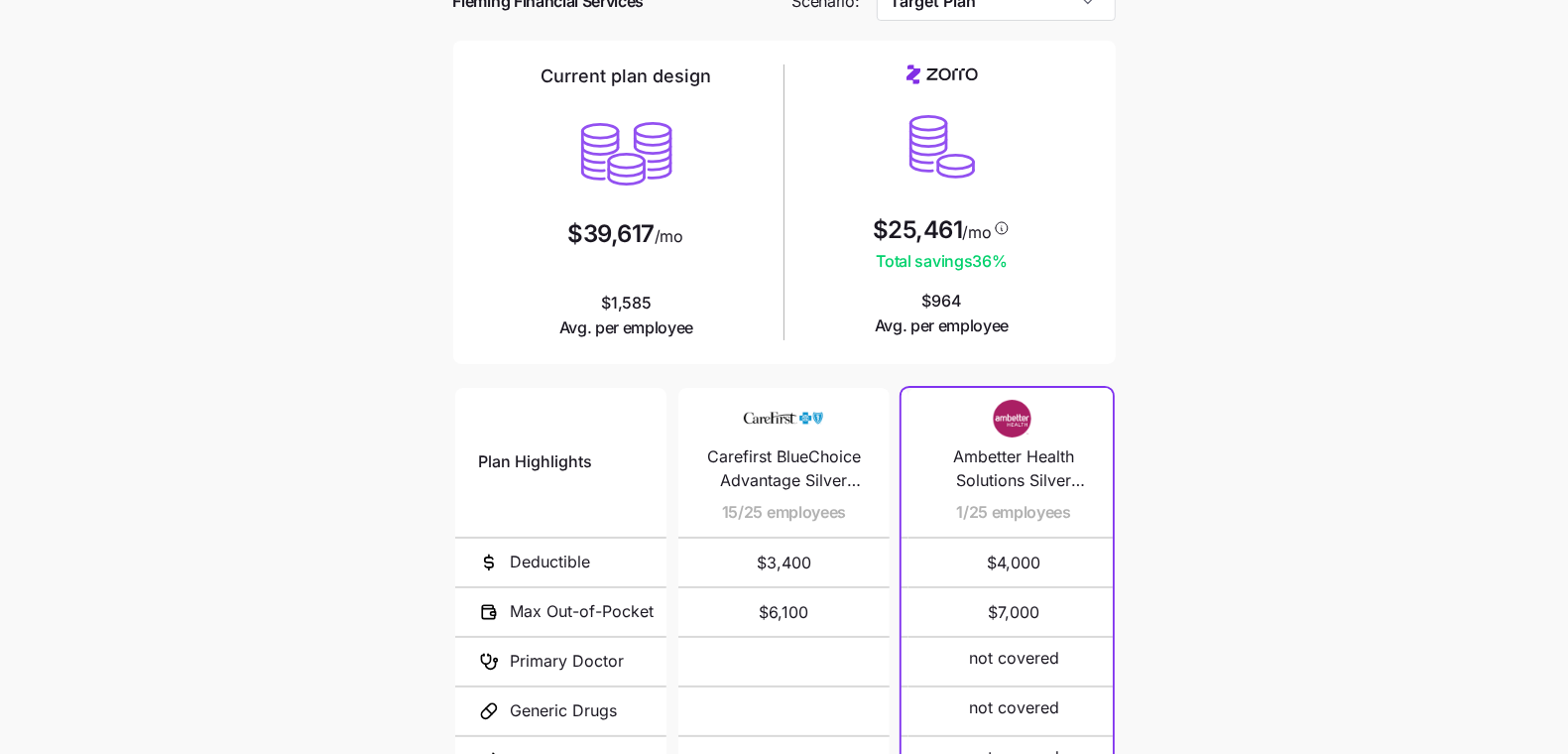 scroll, scrollTop: 0, scrollLeft: 0, axis: both 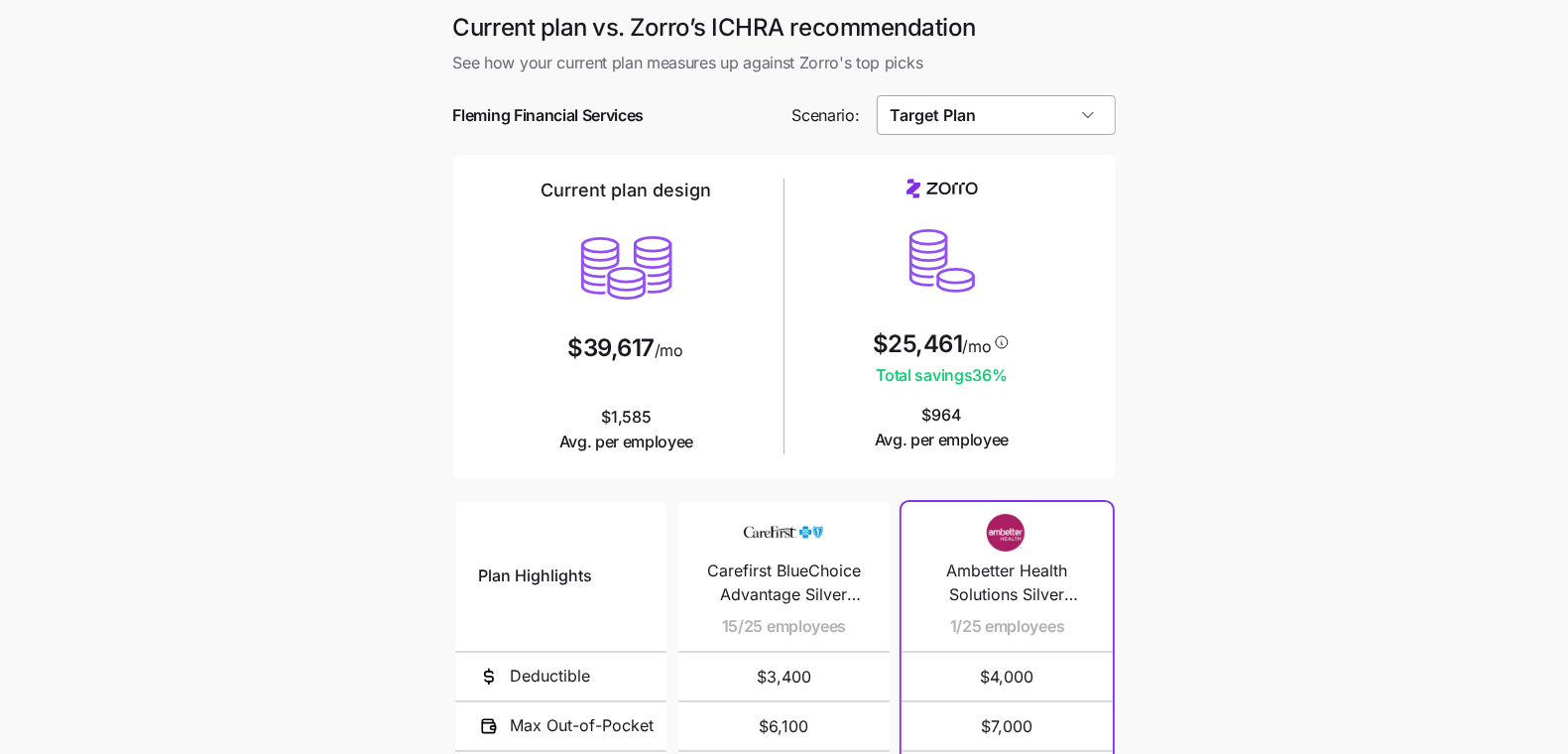 click on "Target Plan" at bounding box center [996, 115] 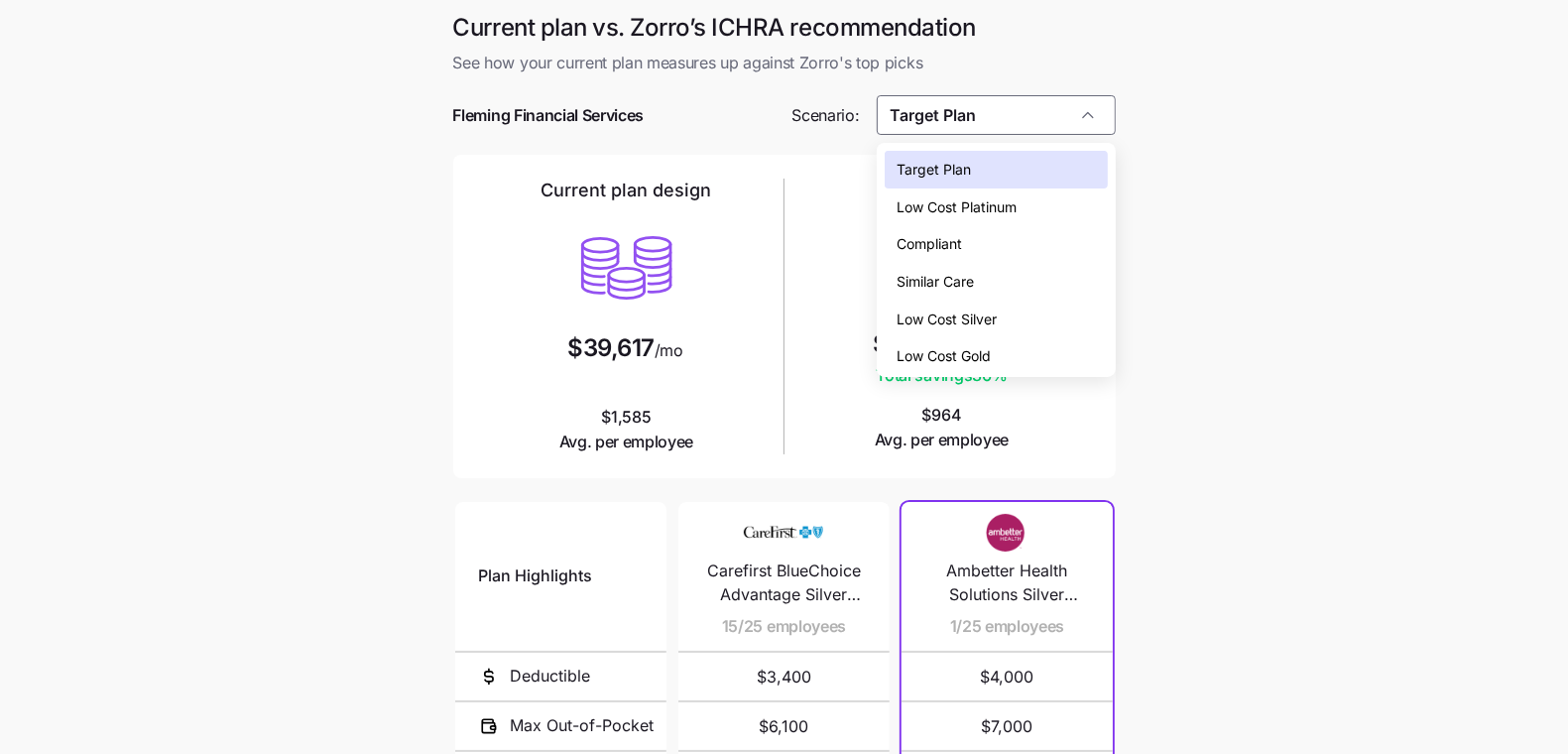 click on "Low Cost Platinum" at bounding box center (956, 207) 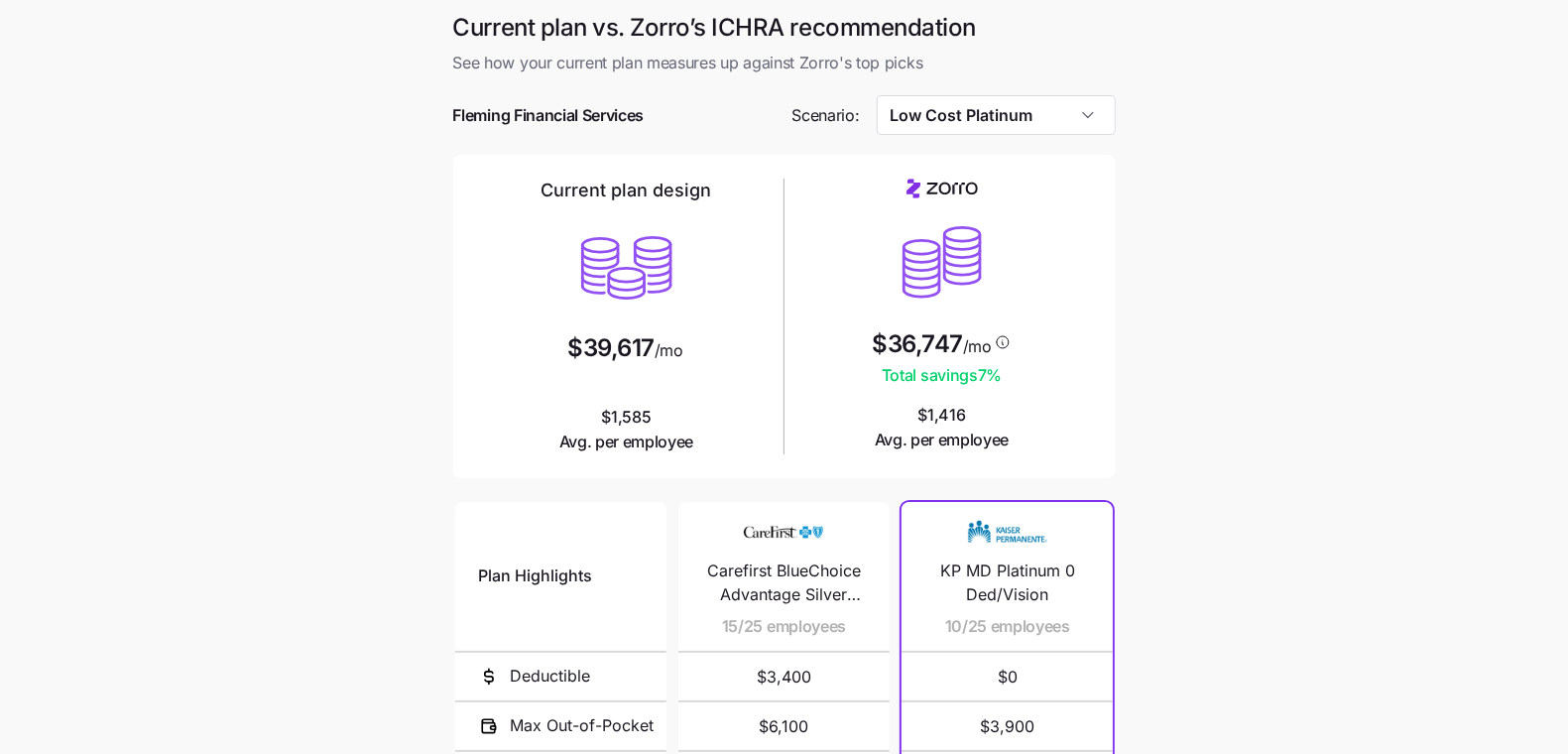 click at bounding box center (784, 85) 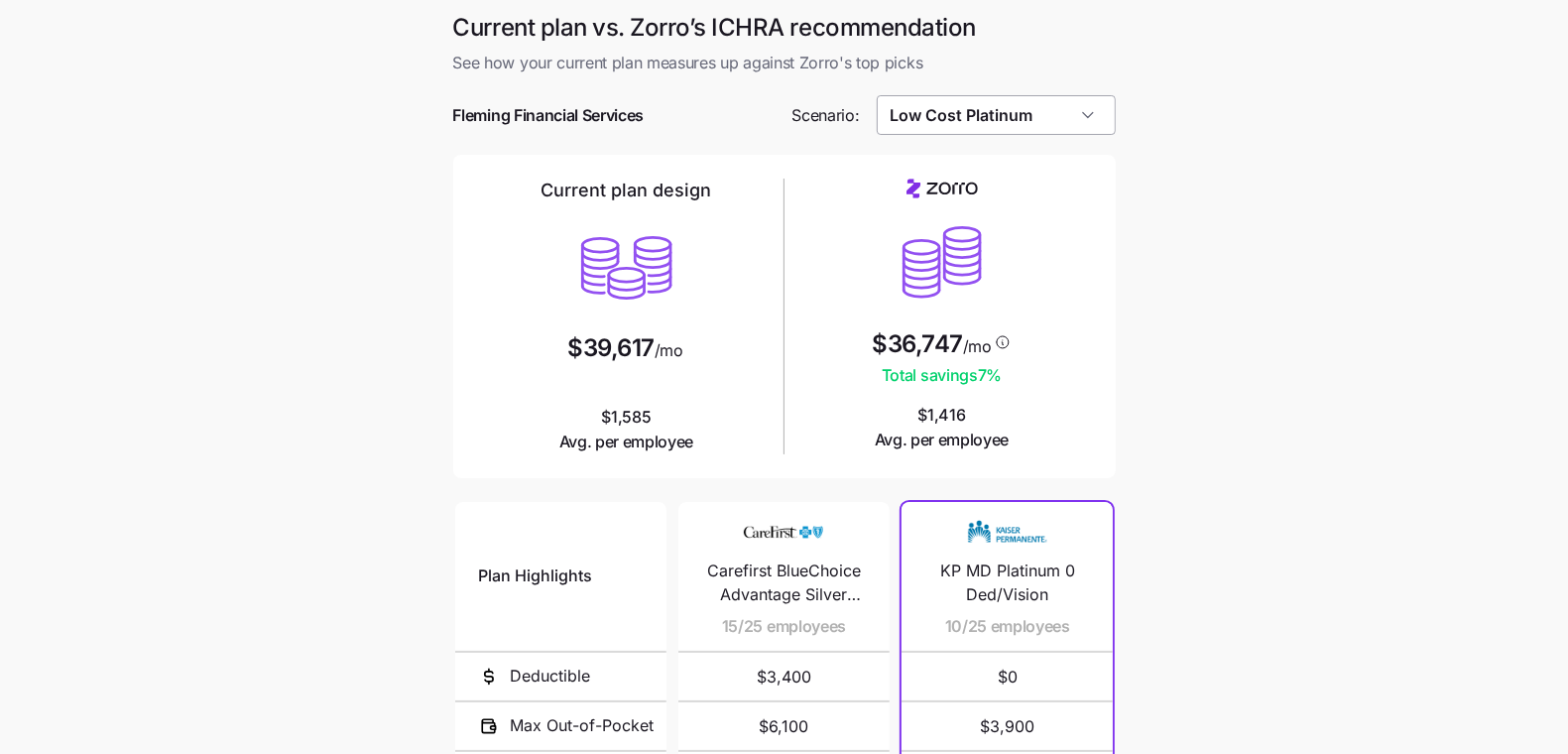 click on "Low Cost Platinum" at bounding box center (996, 115) 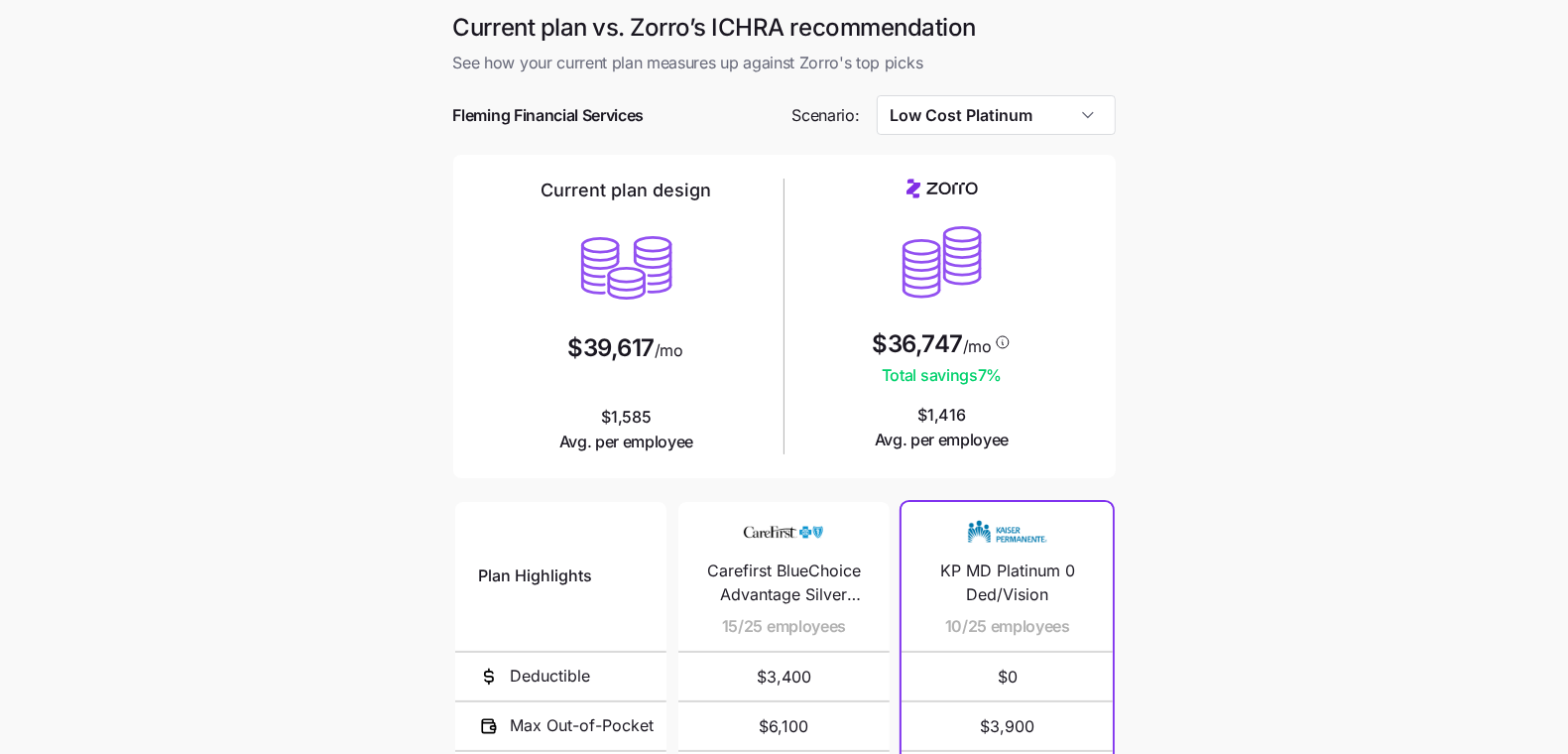 click on "Current plan vs. Zorro’s ICHRA recommendation See how your current plan measures up against Zorro's top picks Fleming Financial Services Scenario: Low Cost Platinum Current plan design $39,617 /mo $1,585 Avg. per employee $36,747 /mo Total savings  7 % $1,416 Avg. per employee Plan Highlights Deductible Max Out-of-Pocket Primary Doctor Generic Drugs Specialist Visit Carefirst BlueChoice Advantage Silver 3000 15/25 employees $3,400 $6,100 Carefirst BlueChoice HMO HRA Silver 3000 10/25 employees $3,400 $6,100 KP MD Platinum 0 Ded/Vision 10/25 employees $0 $3,900 $15 $5 $20 Sentara Platinum 0 Ded 9/25 employees $0 $3,500 $20 $10 $40 Blue Home Gold Premier | 3 Free PCP | $10 Tier 1 Rx | with Novant Health 2/25 employees $1,800 $9,100 $0 $10 $40 Secure Gold + $0 Virtual 24/7 Care Visits 1/25 employees $1,800 $8,600 $0 $10 $50 Gold 1 1/25 employees $1,640 $8,100 $20 $15 $50 KP MD Platinum 0 Ded/Vision 1/25 employees $0 $3,900 $15 $5 $20 Blue Focus Gold POS SM  207 1/25 employees $100 $8,700 50% after deductible" at bounding box center [784, 542] 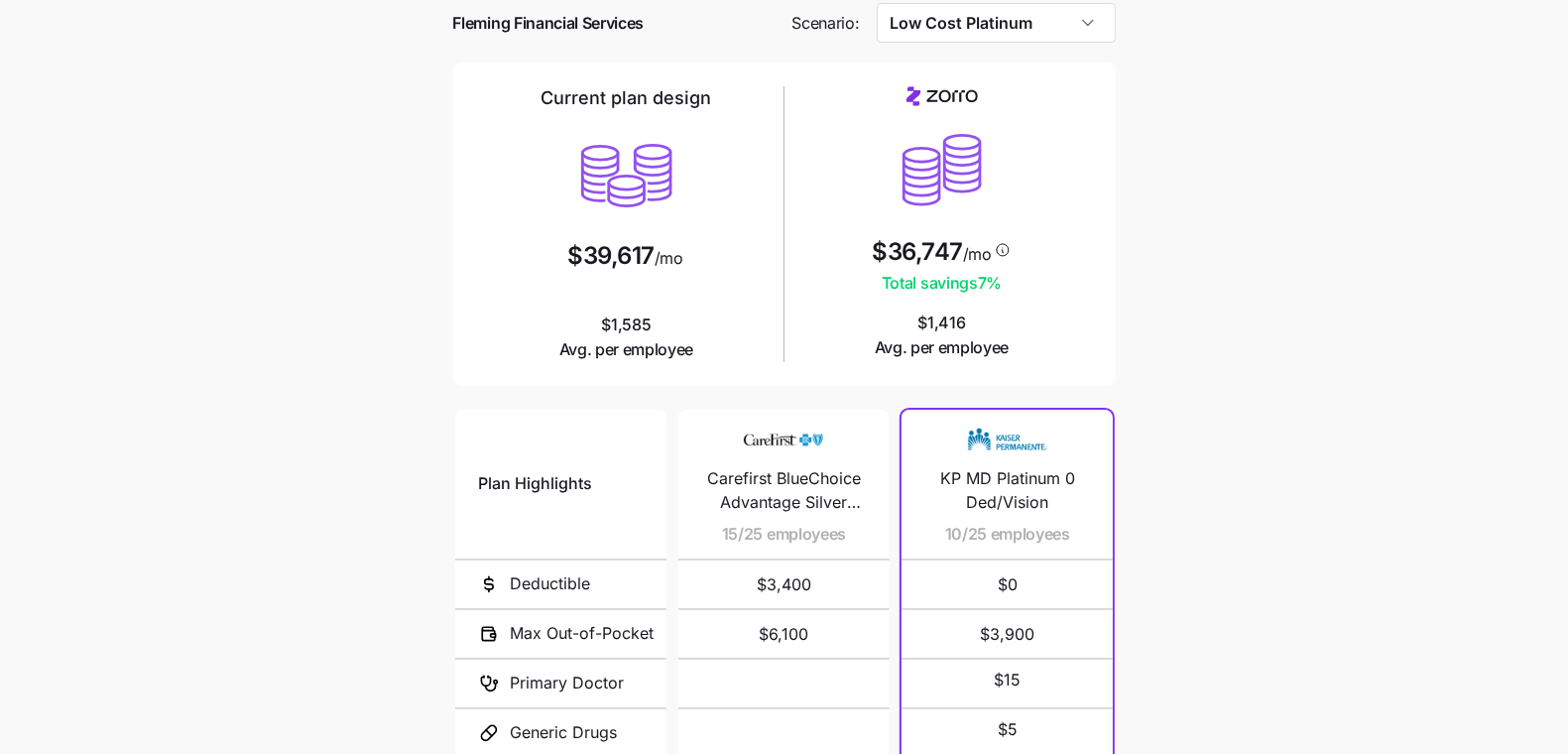 scroll, scrollTop: 328, scrollLeft: 0, axis: vertical 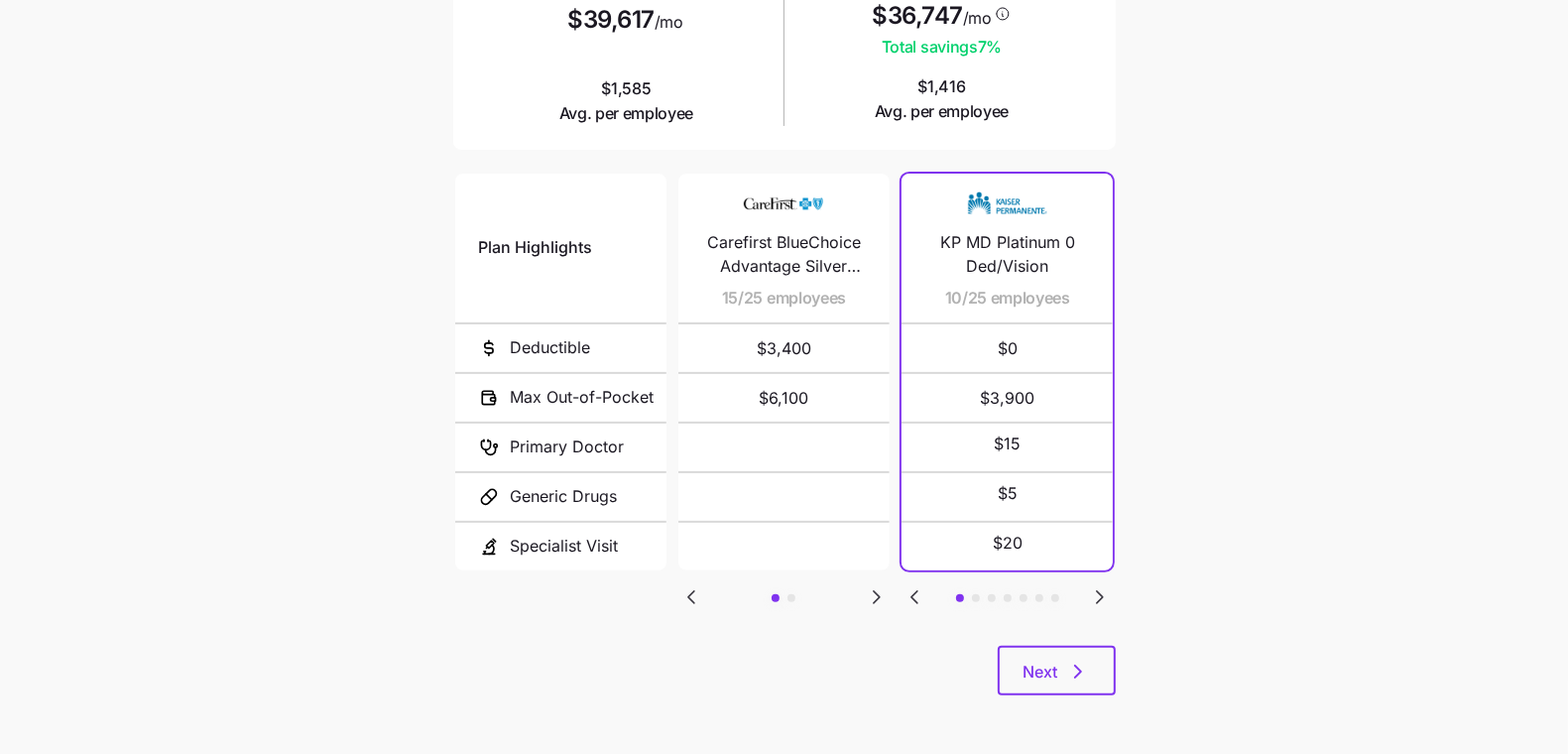 click 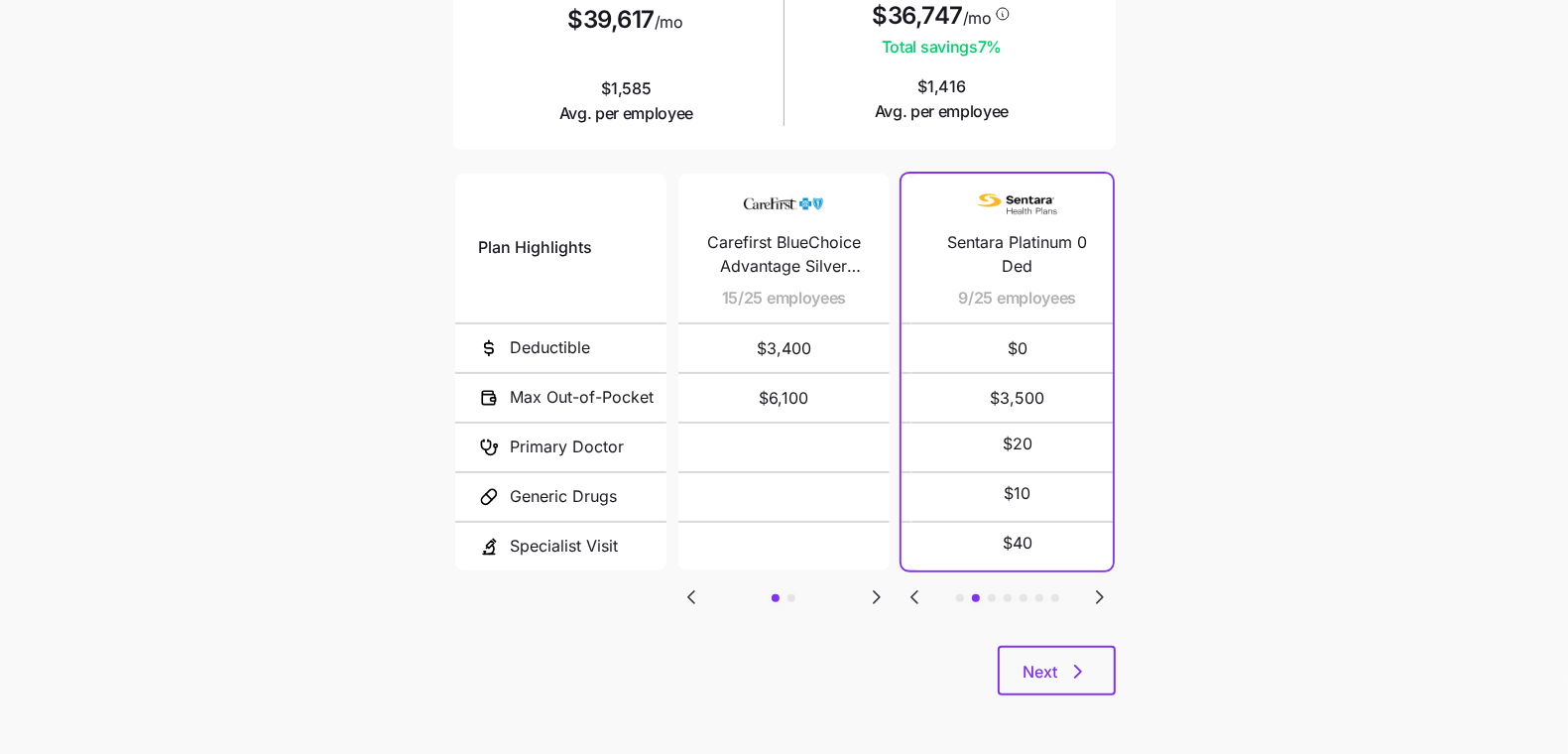 click 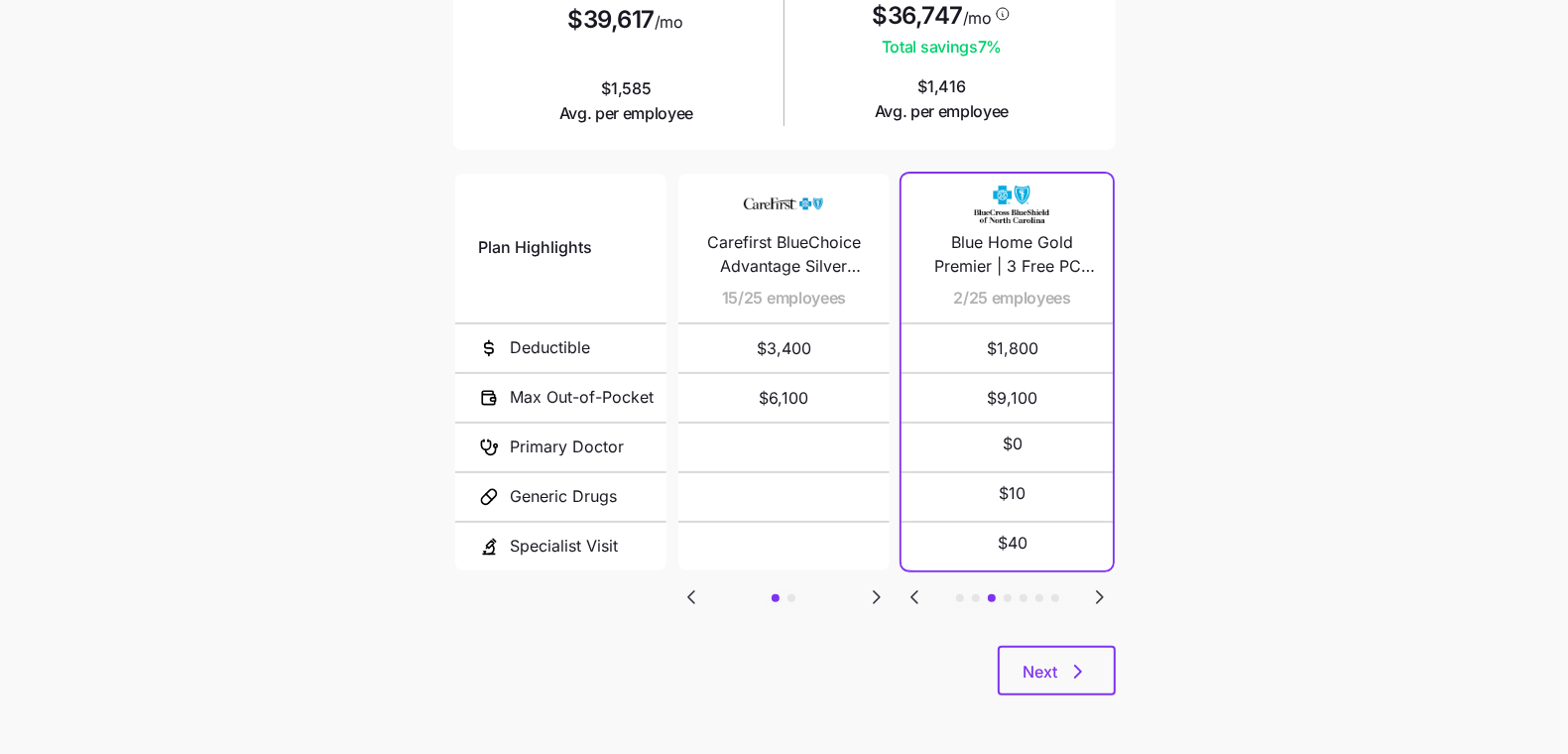 click 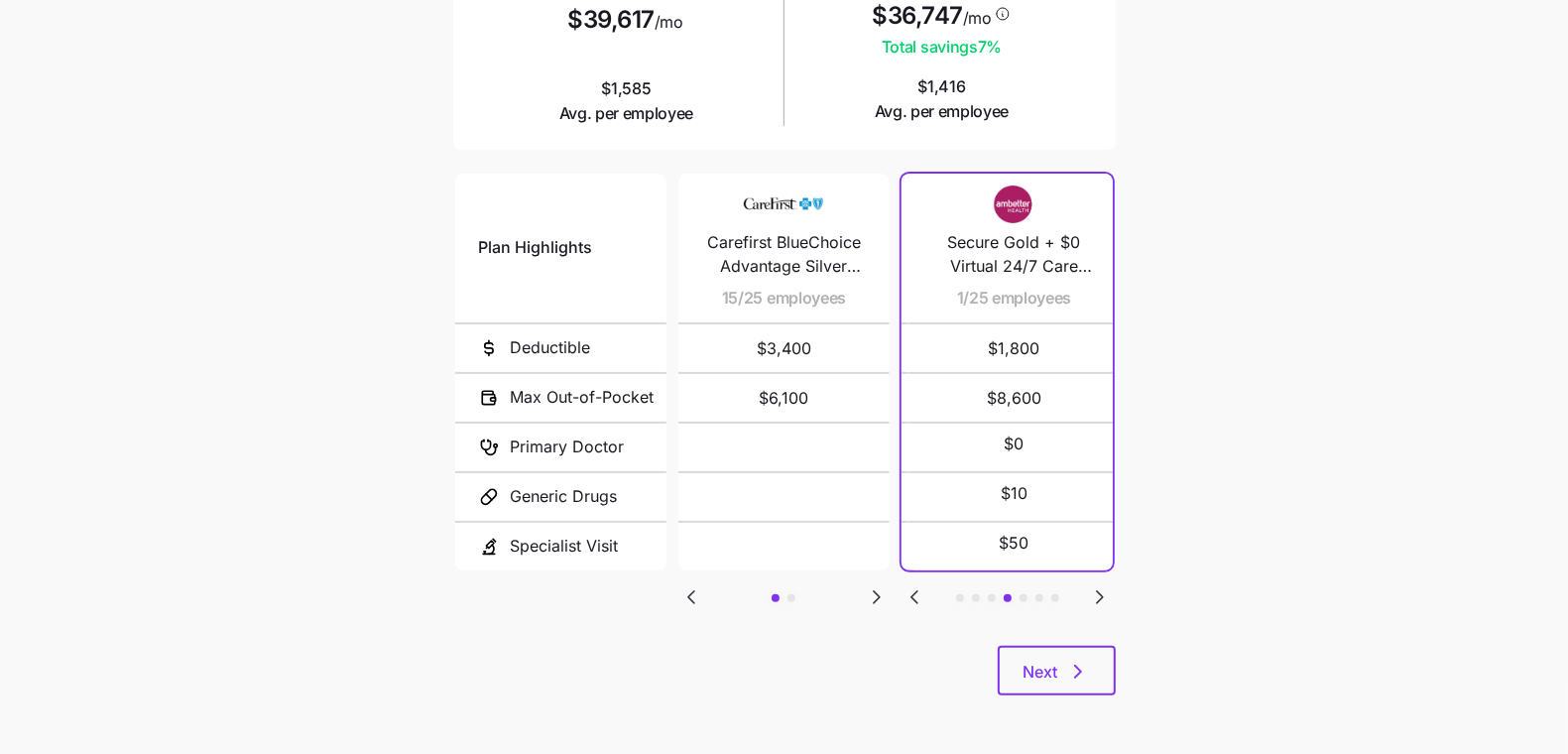 click 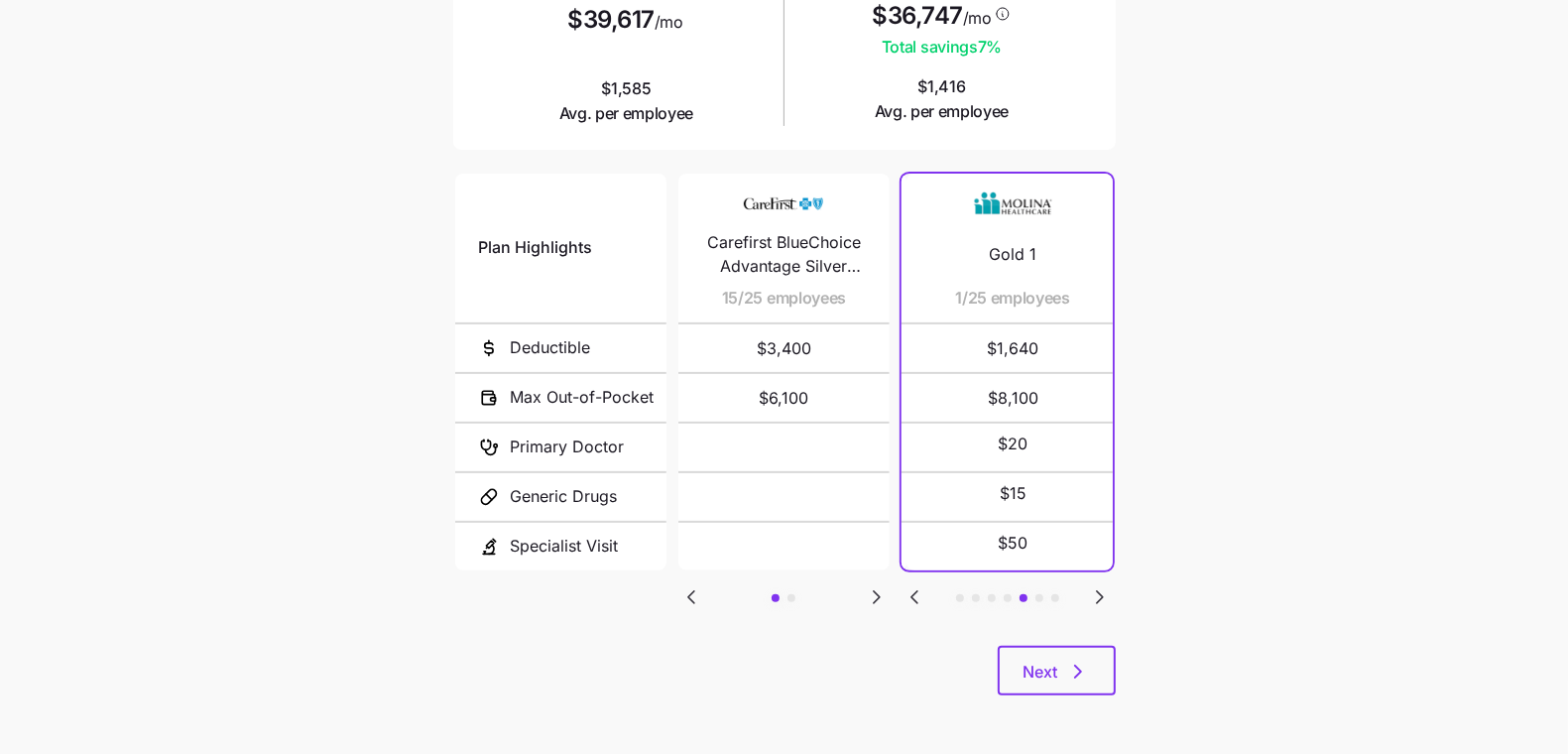 click 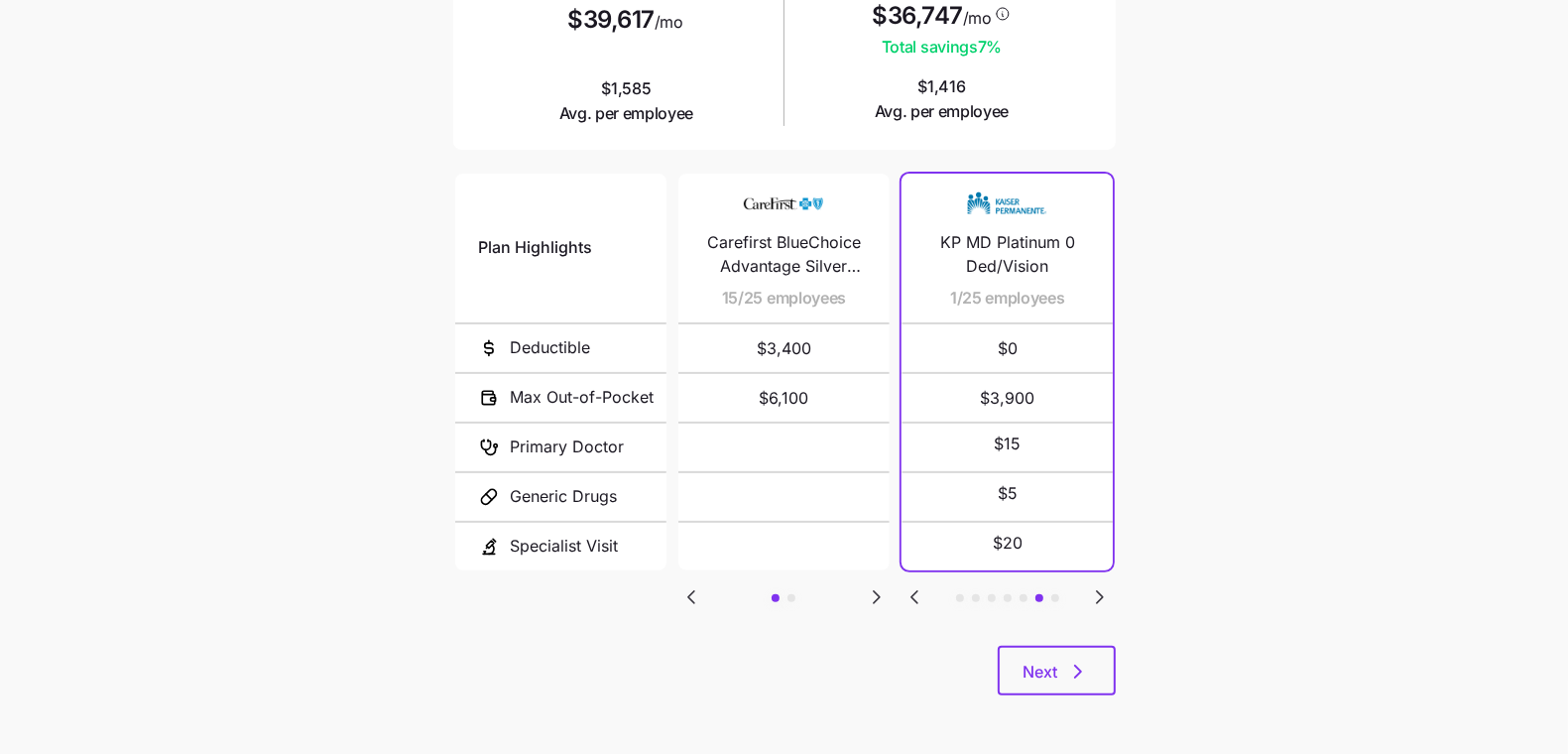 click 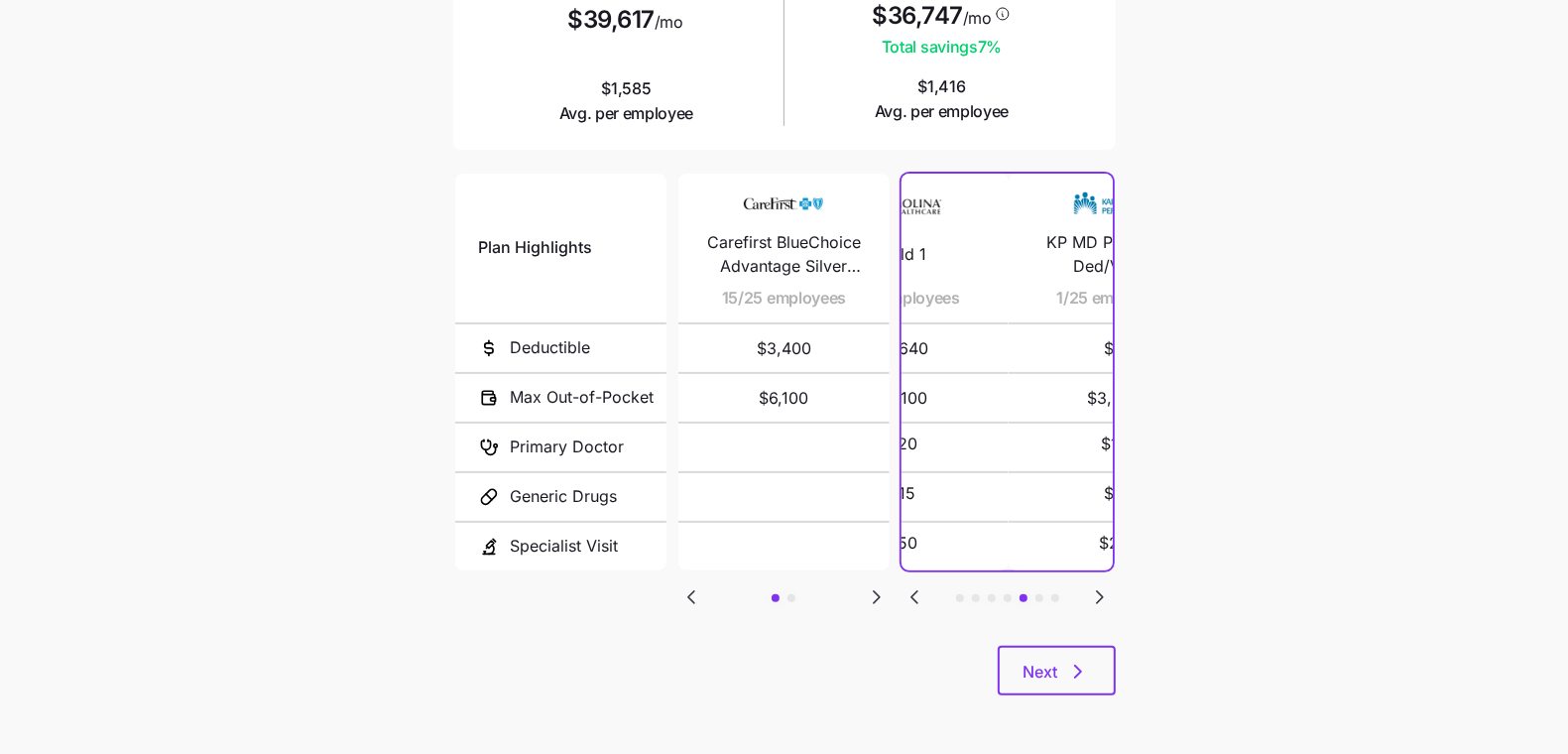 click 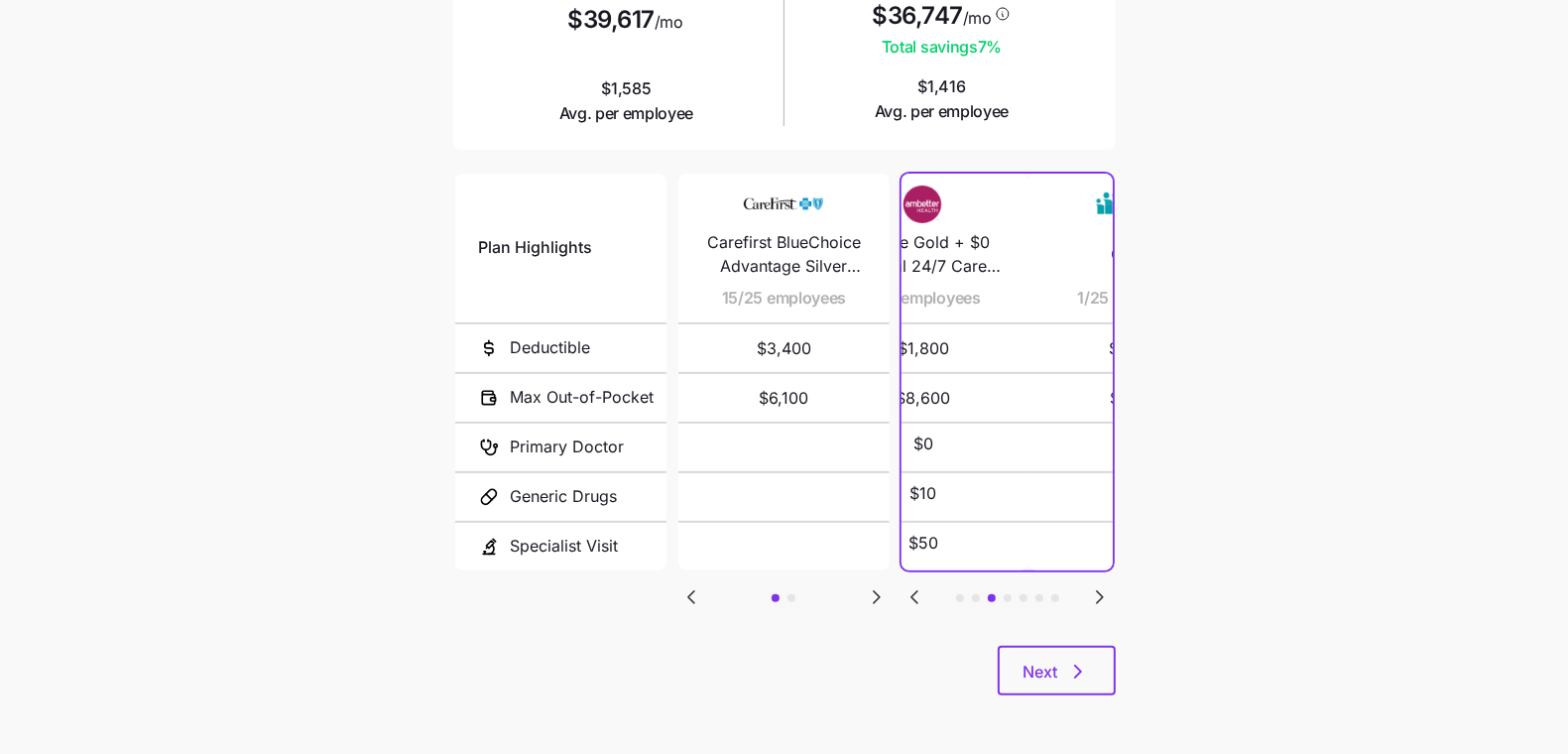 click 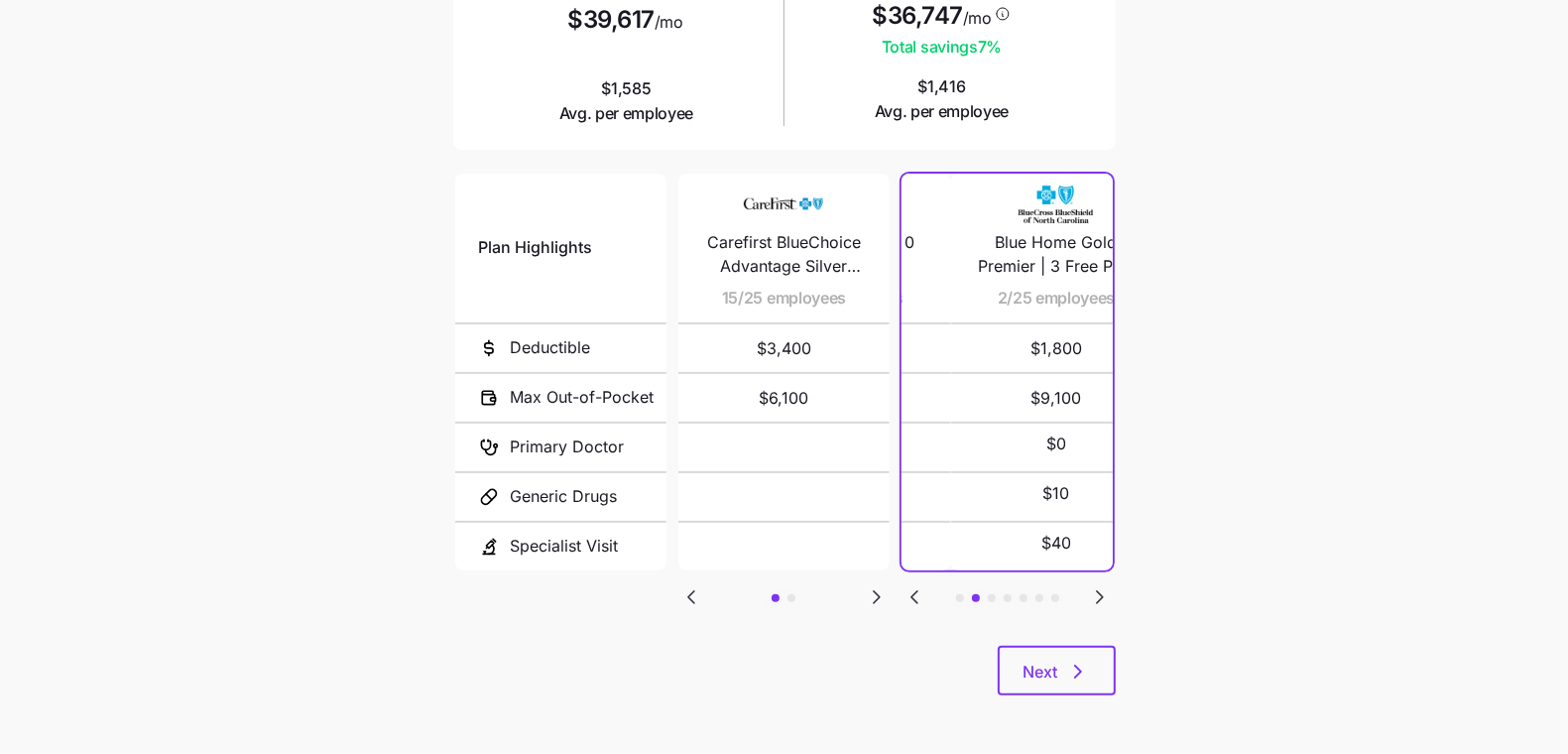 click 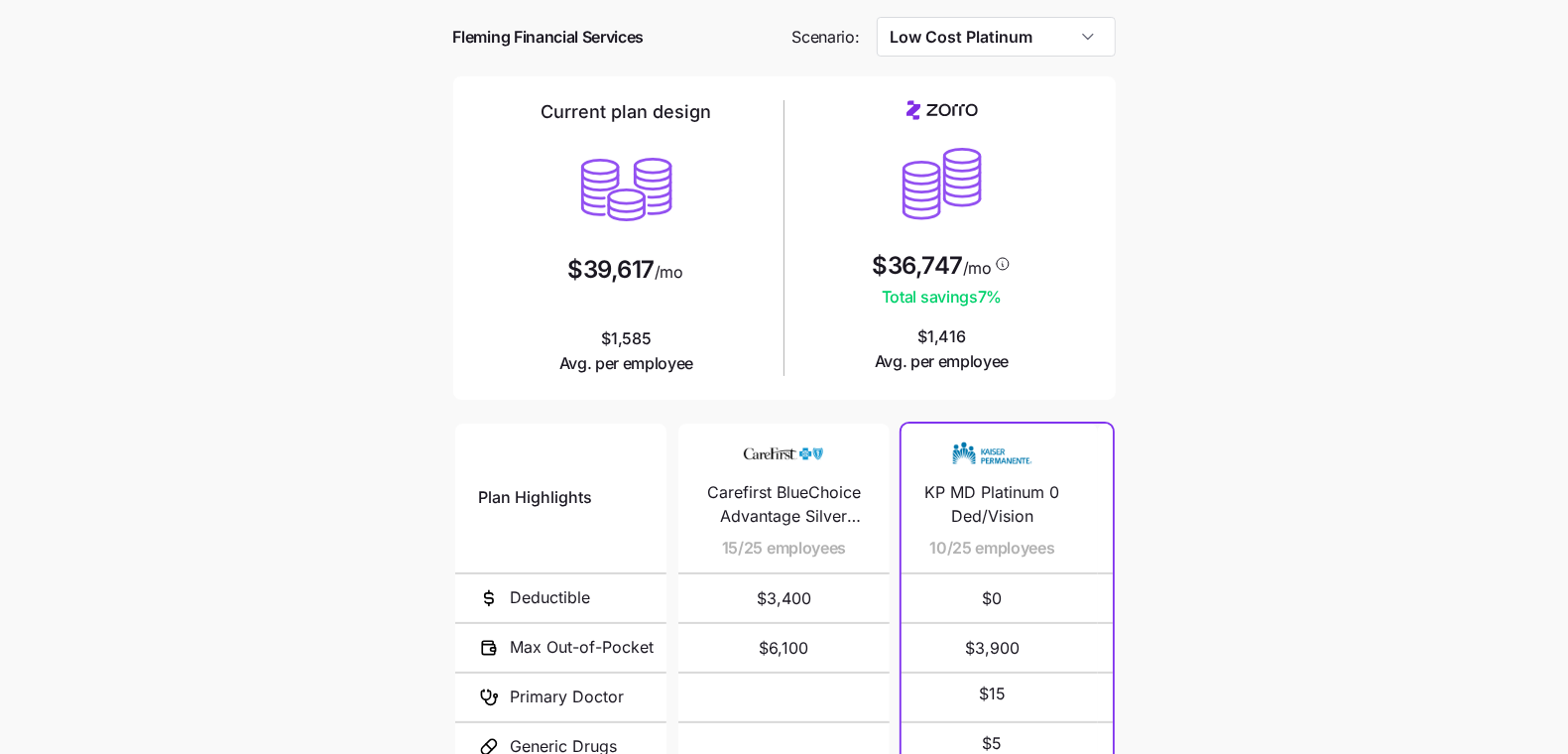 scroll, scrollTop: 0, scrollLeft: 0, axis: both 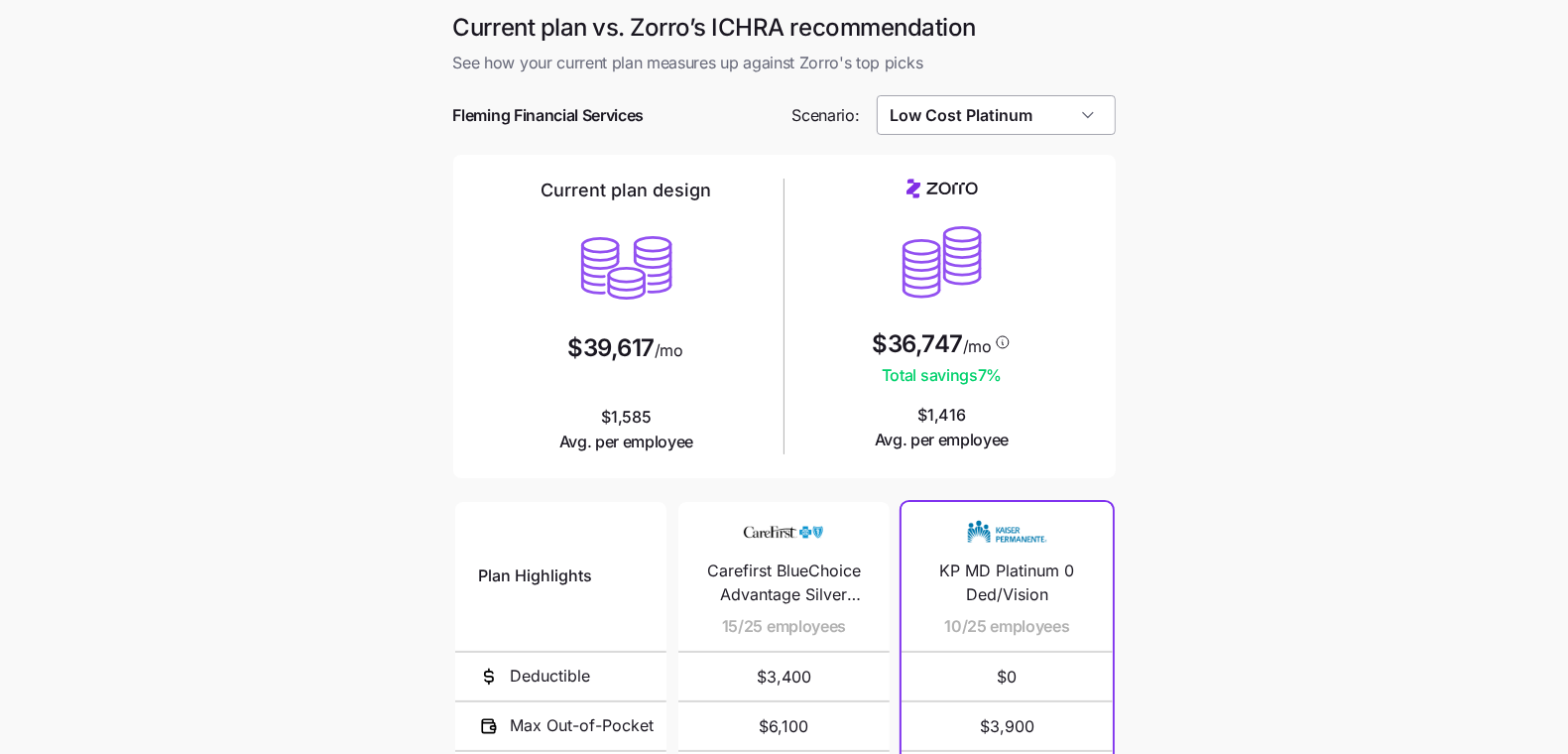 click on "Low Cost Platinum" at bounding box center [996, 115] 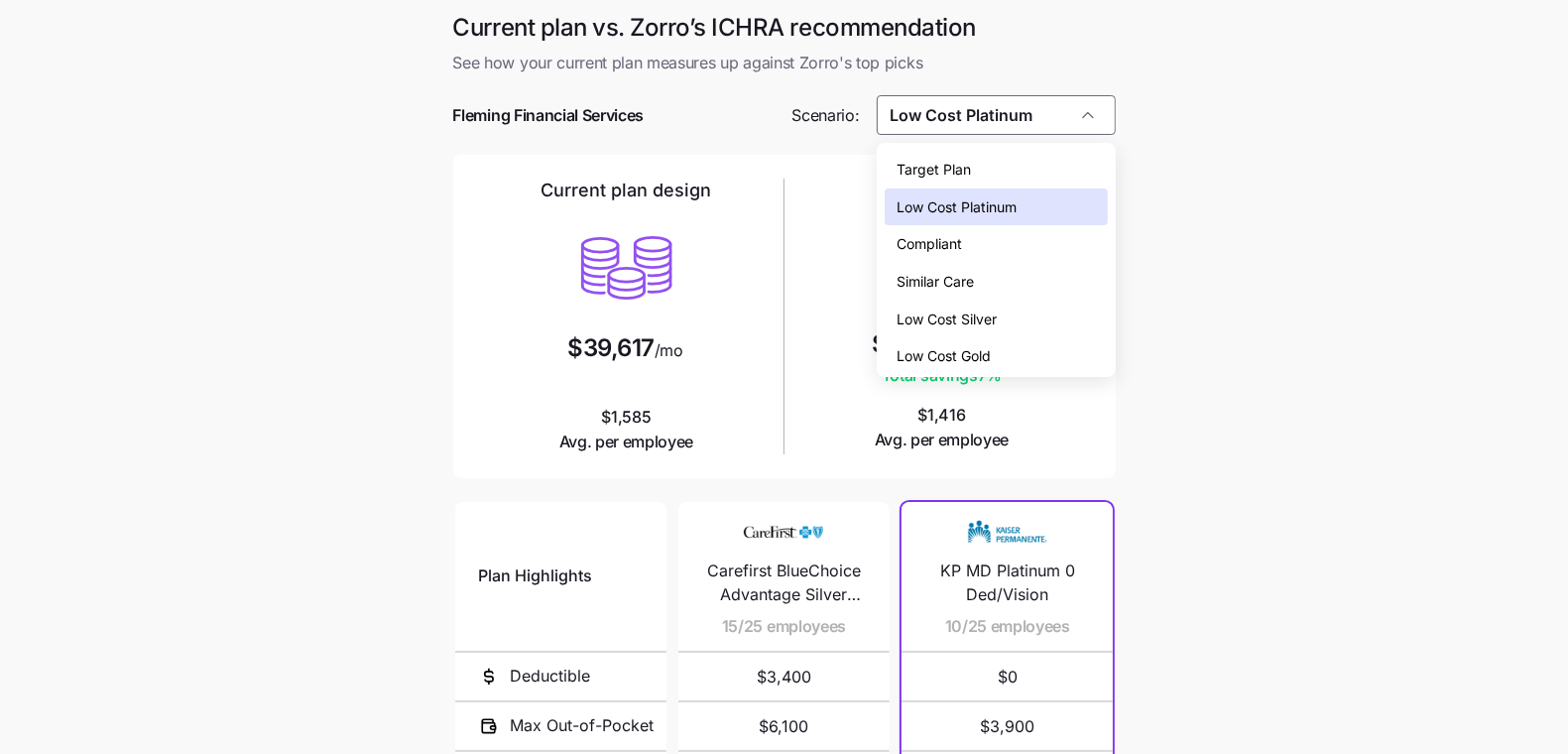 click on "Low Cost Gold" at bounding box center [996, 356] 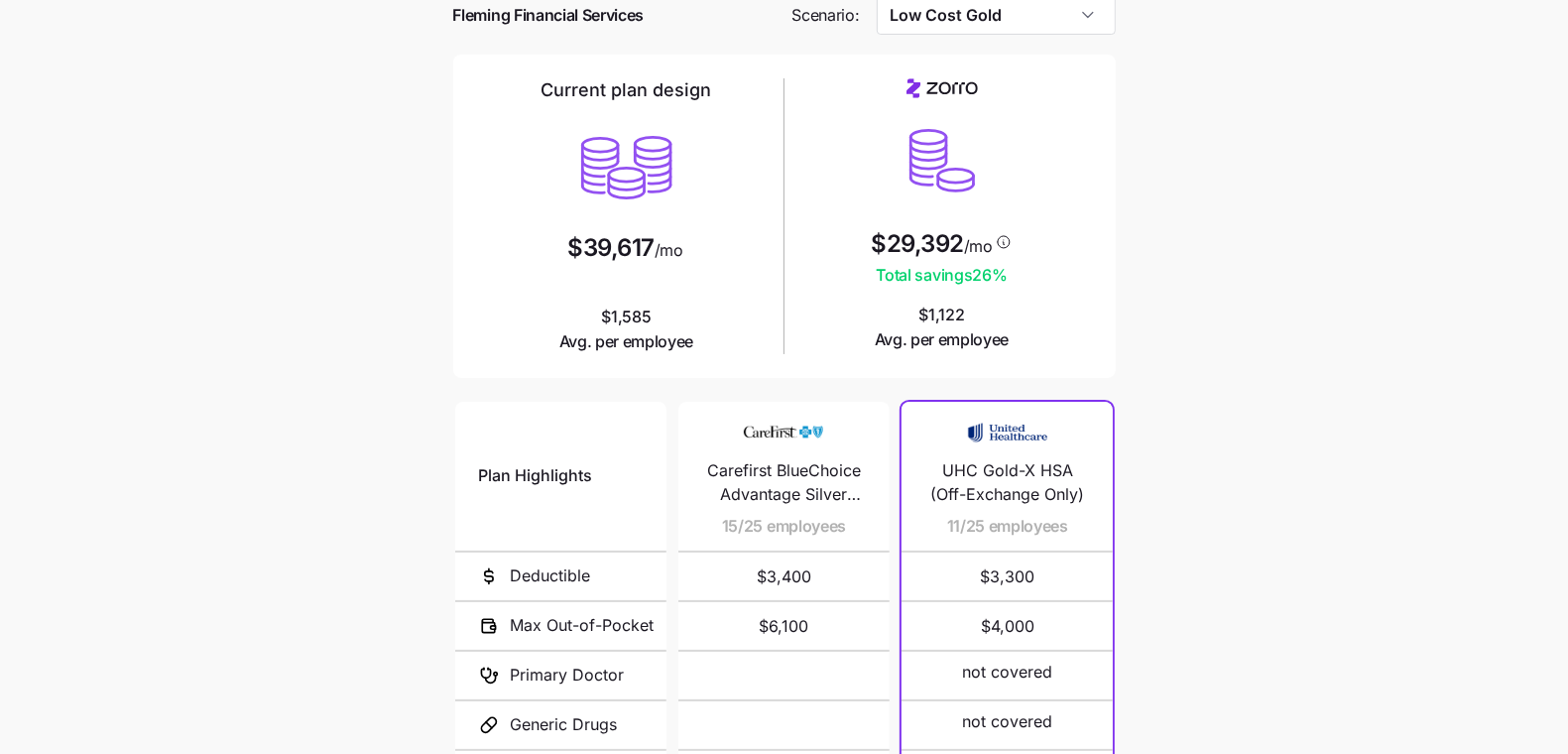 scroll, scrollTop: 310, scrollLeft: 0, axis: vertical 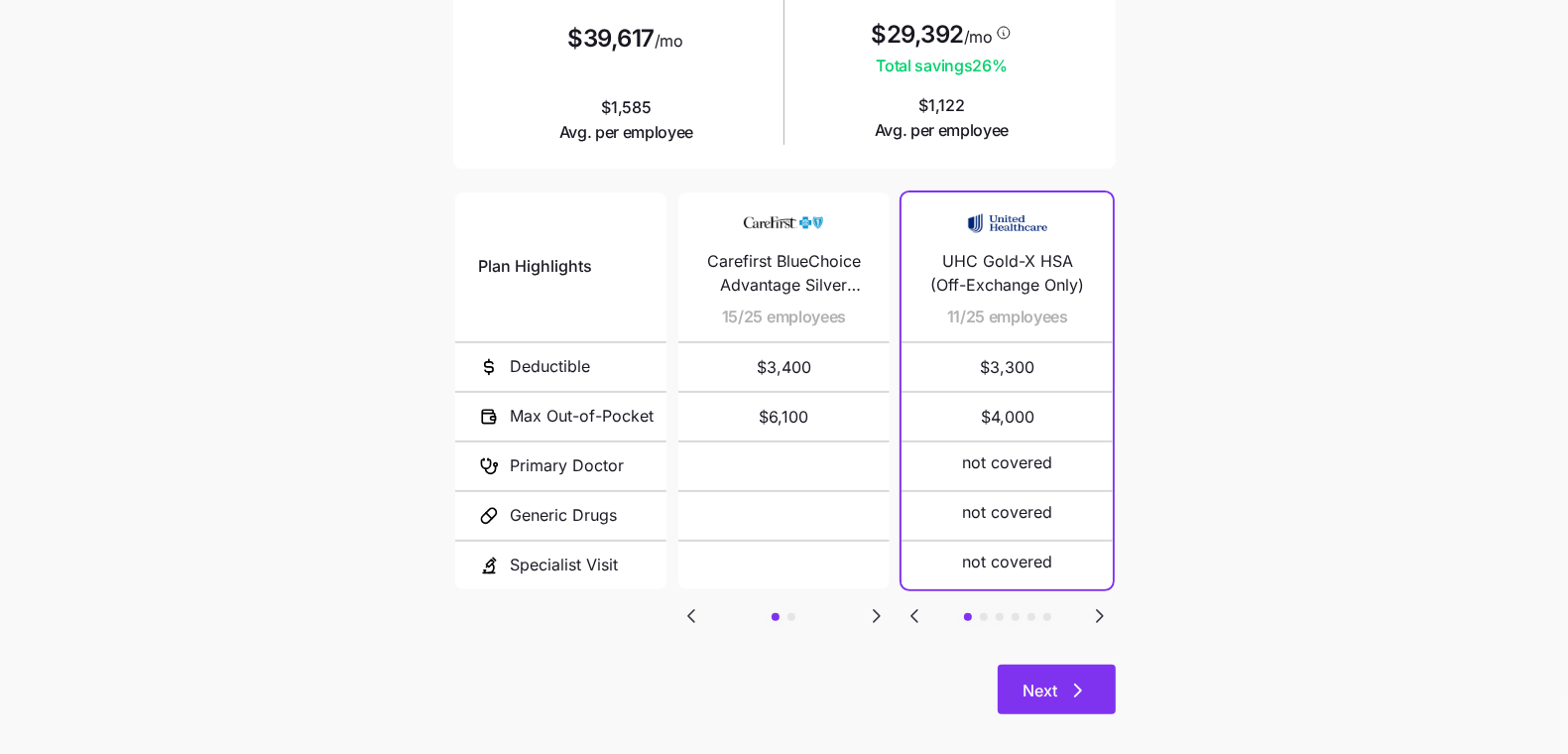 click on "Next" at bounding box center (1056, 690) 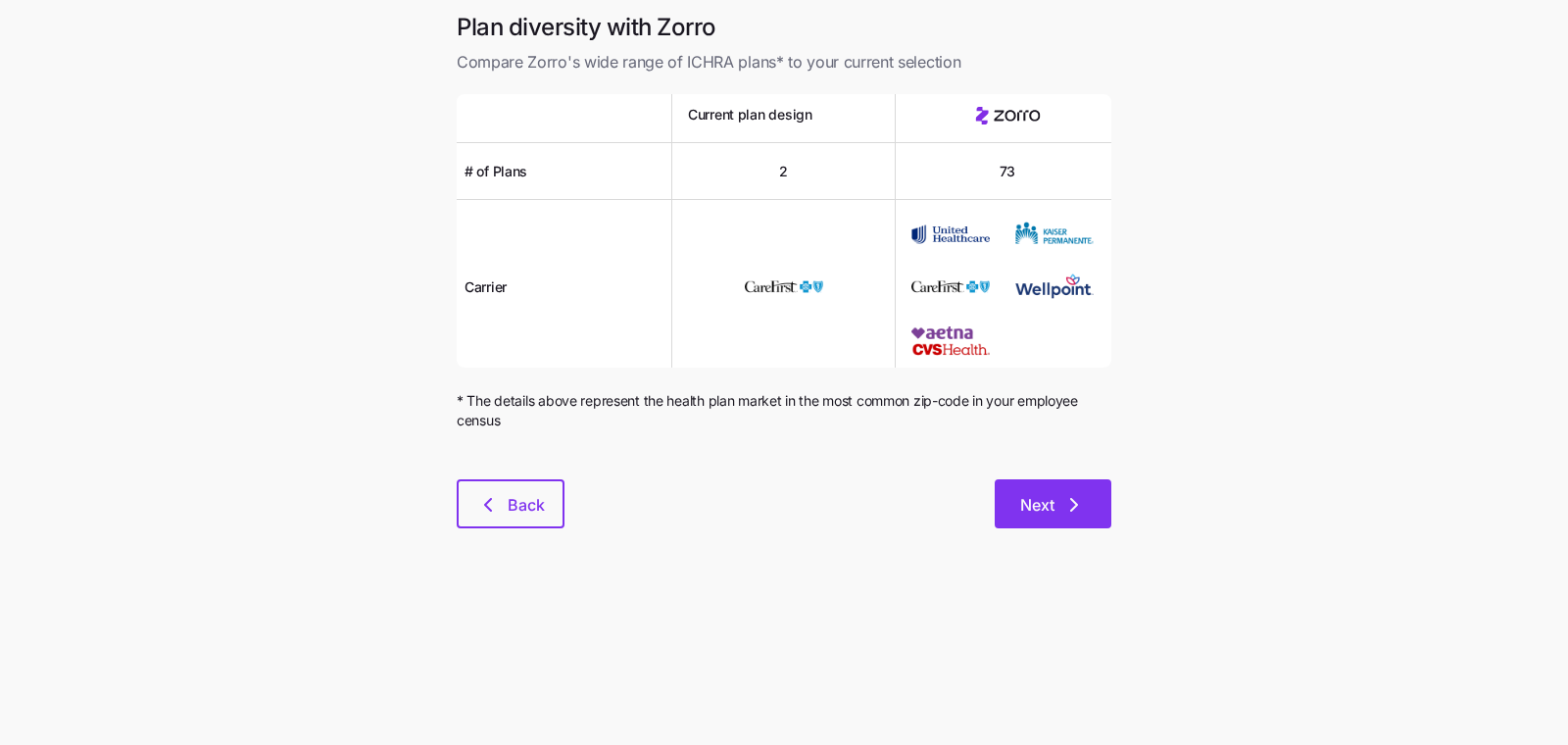 click on "Next" at bounding box center [1053, 505] 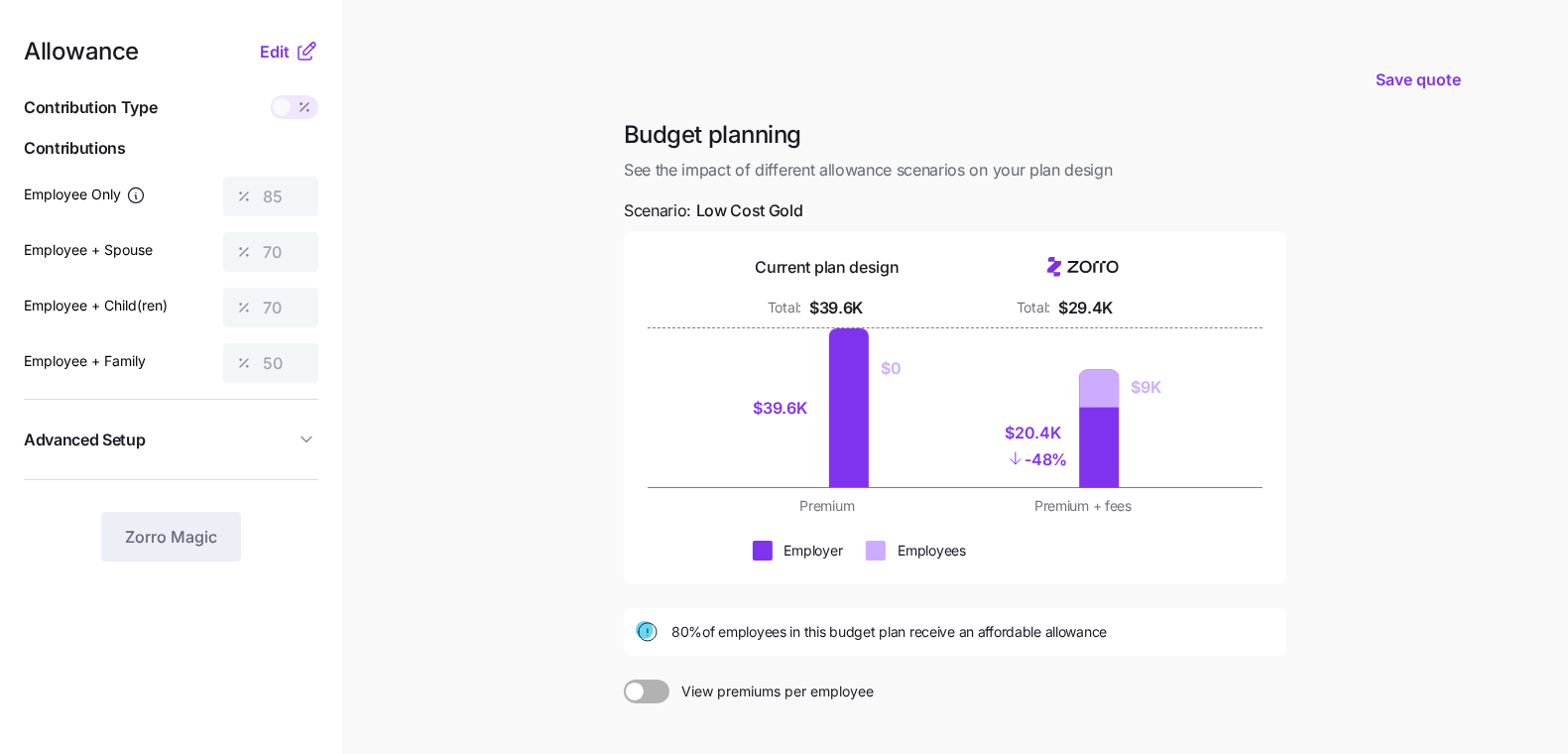 click on "Allowance Edit Contribution Type Use classes Contributions Employee Only 85 Employee + Spouse 70 Employee + Child(ren) 70 Employee + Family 50 Advanced Setup Geo distribution off Family Units 8 units Zorro Magic" at bounding box center [171, 487] 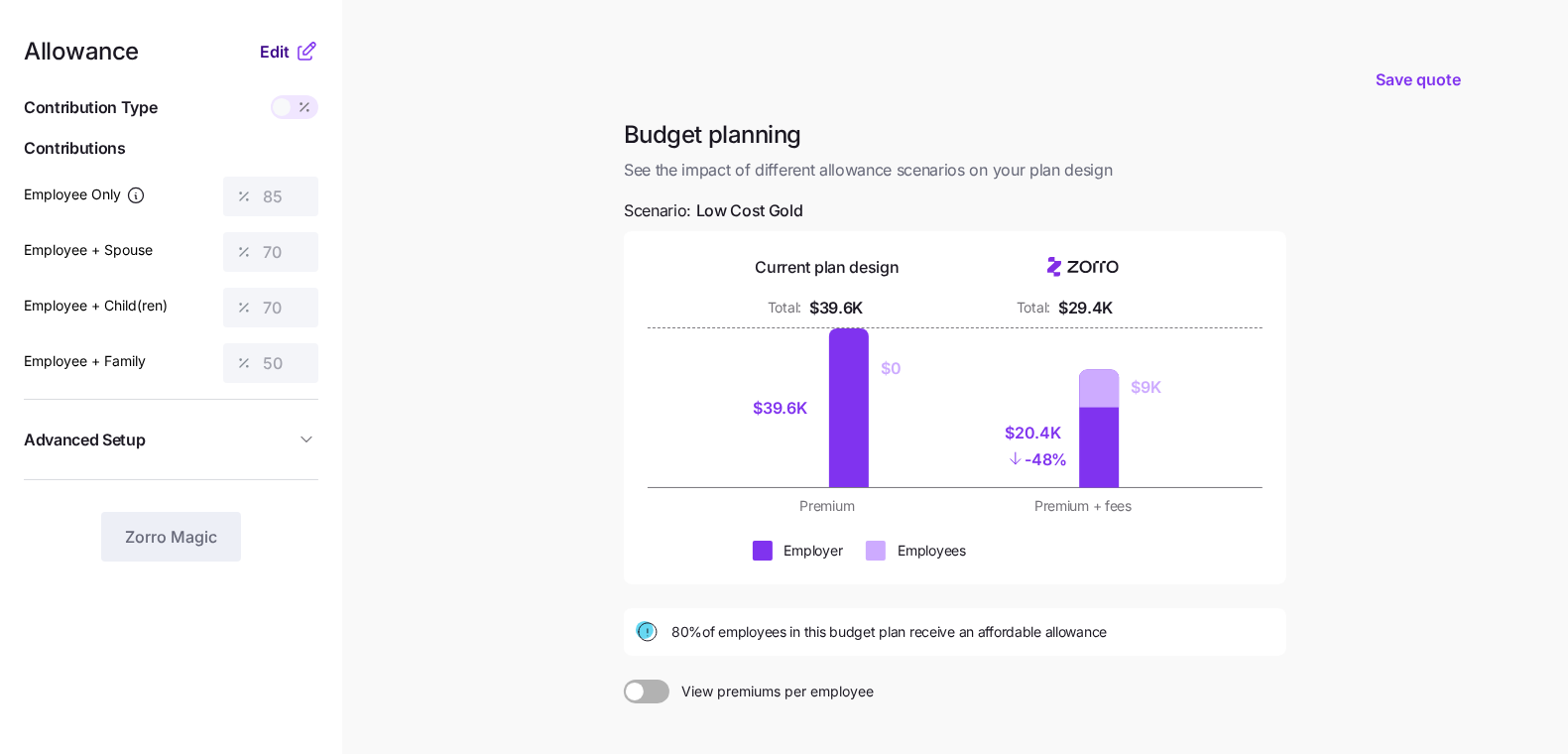 click on "Edit" at bounding box center [275, 52] 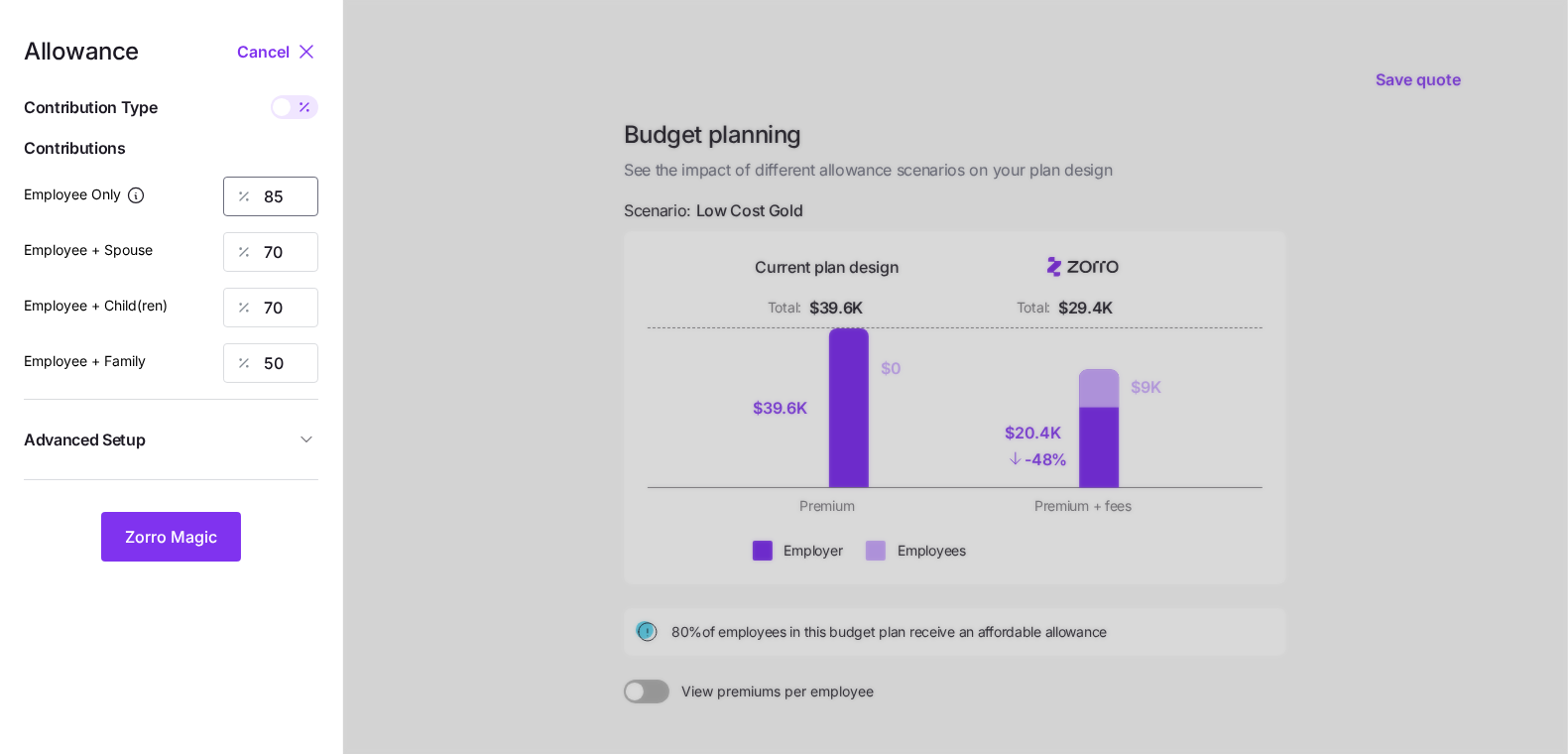 click on "85" at bounding box center (271, 196) 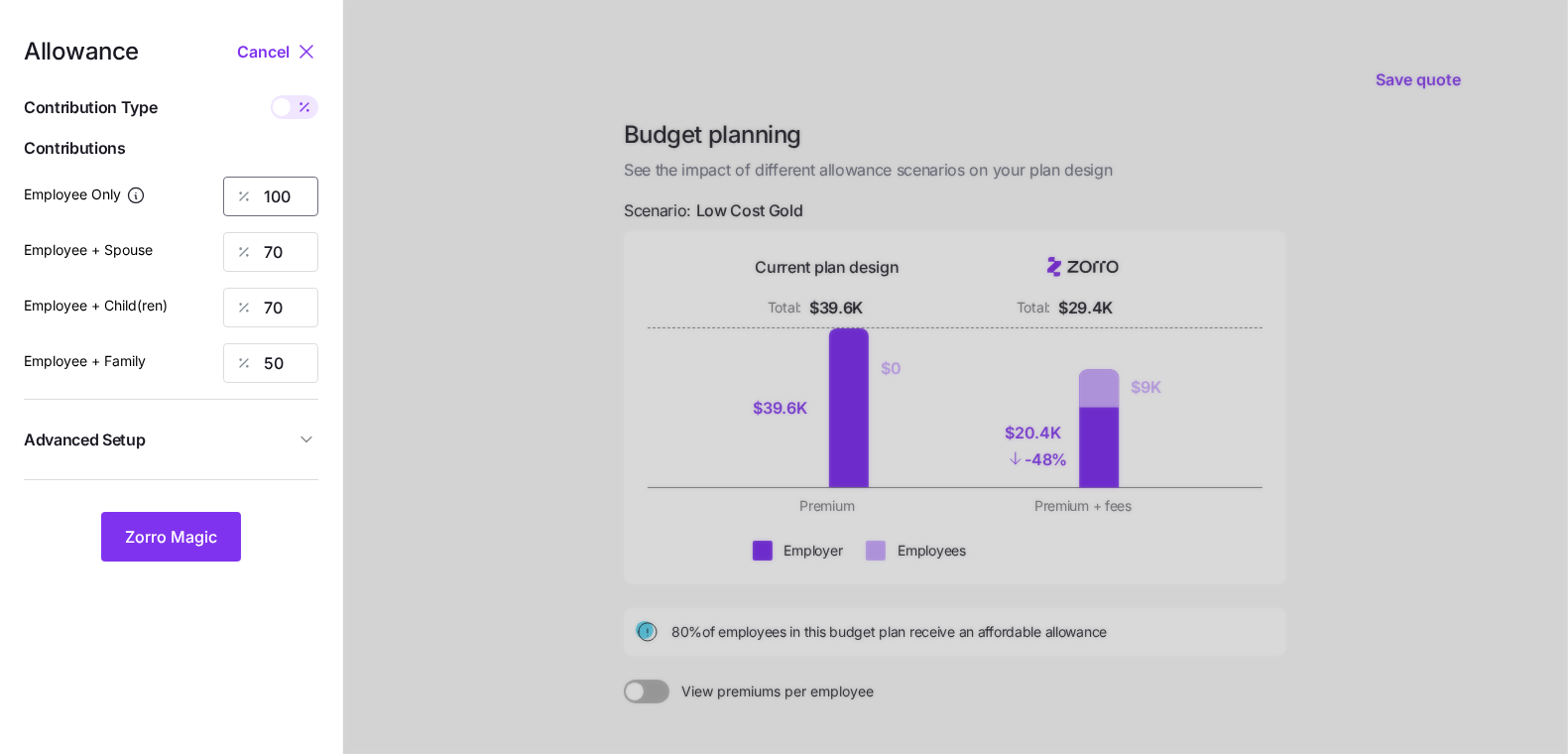 type on "100" 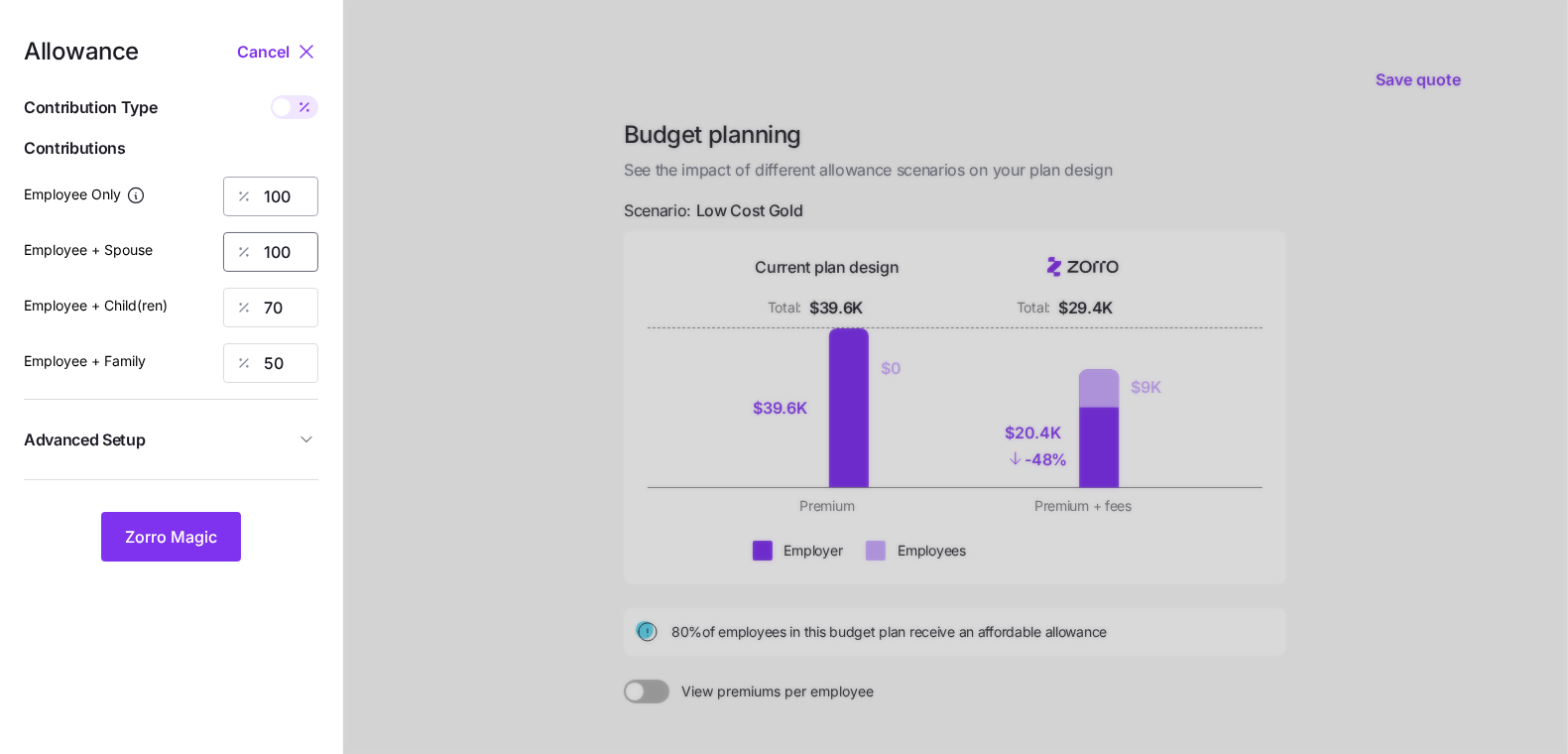 type on "100" 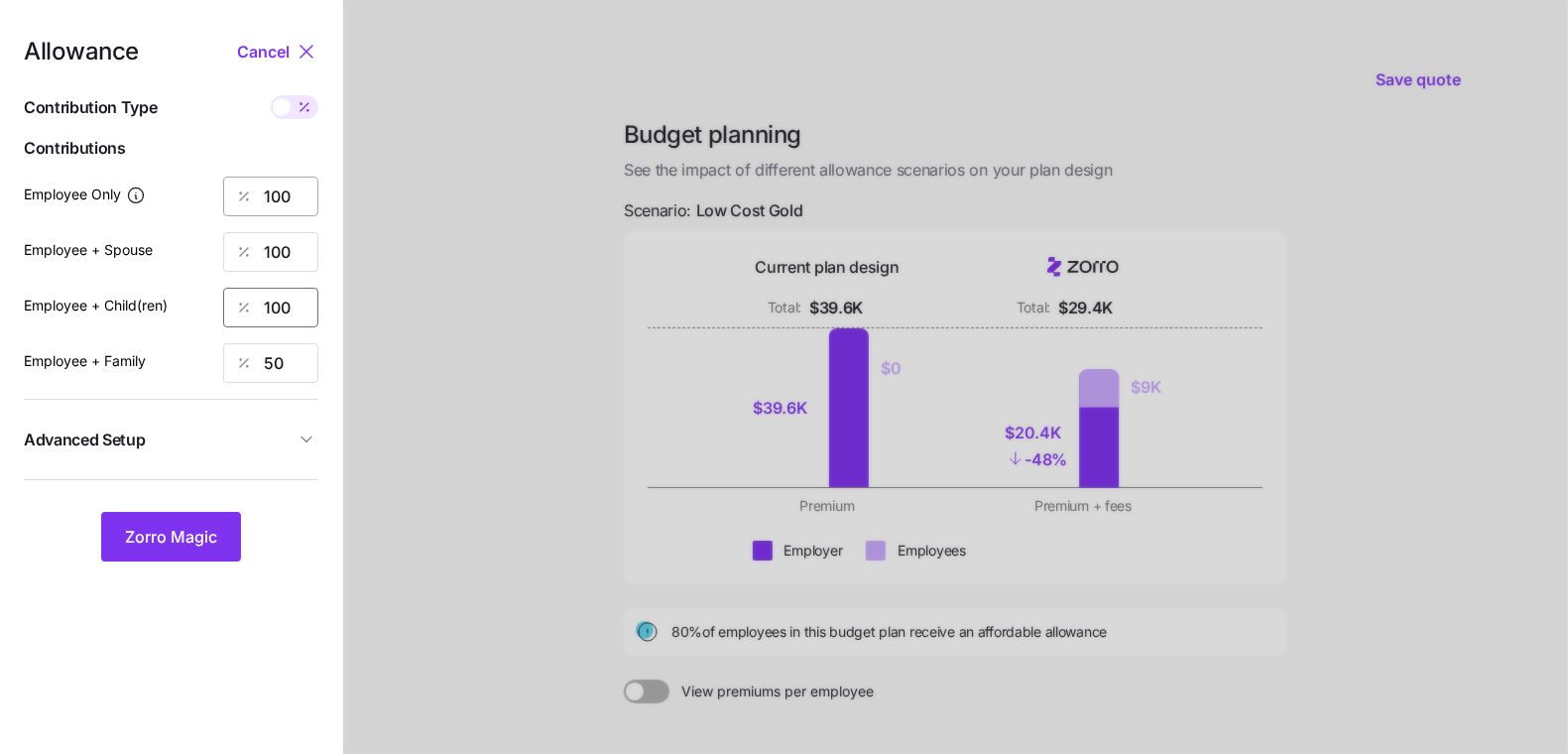 type on "100" 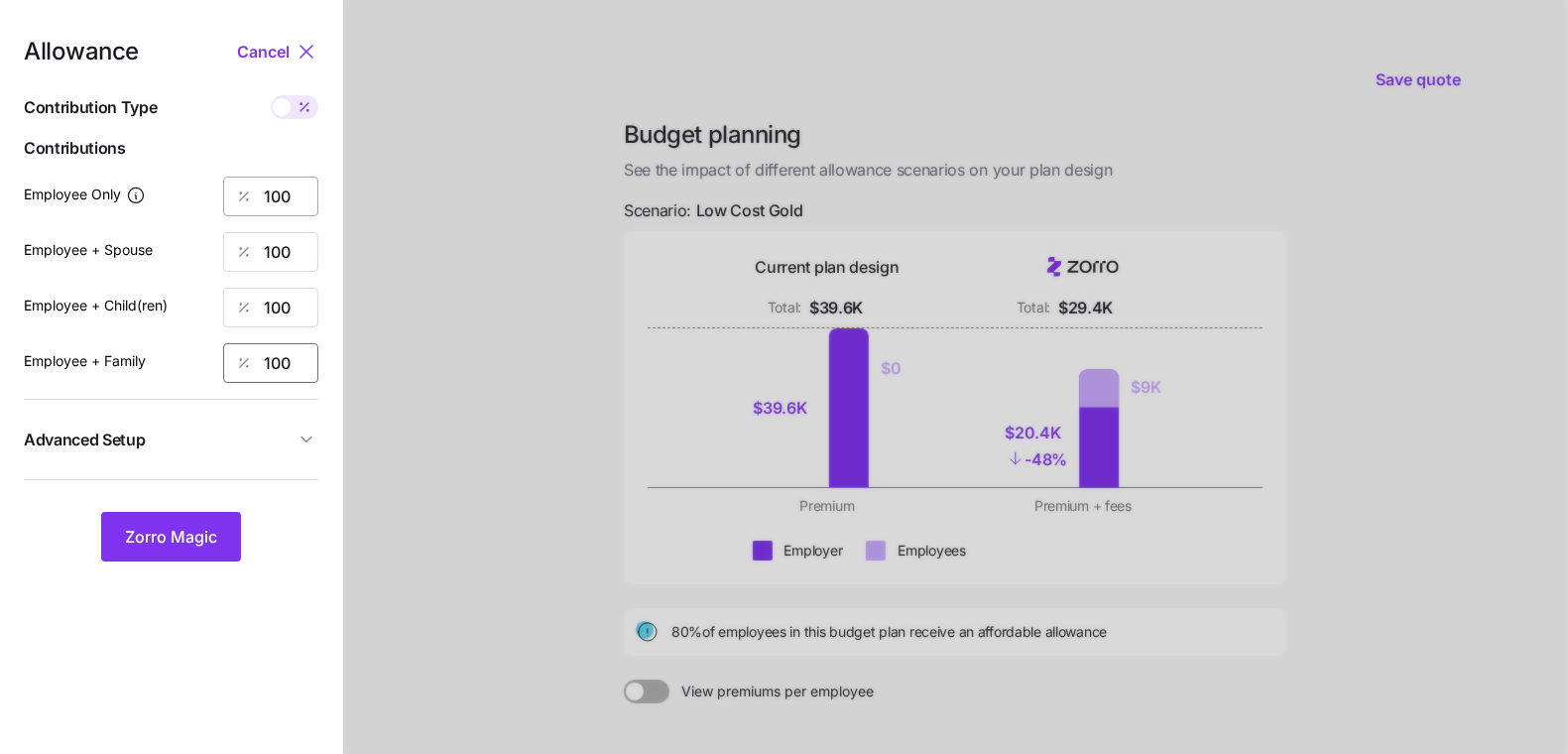 type on "100" 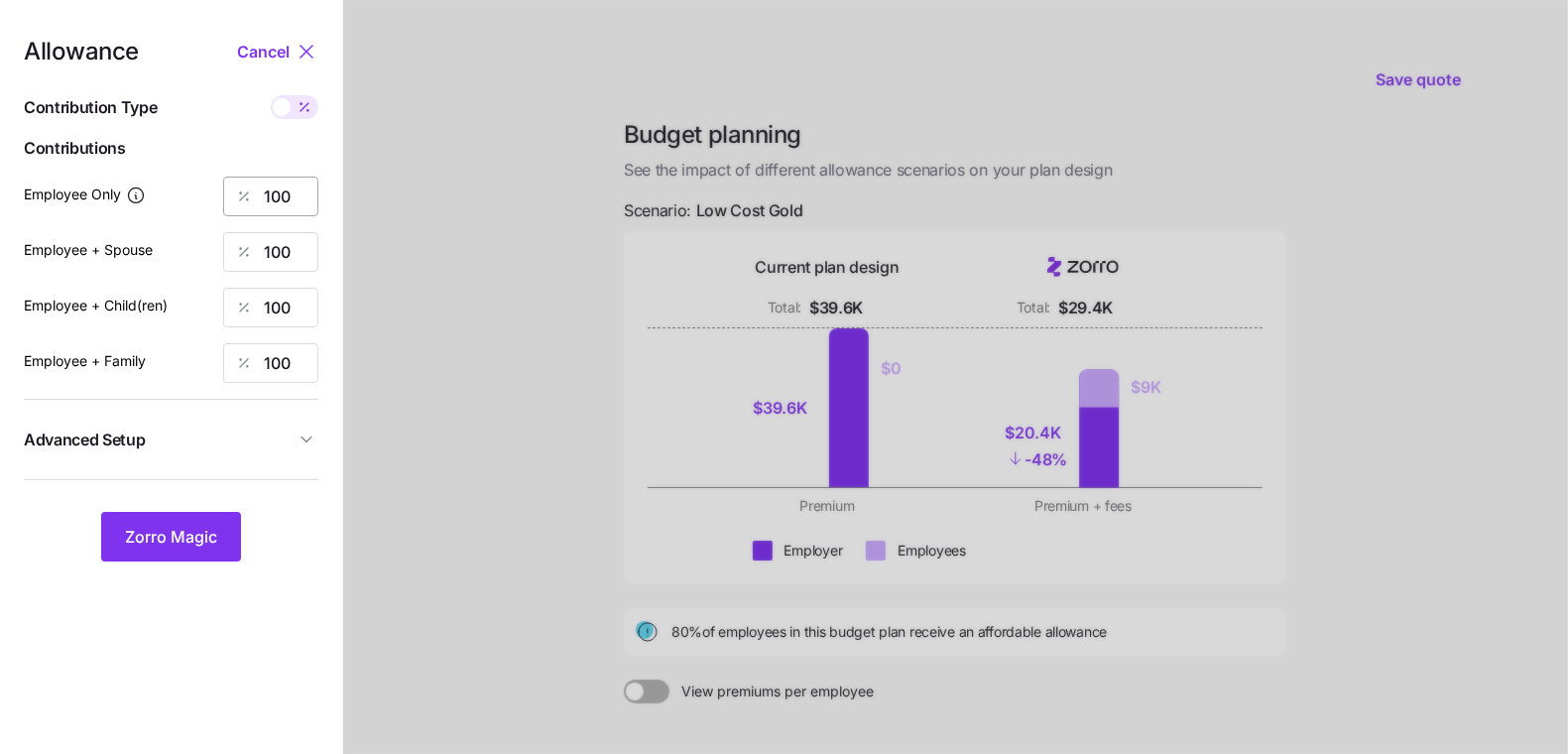 type 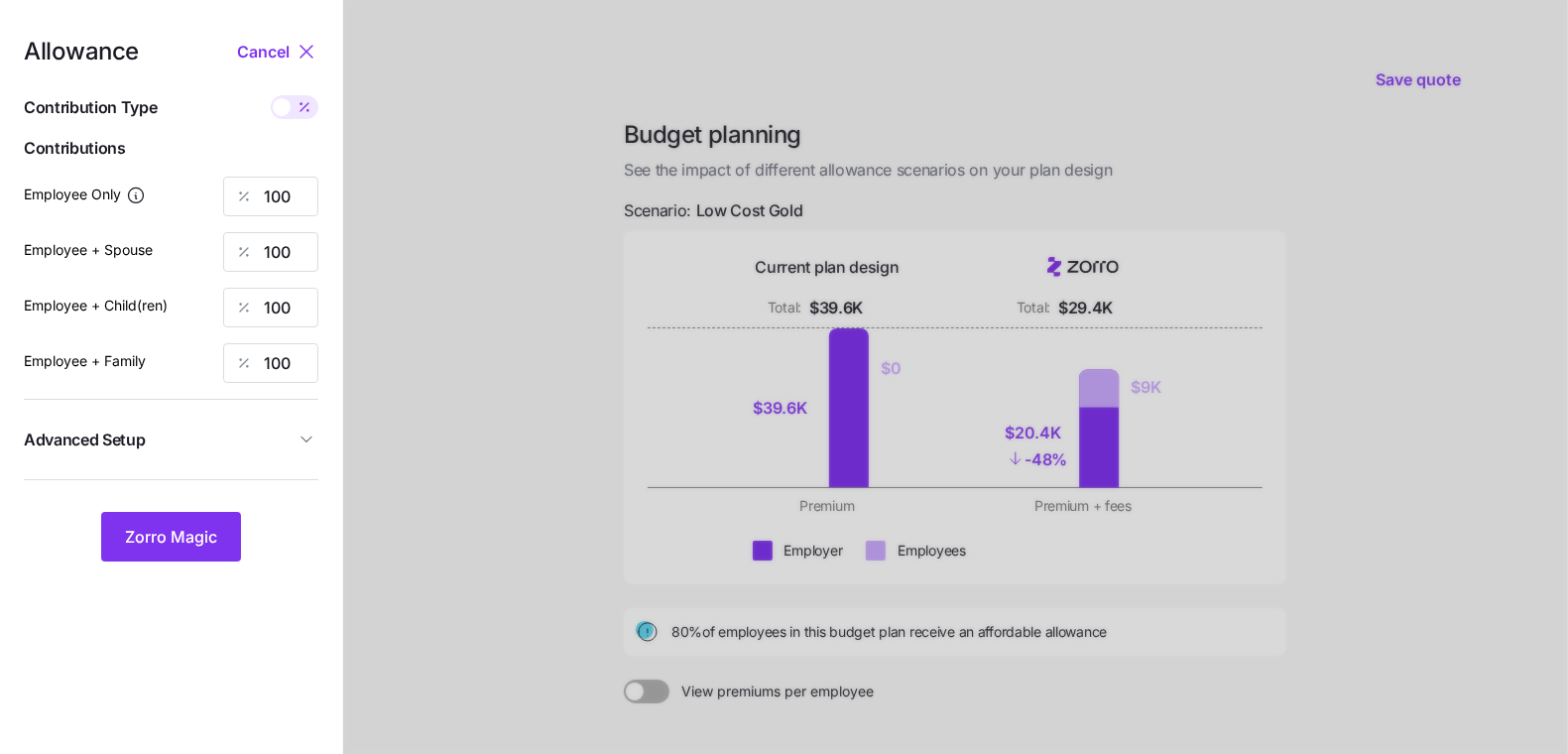 click on "Allowance Cancel Contribution Type Use classes Contributions Employee Only 100 Employee + Spouse 100 Employee + Child(ren) 100 Employee + Family 100 Advanced Setup Geo distribution off Family Units 8 units Zorro Magic" at bounding box center (171, 301) 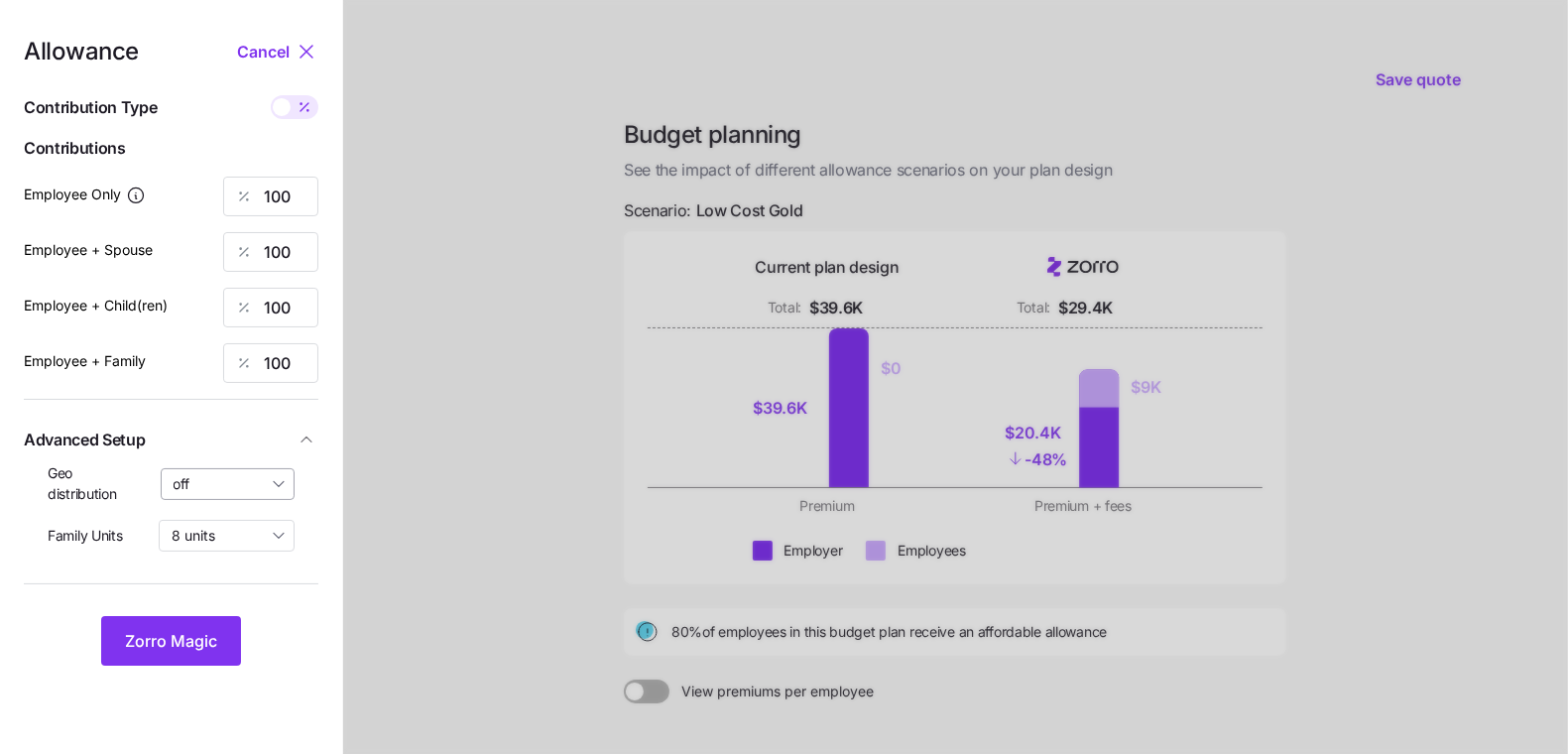 click on "off" at bounding box center [228, 484] 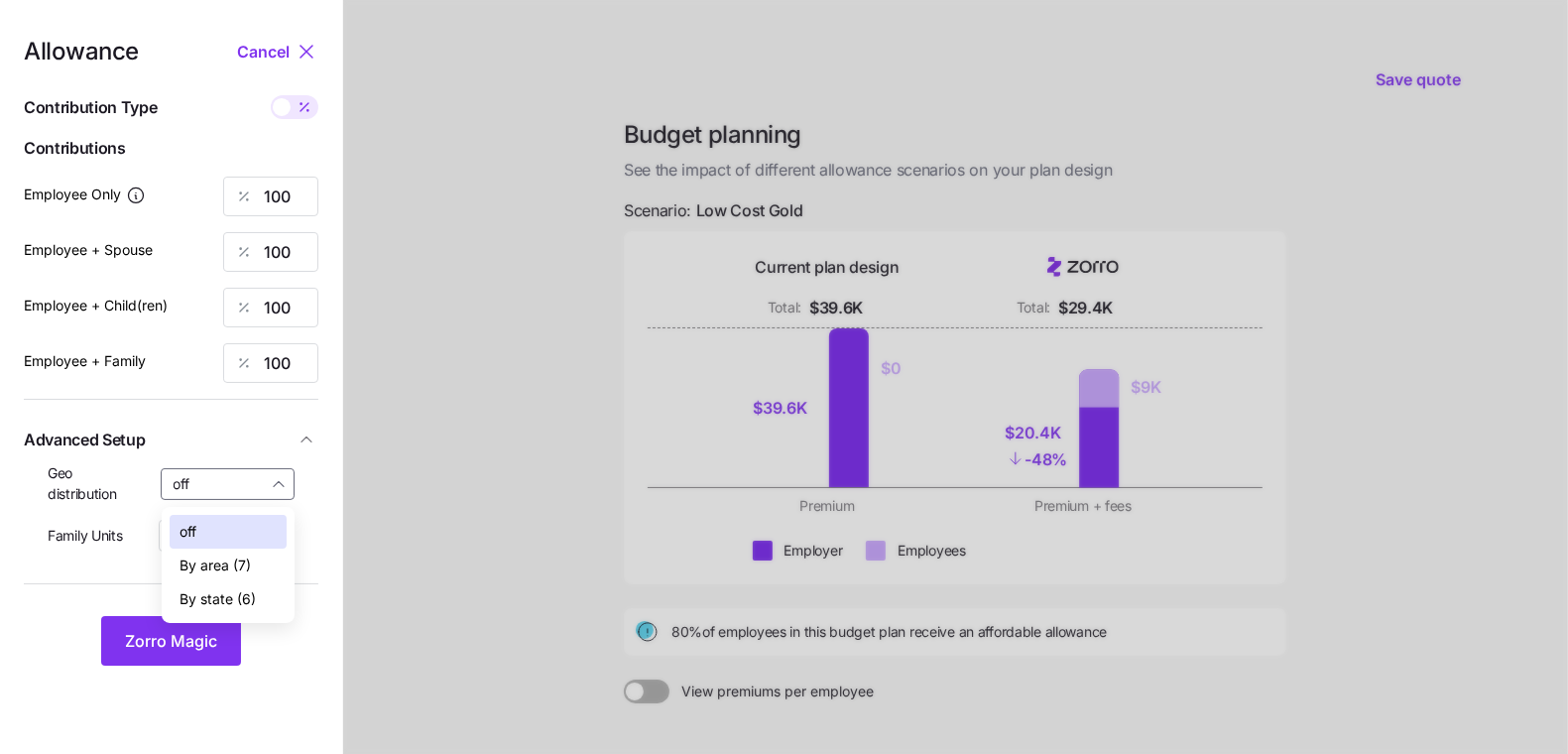 click on "By state (6)" at bounding box center [228, 599] 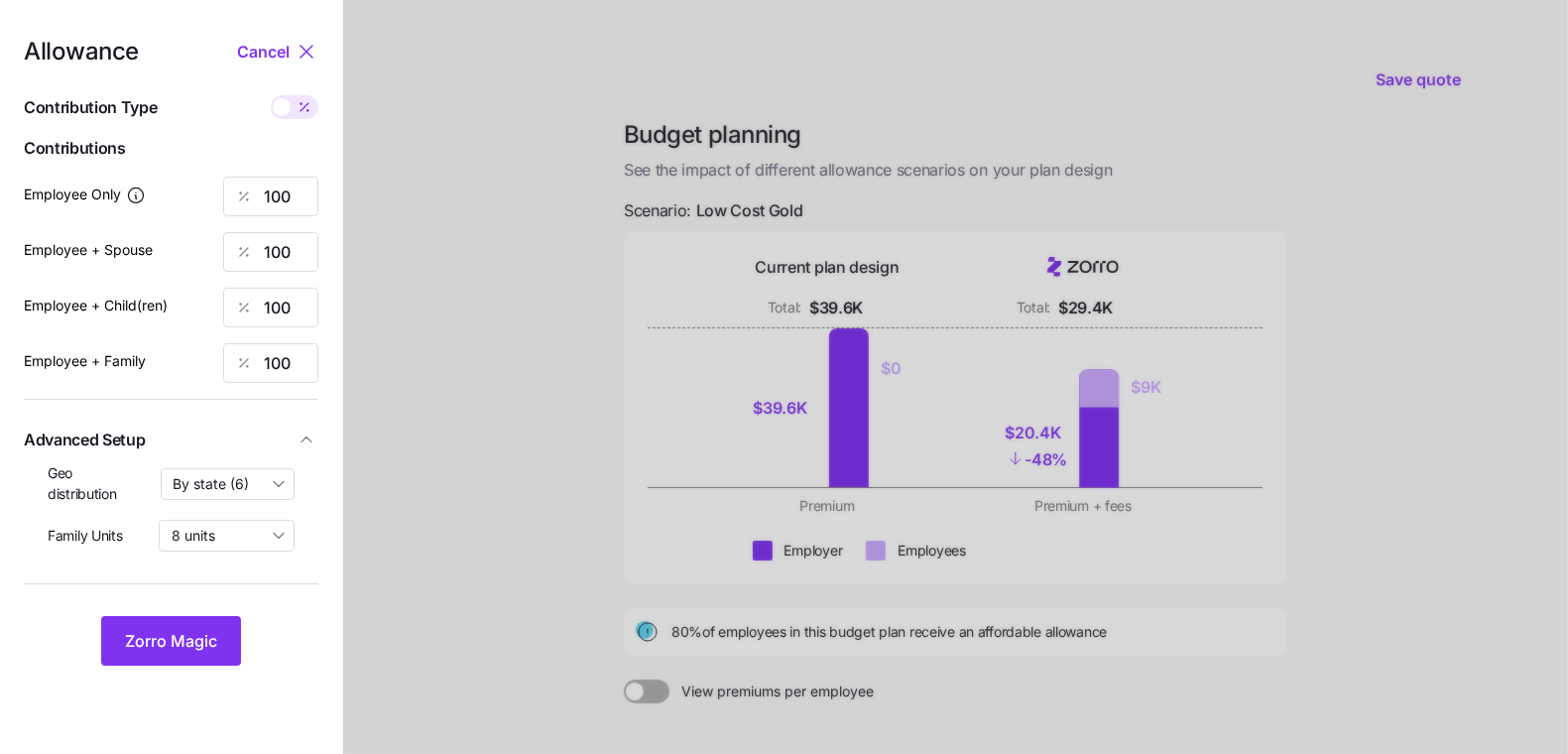 type on "By state (6)" 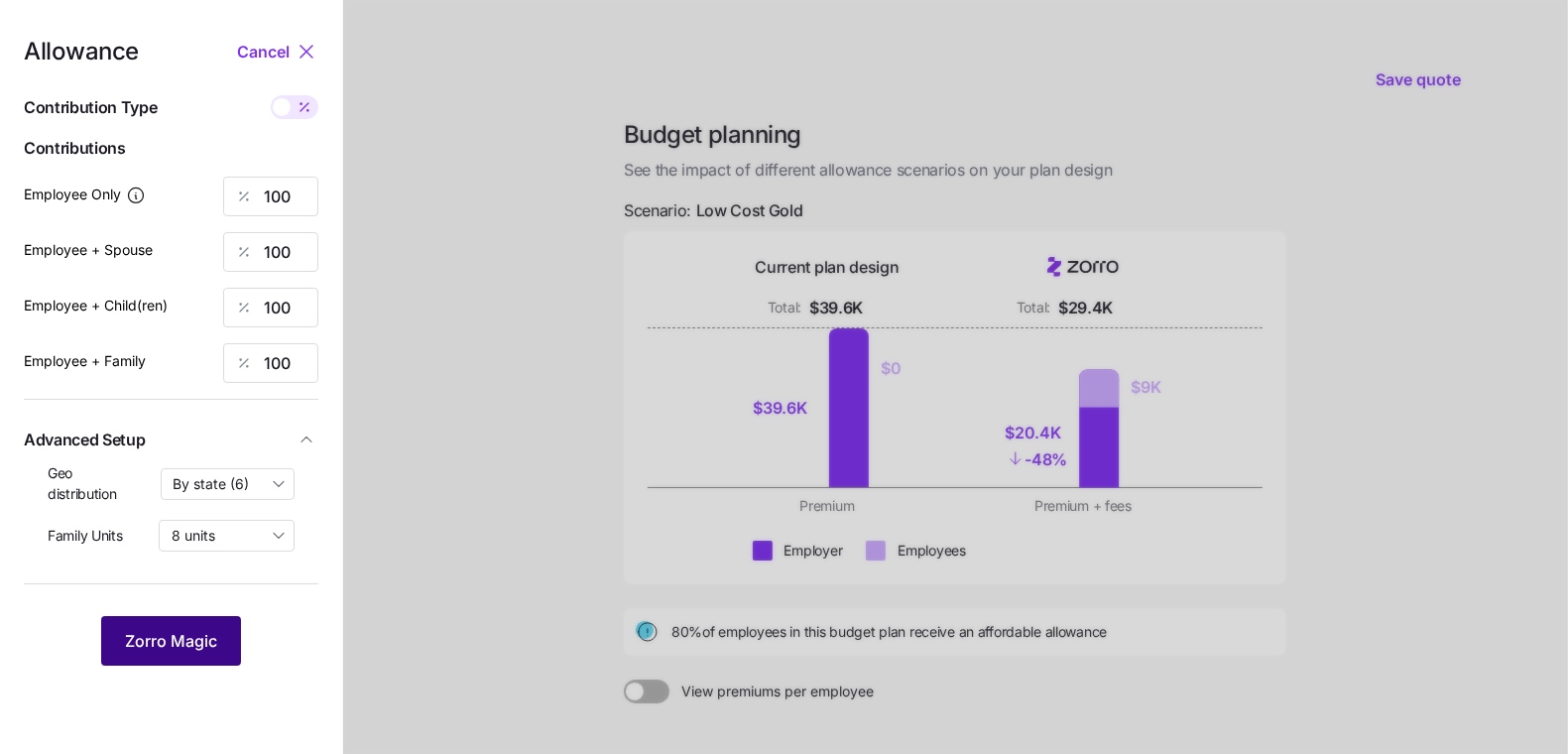 click on "Zorro Magic" at bounding box center (171, 641) 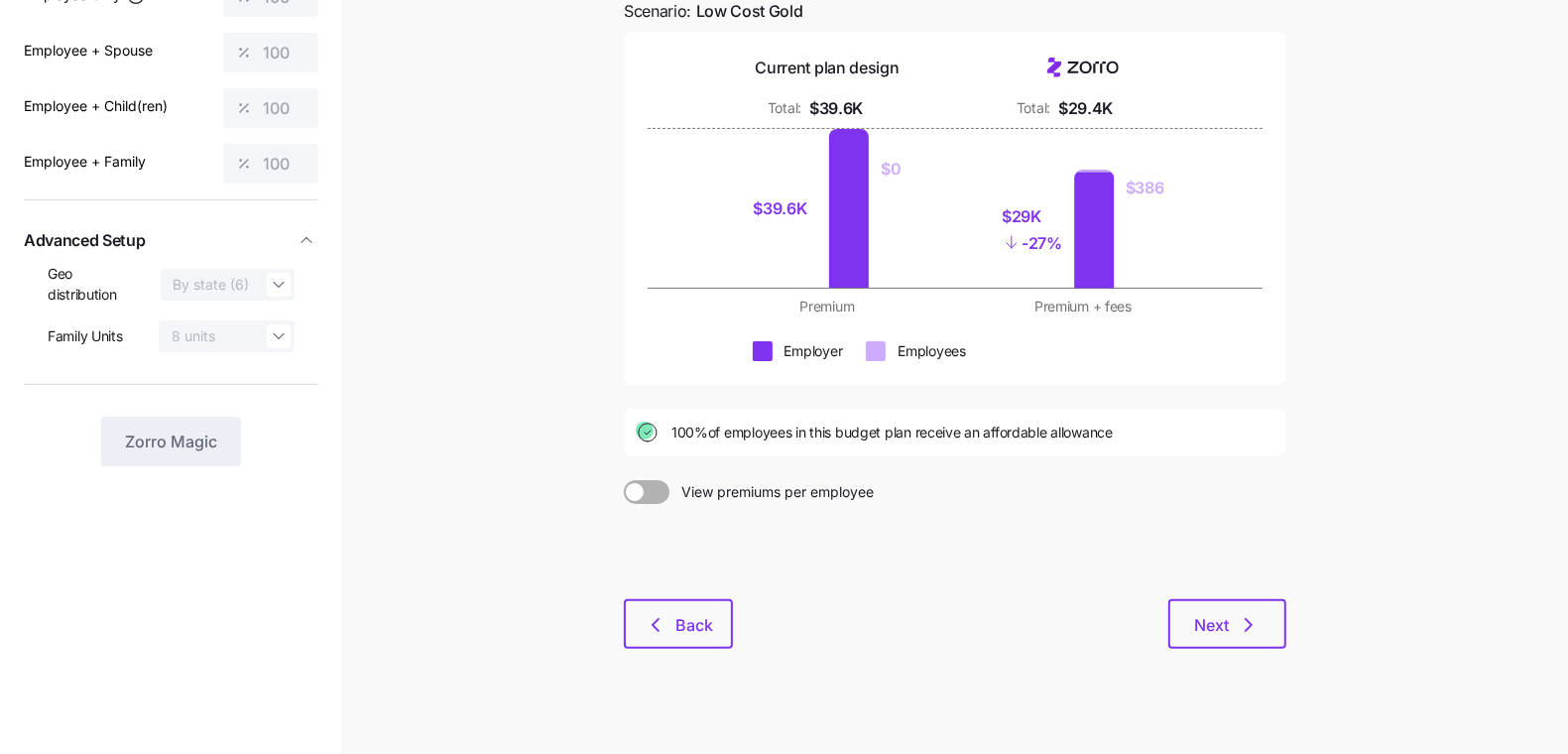 scroll, scrollTop: 215, scrollLeft: 0, axis: vertical 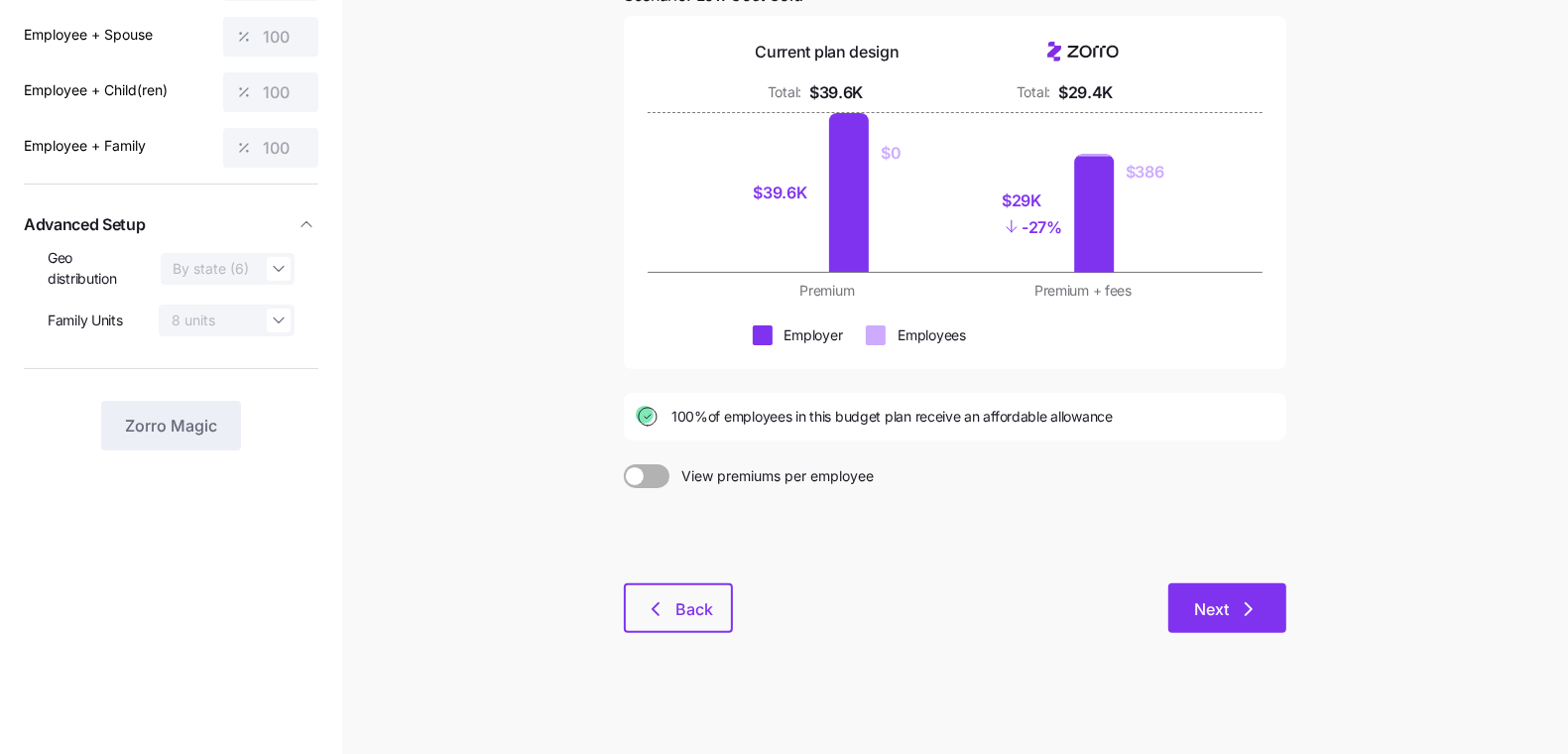 click on "Next" at bounding box center [1227, 608] 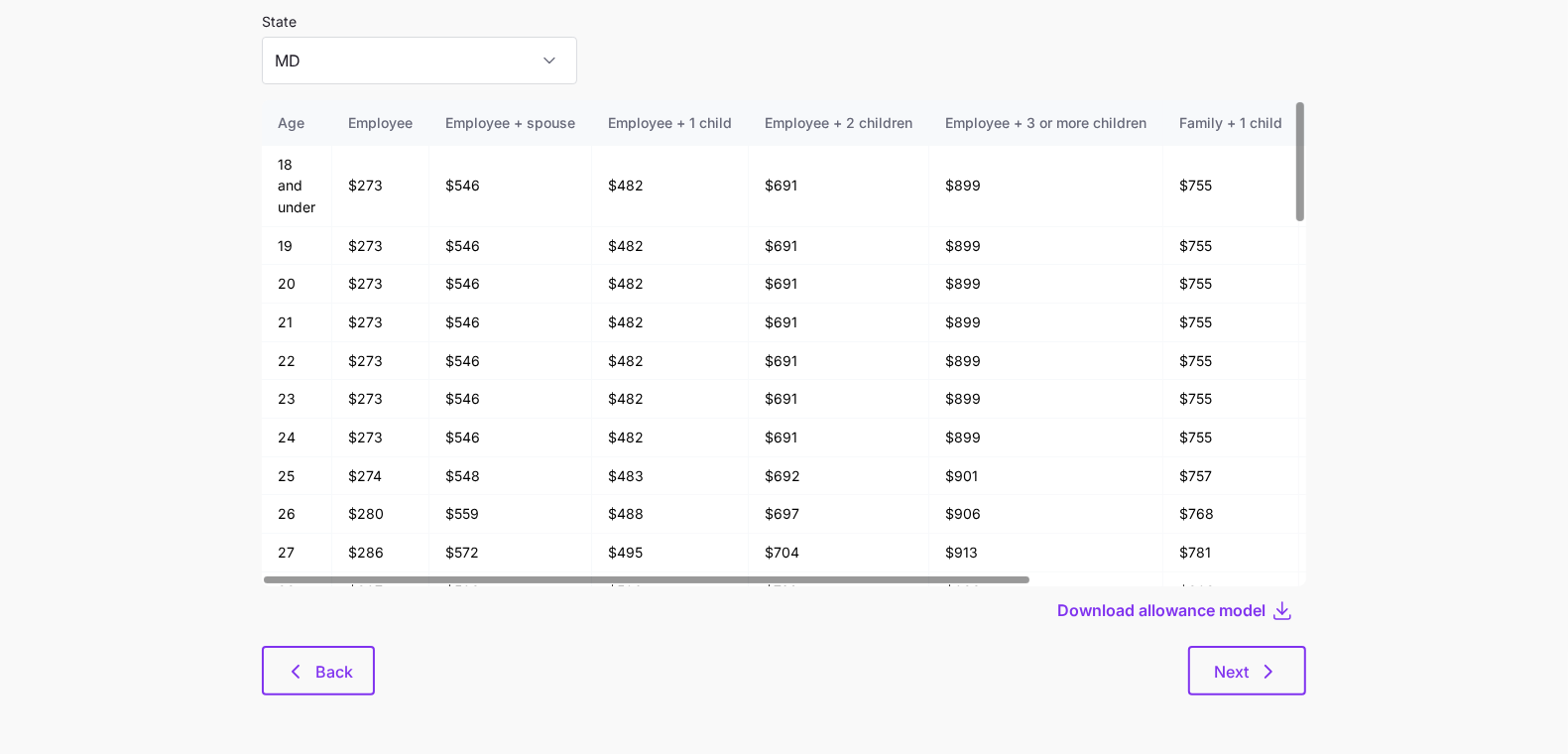 scroll, scrollTop: 106, scrollLeft: 0, axis: vertical 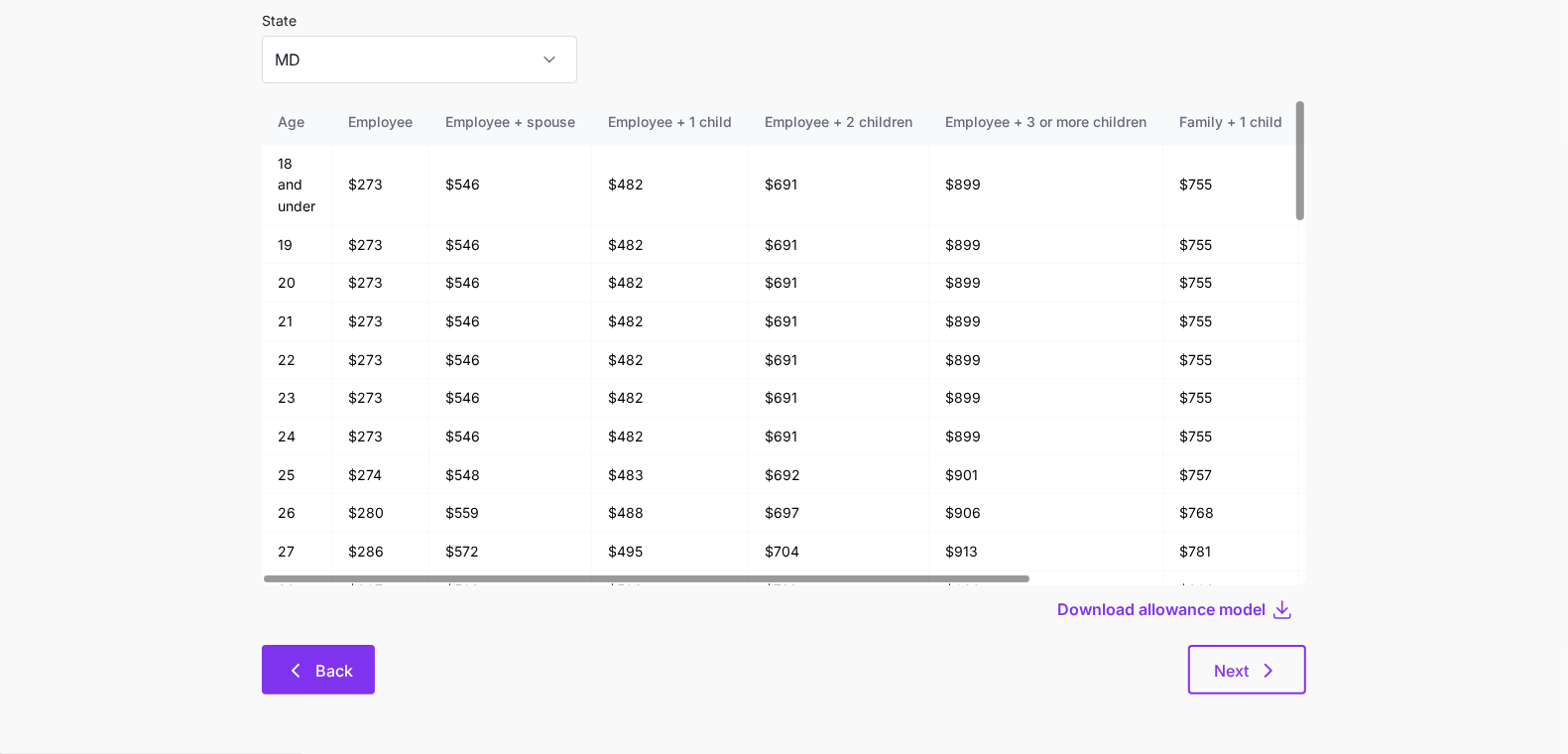 click on "Back" at bounding box center [318, 670] 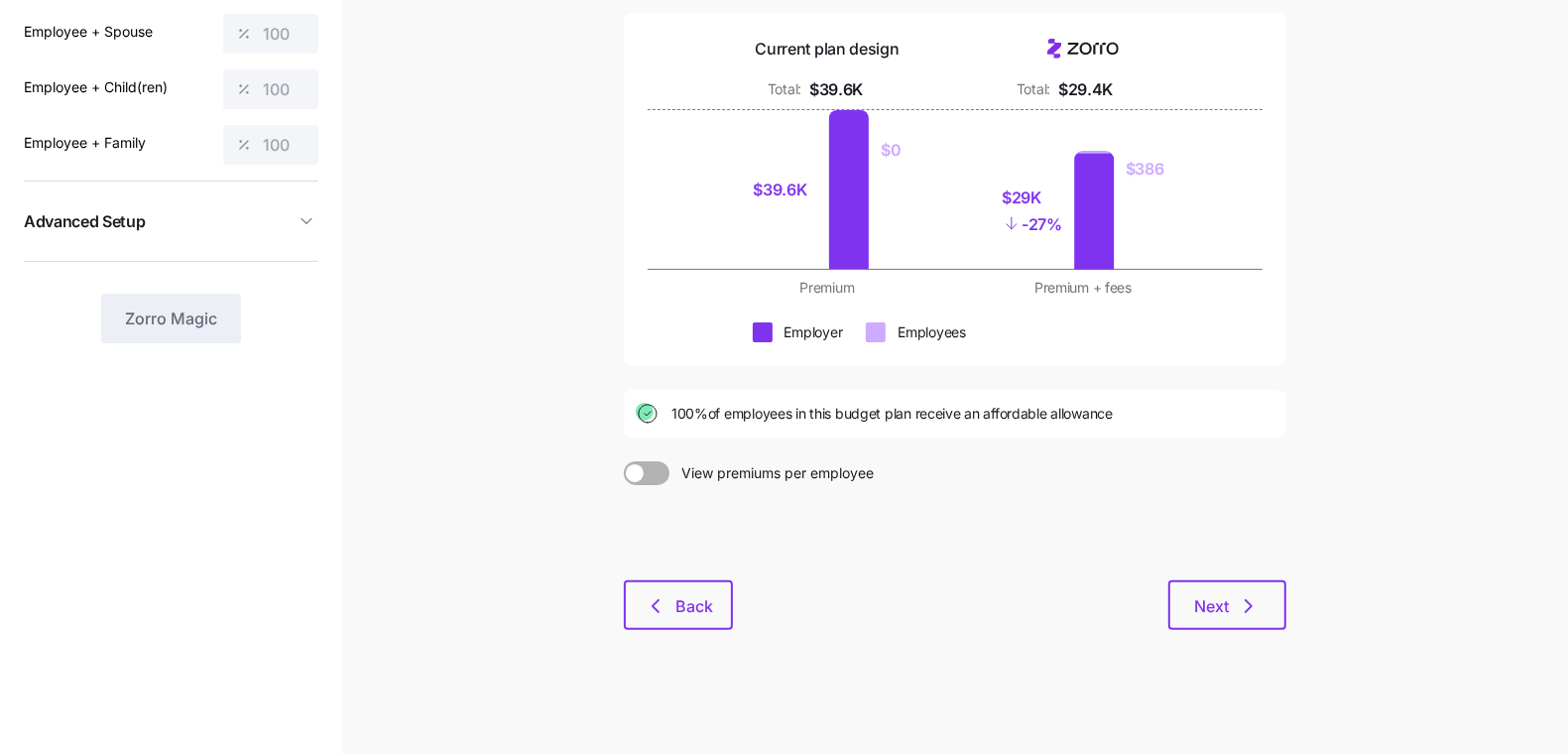 scroll, scrollTop: 219, scrollLeft: 0, axis: vertical 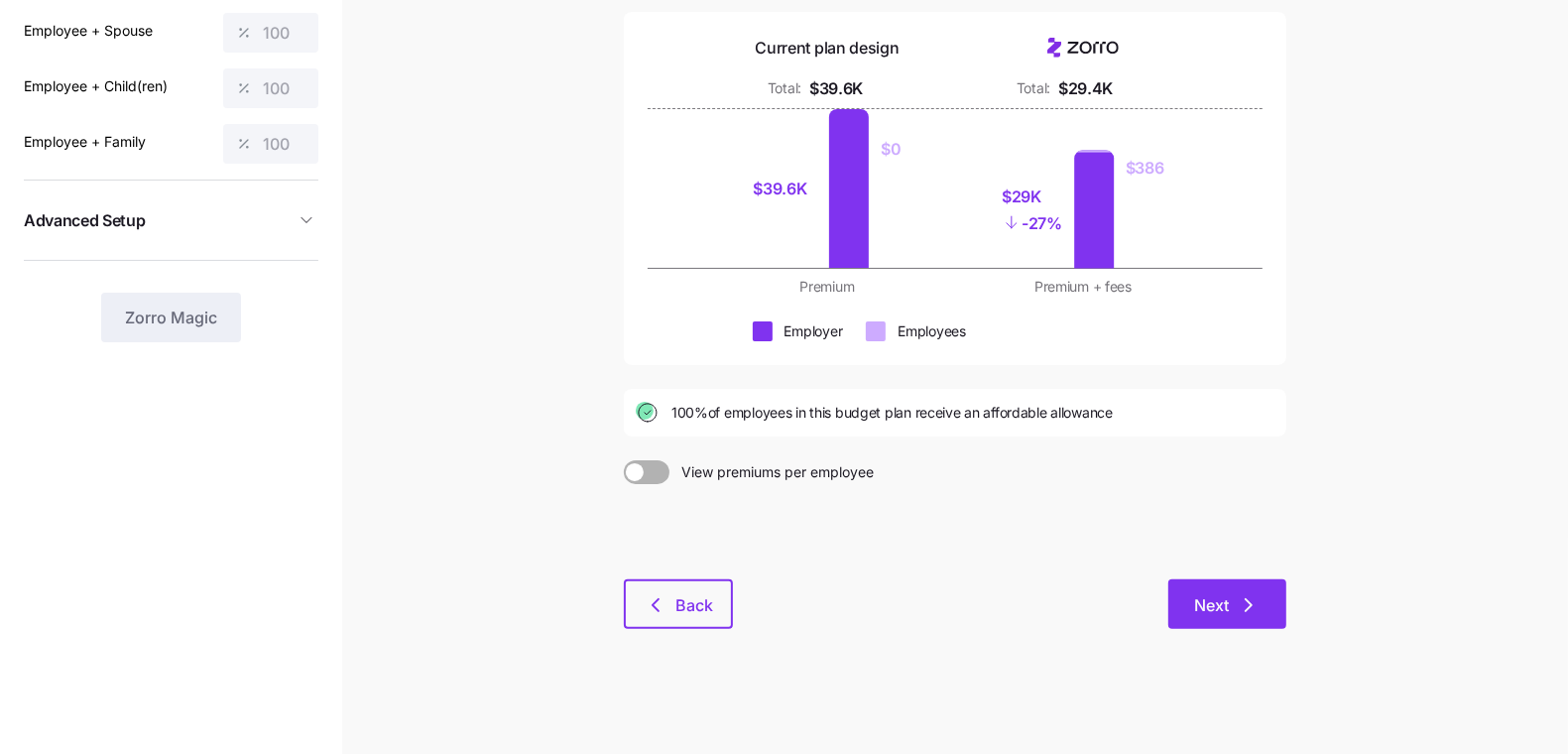 click on "Next" at bounding box center [1227, 604] 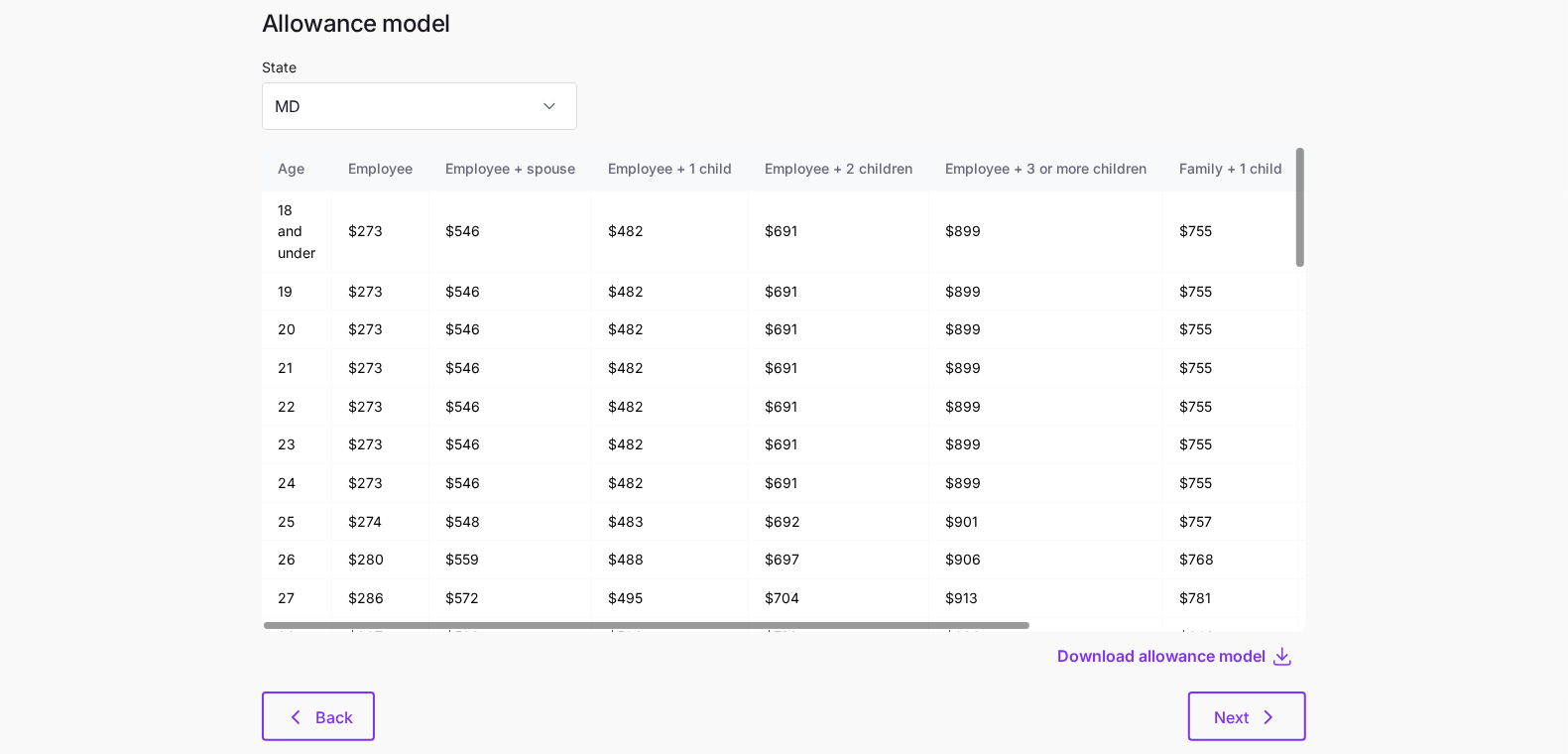 scroll, scrollTop: 106, scrollLeft: 0, axis: vertical 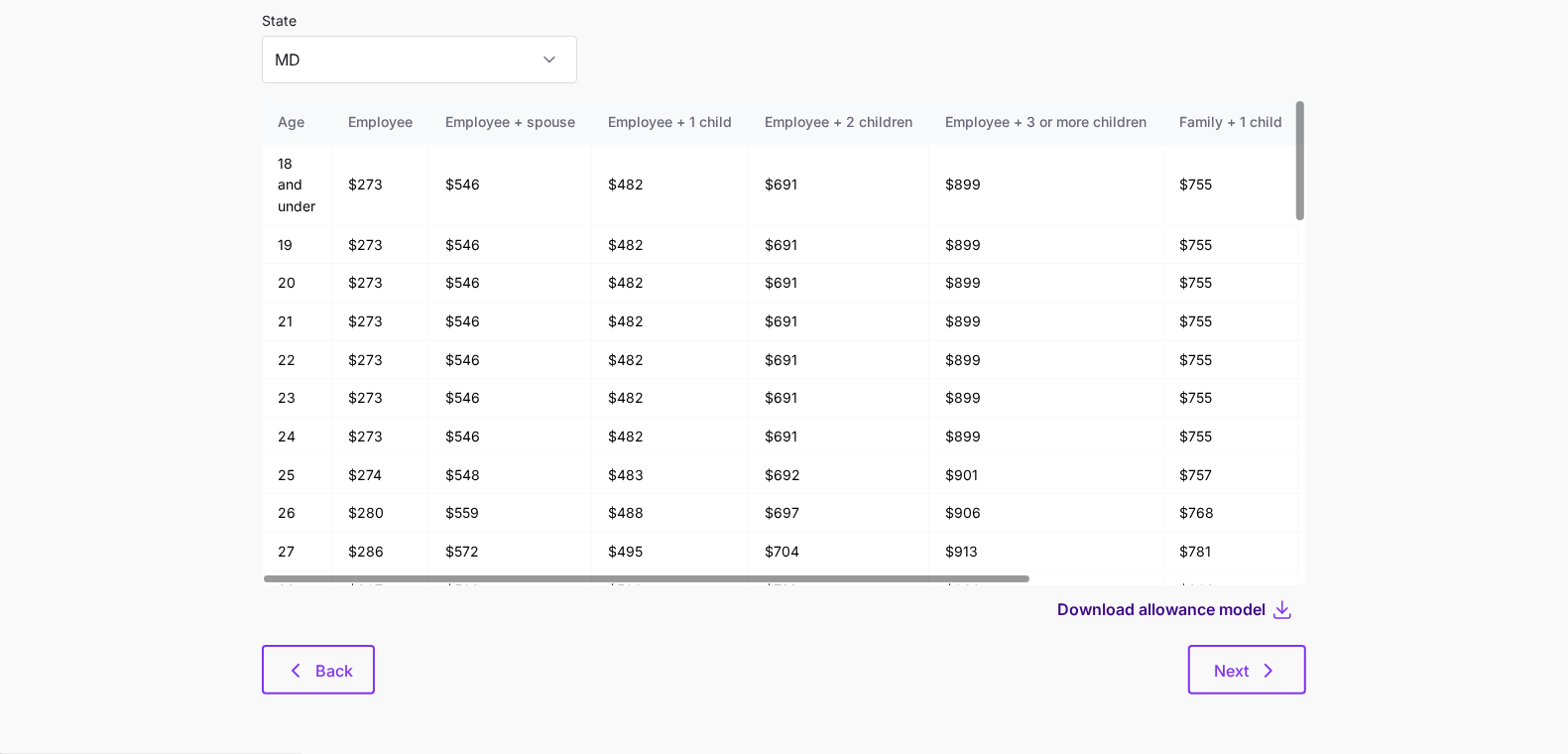 click on "Download allowance model" at bounding box center [1161, 609] 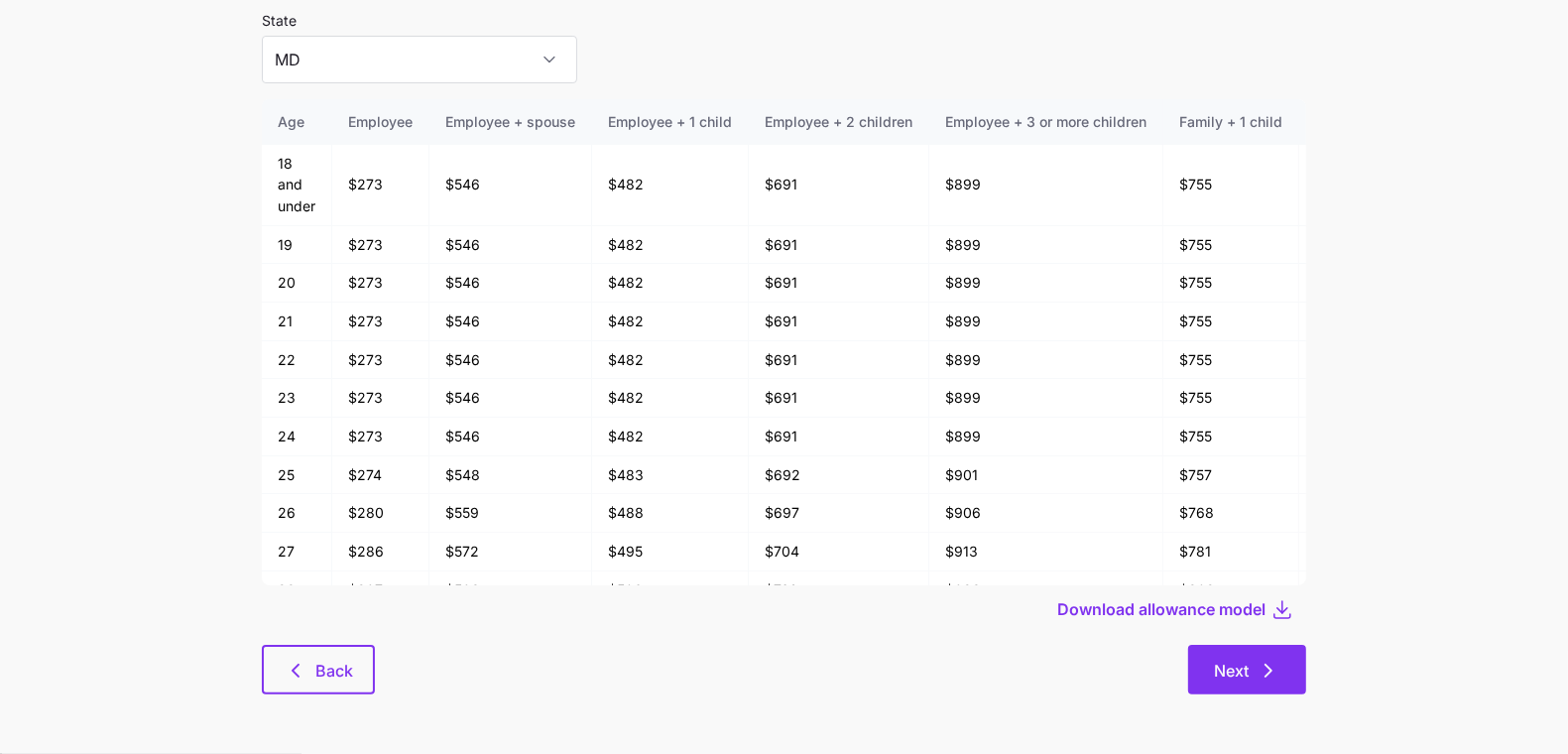 click 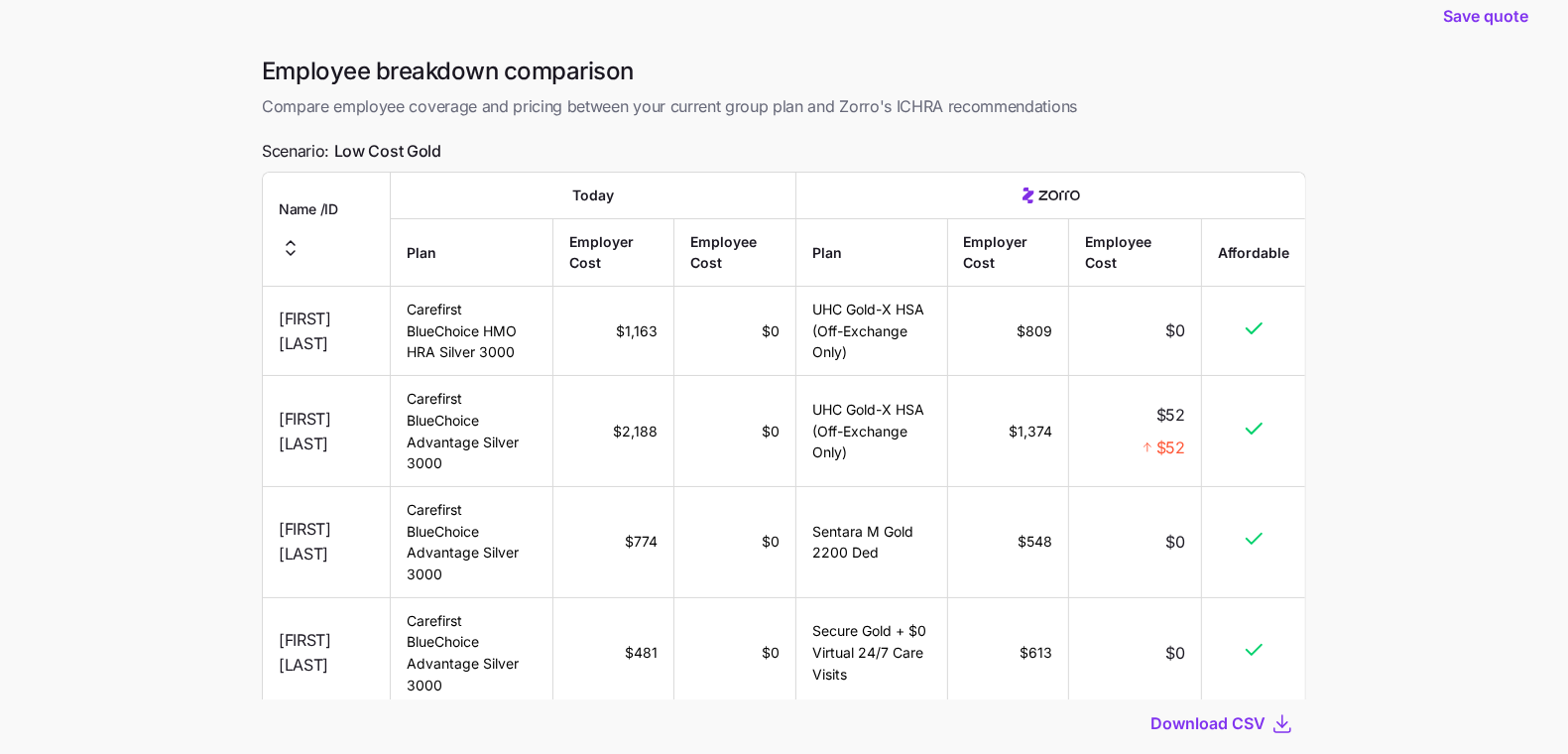 scroll, scrollTop: 161, scrollLeft: 0, axis: vertical 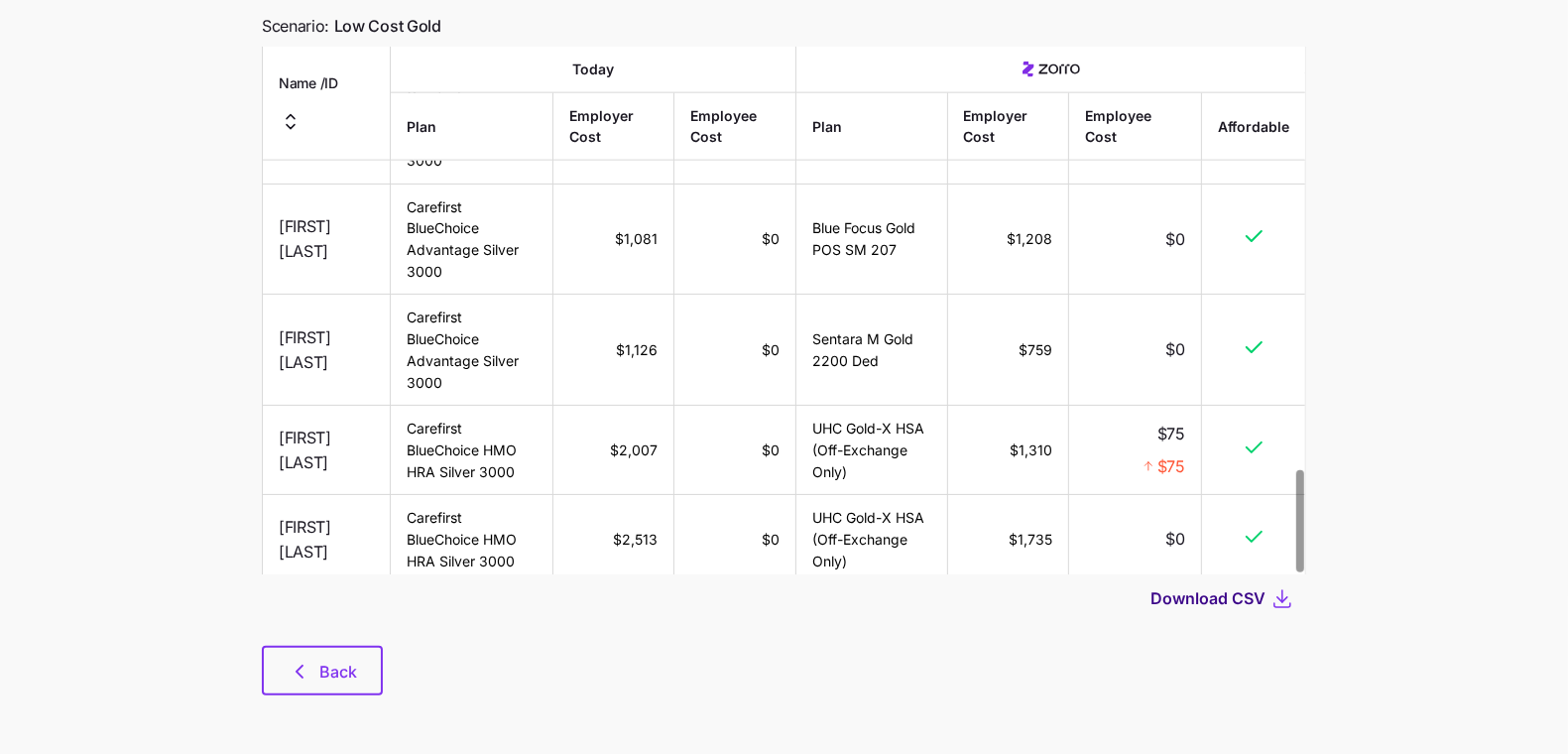 click on "Download CSV" at bounding box center (1208, 598) 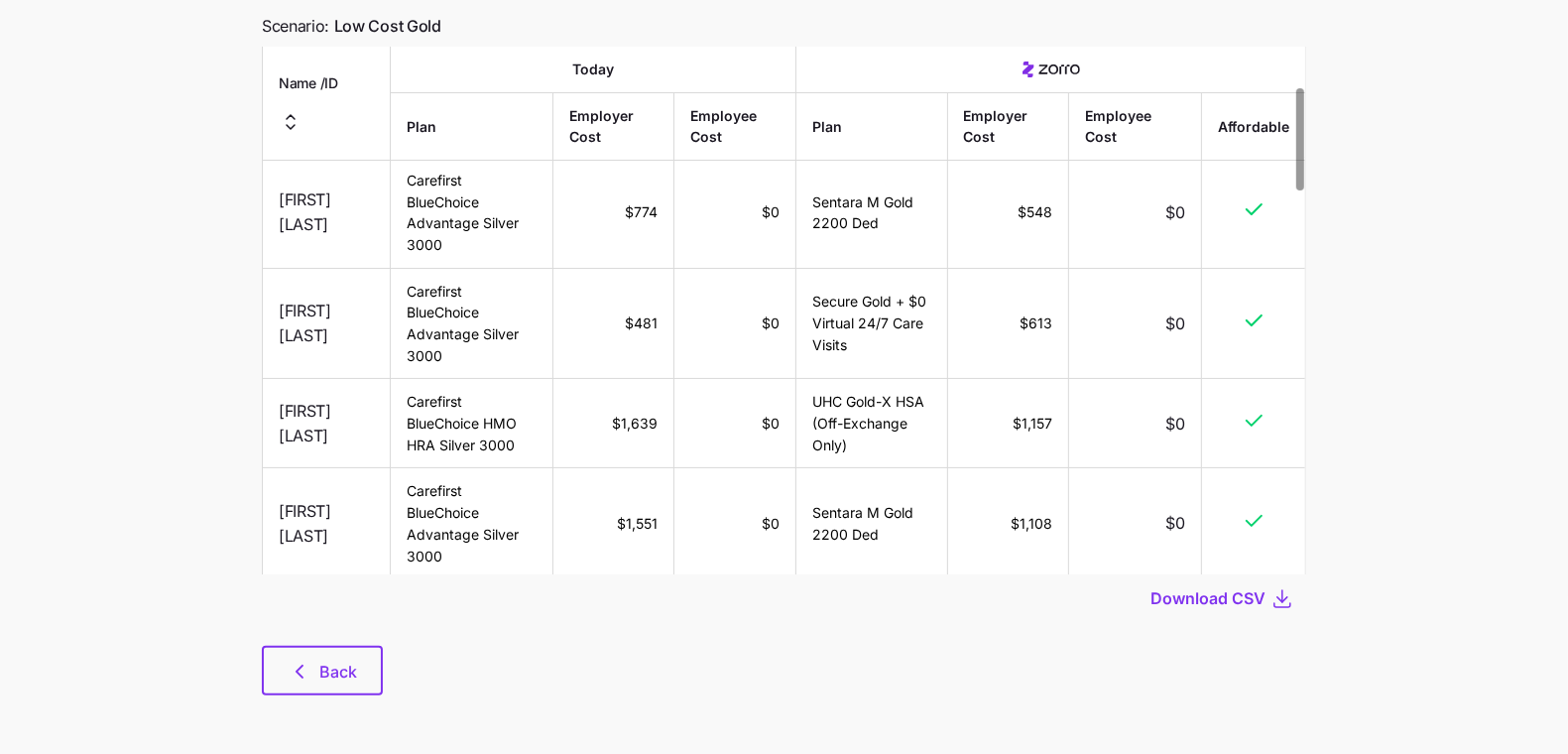 scroll, scrollTop: 0, scrollLeft: 0, axis: both 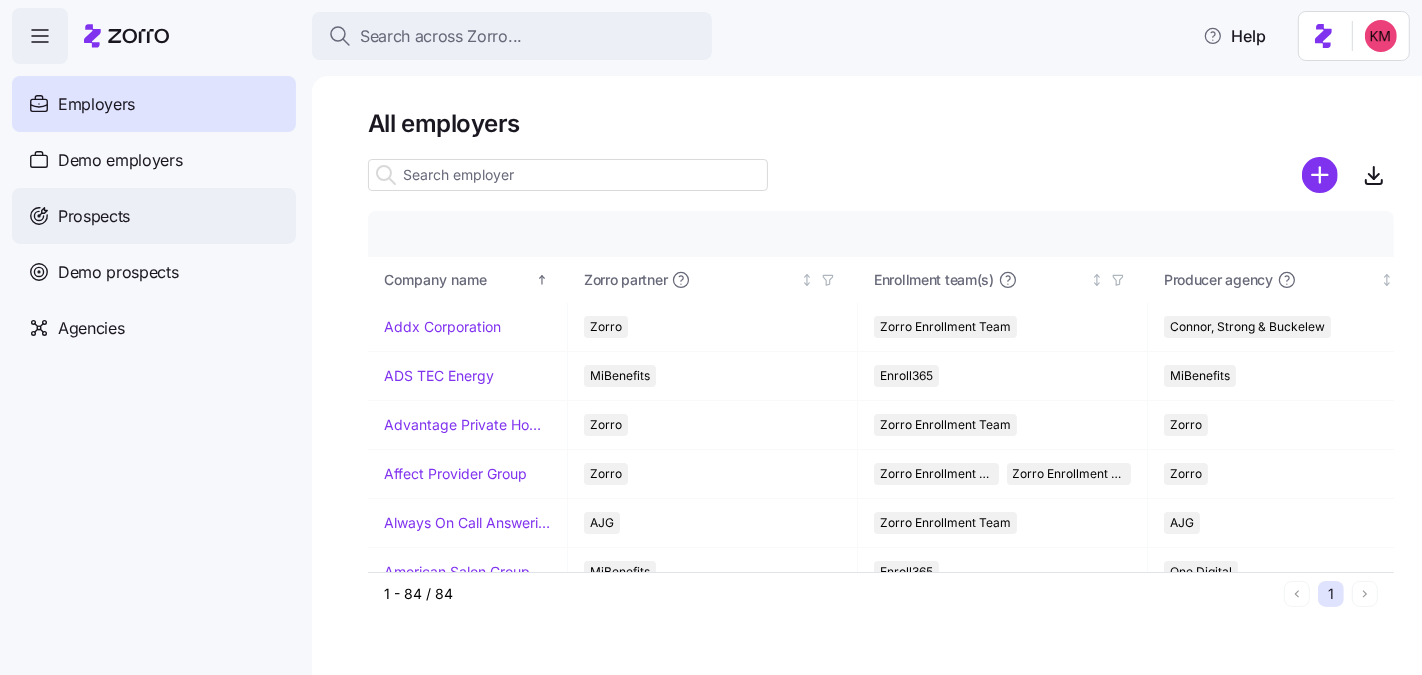 click on "Prospects" at bounding box center (94, 216) 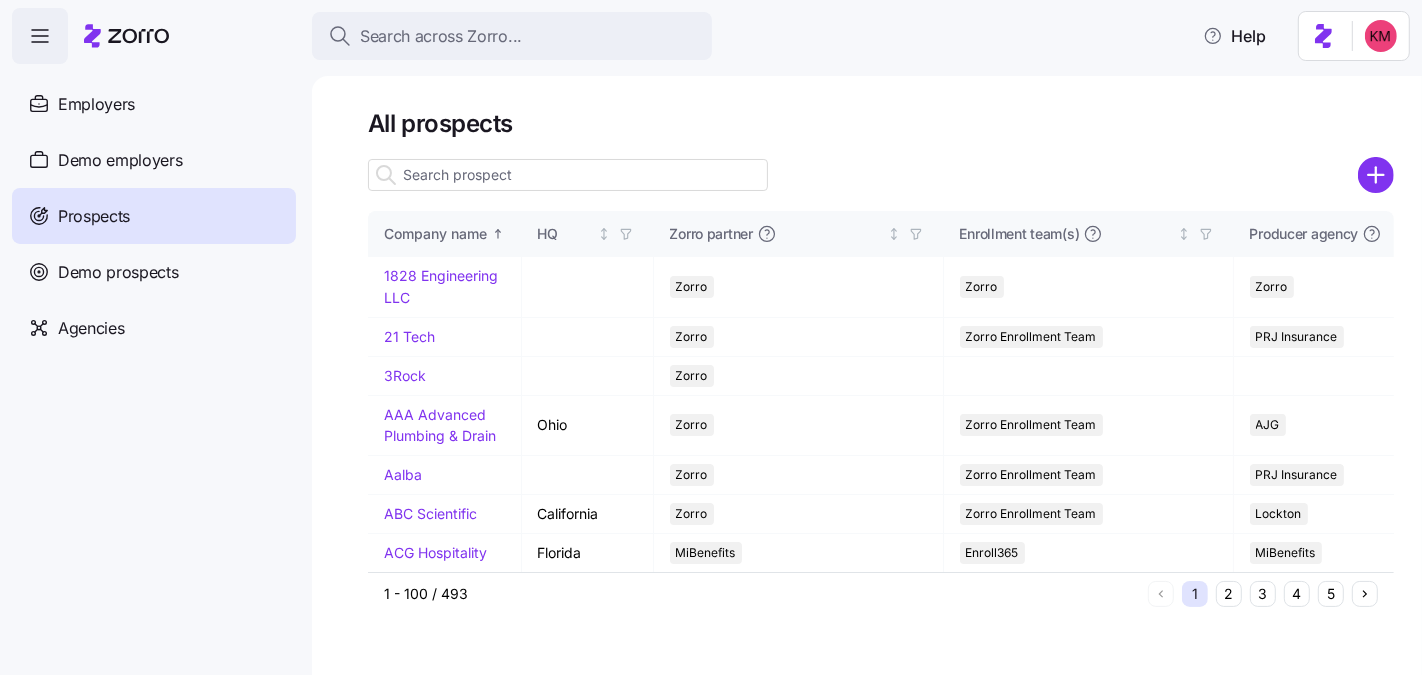 click at bounding box center [568, 175] 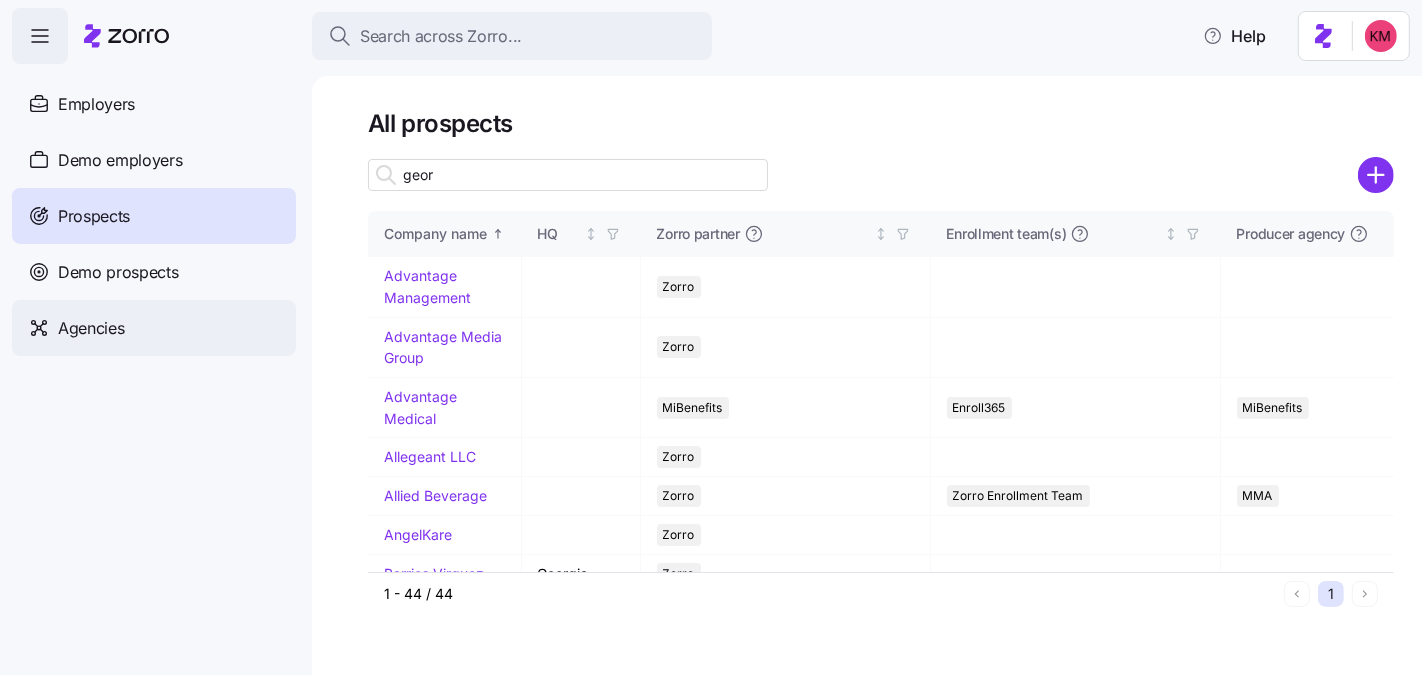 type on "geor" 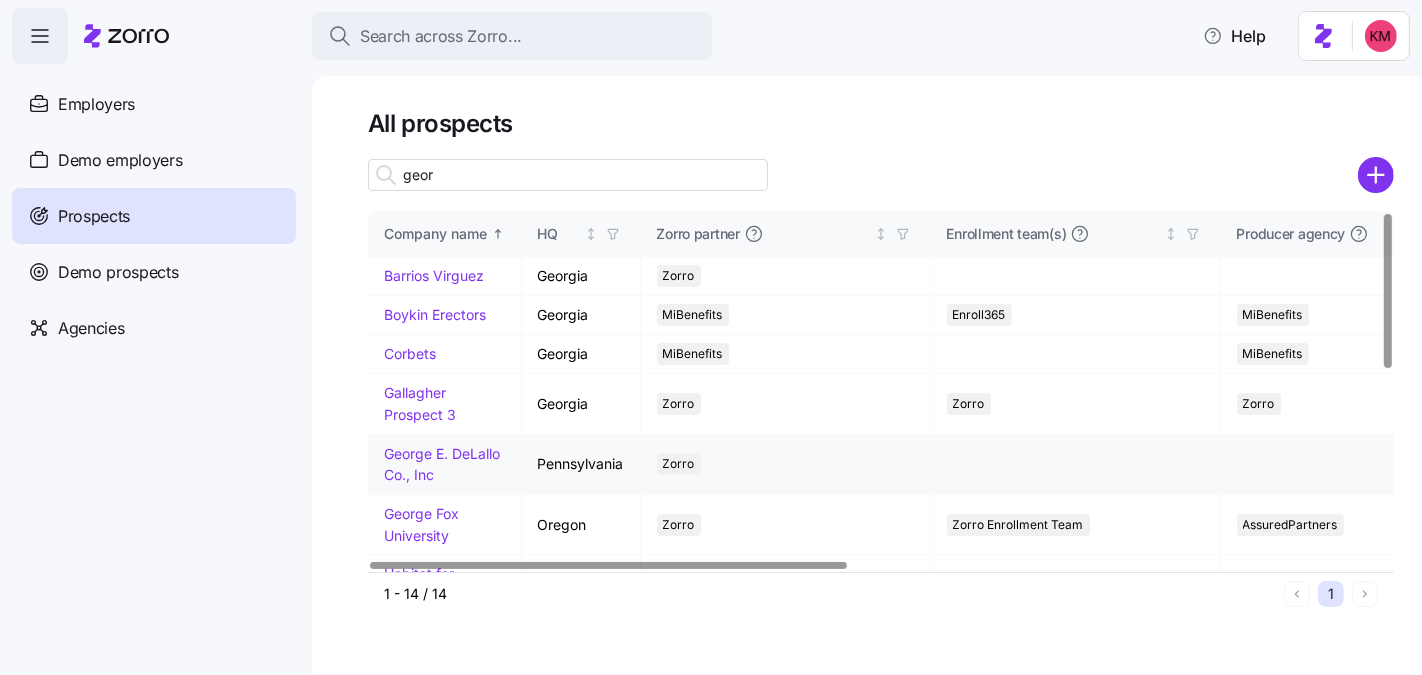 click on "George E. DeLallo Co., Inc" at bounding box center [442, 464] 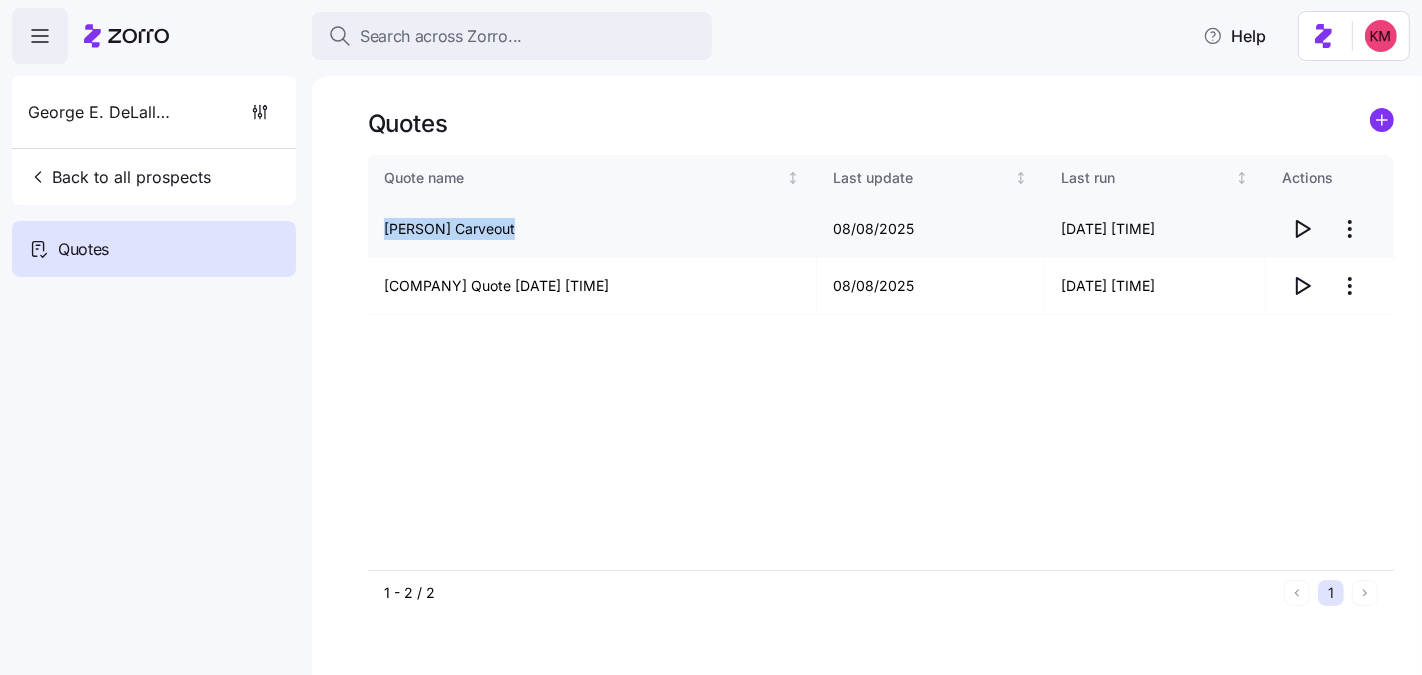 copy on "George E. DeLallo" 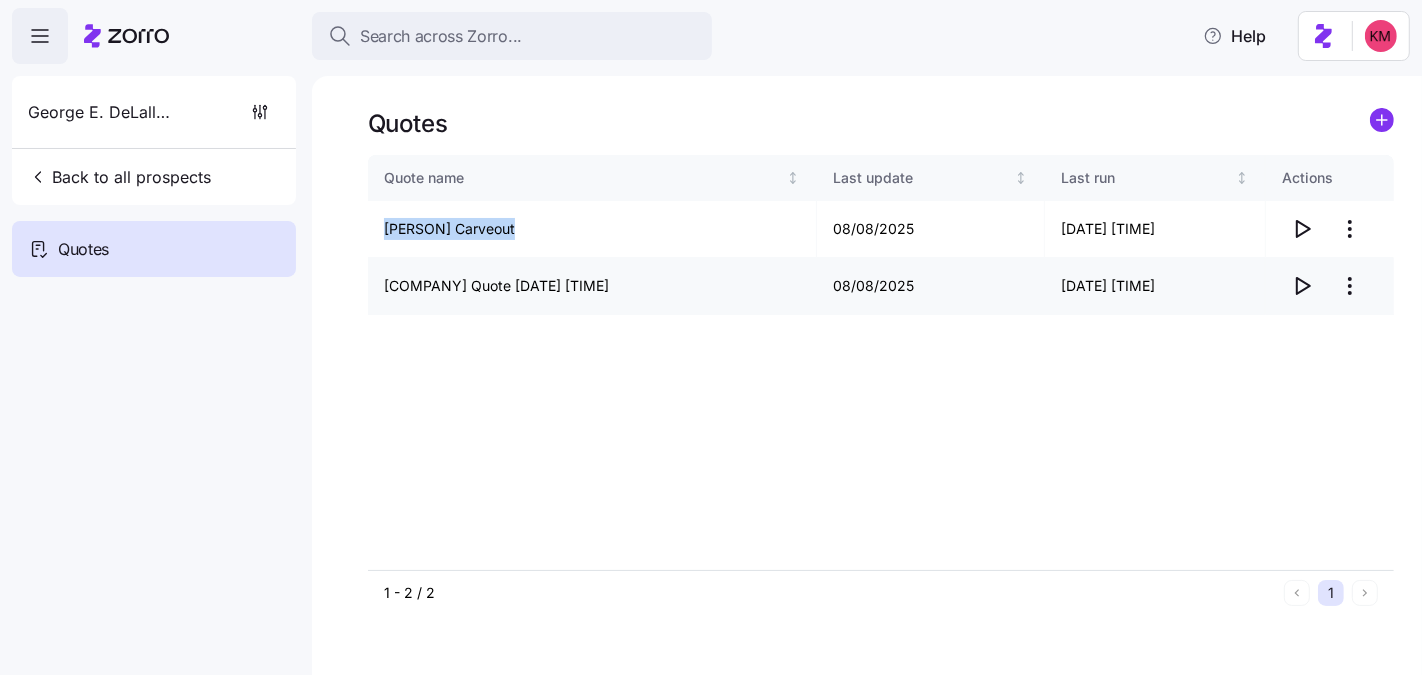 click 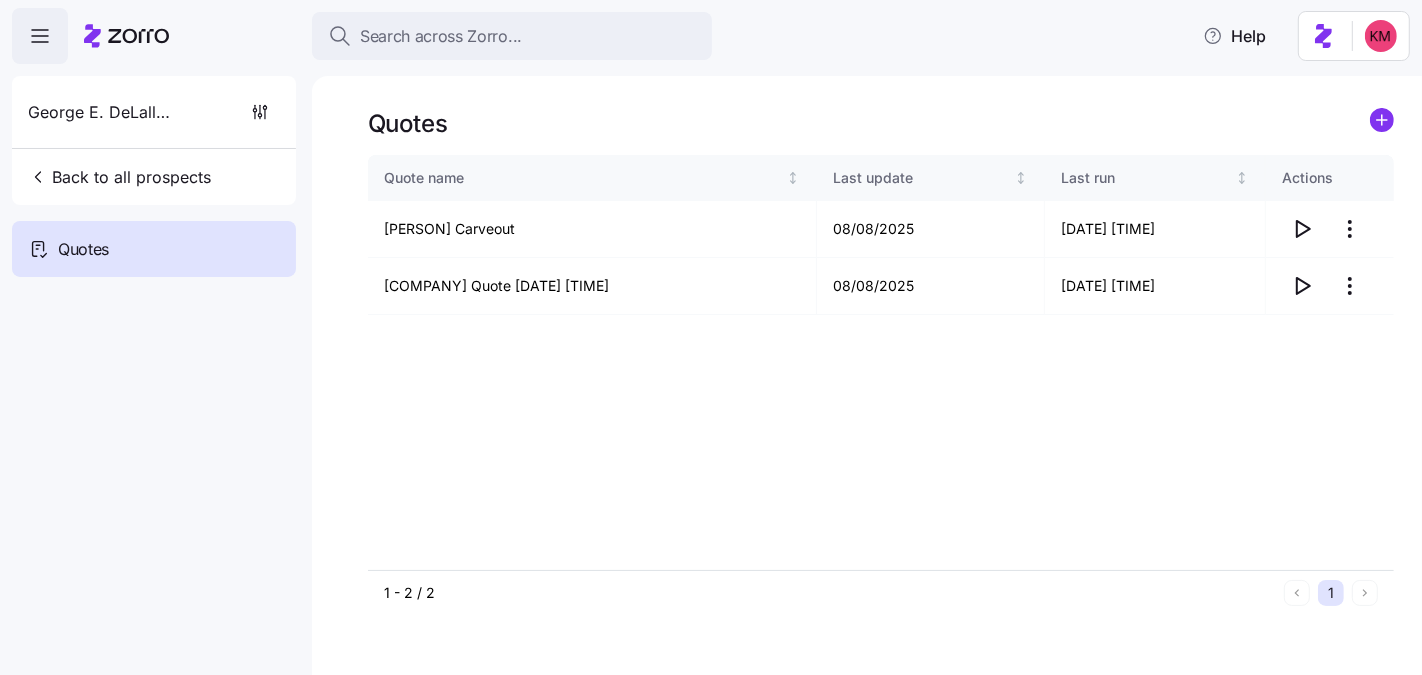 click on "Quote name Last update Last run Actions George E. DeLallo Carveout 08/08/2025 08/08/2025 2:23 PM George E. DeLallo Co., Inc Quote 07/25/2025 8:40 PM 08/08/2025 08/08/2025 6:20 PM" at bounding box center (881, 362) 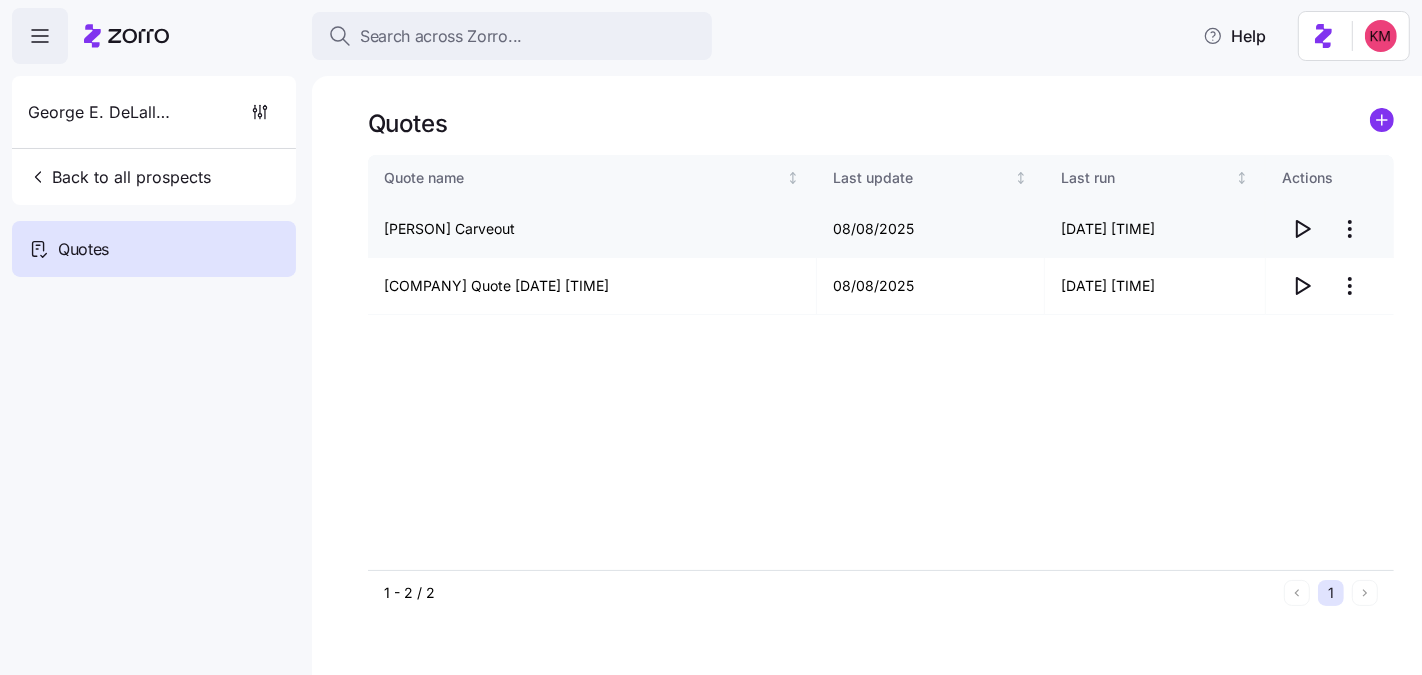 click 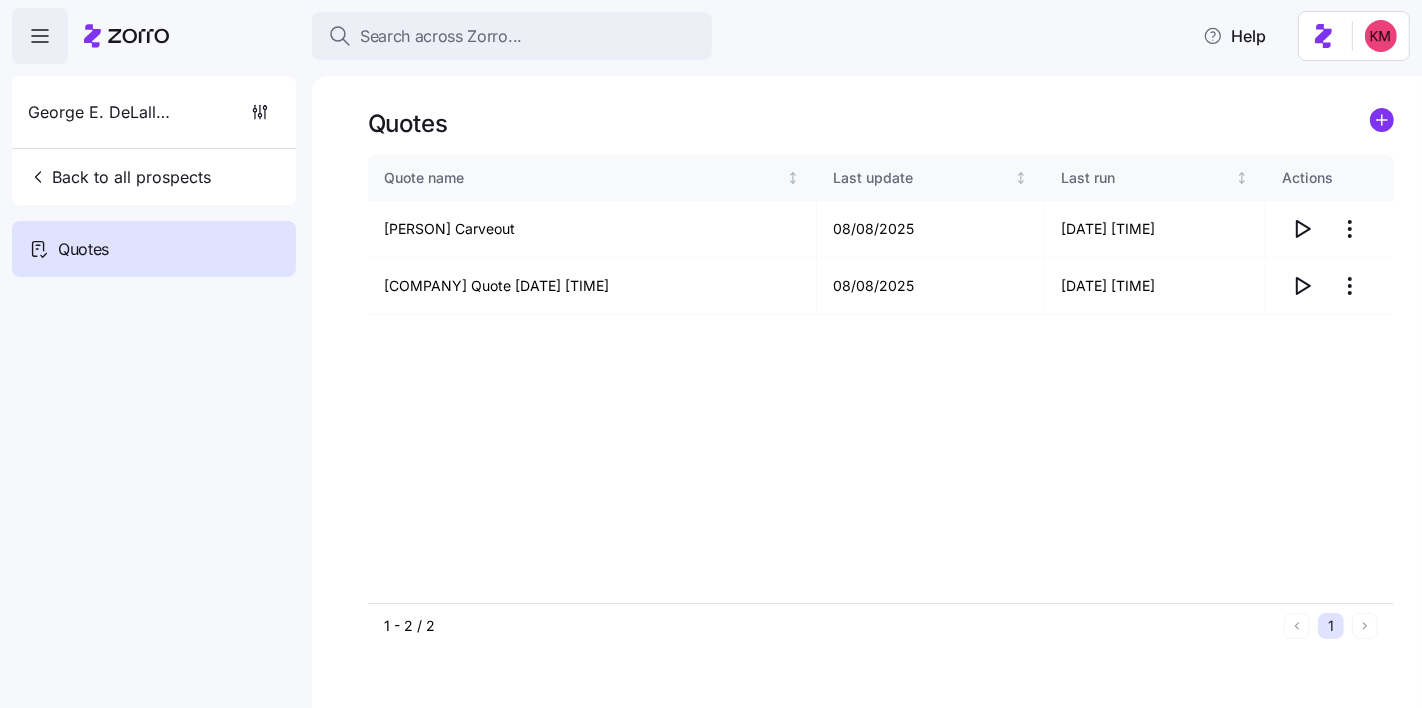 click on "Quotes" at bounding box center [881, 123] 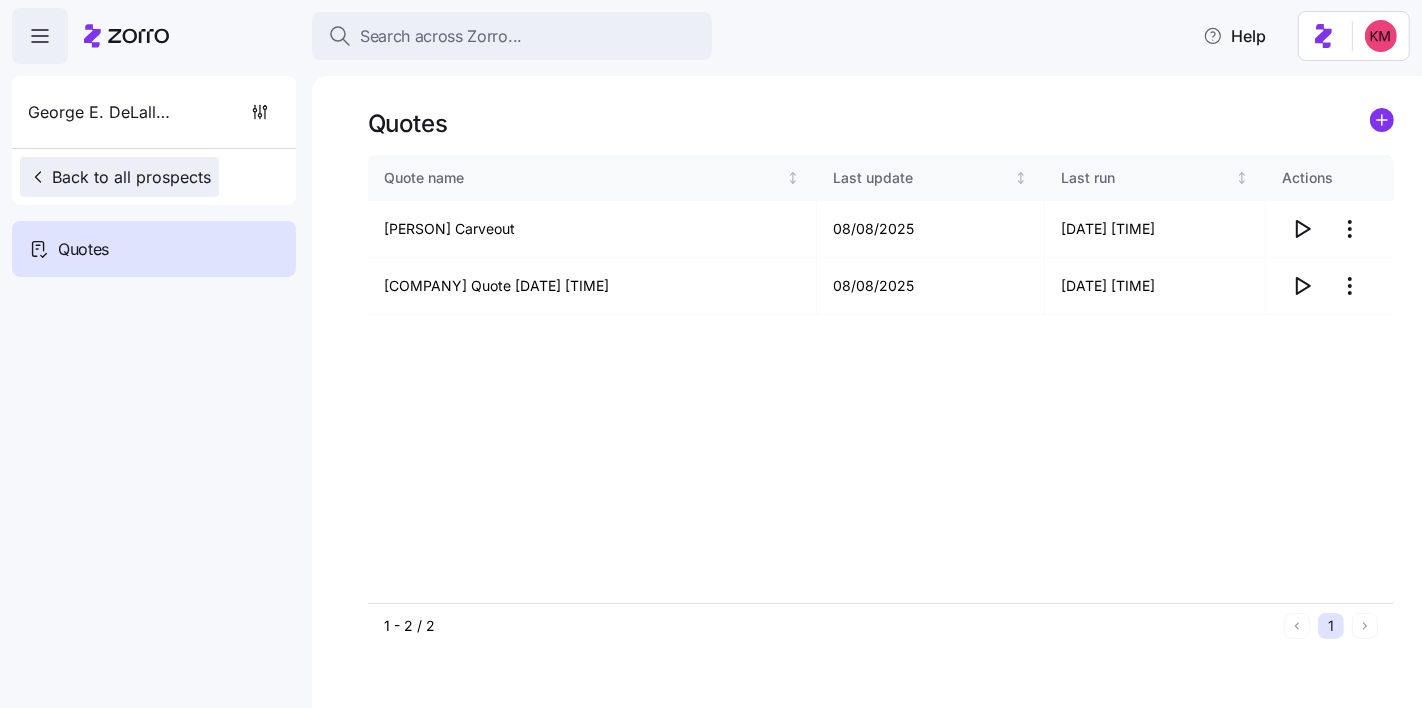 click on "Back to all prospects" at bounding box center (119, 177) 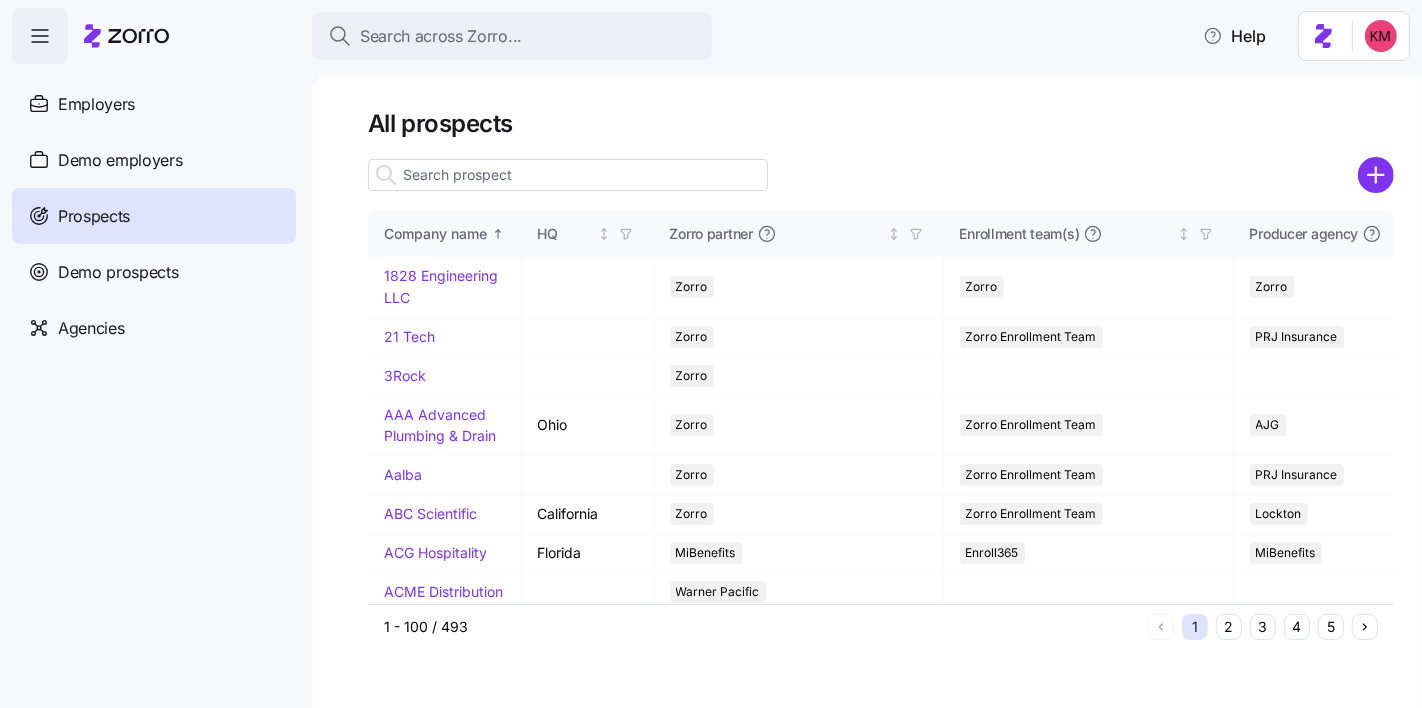 click at bounding box center (881, 147) 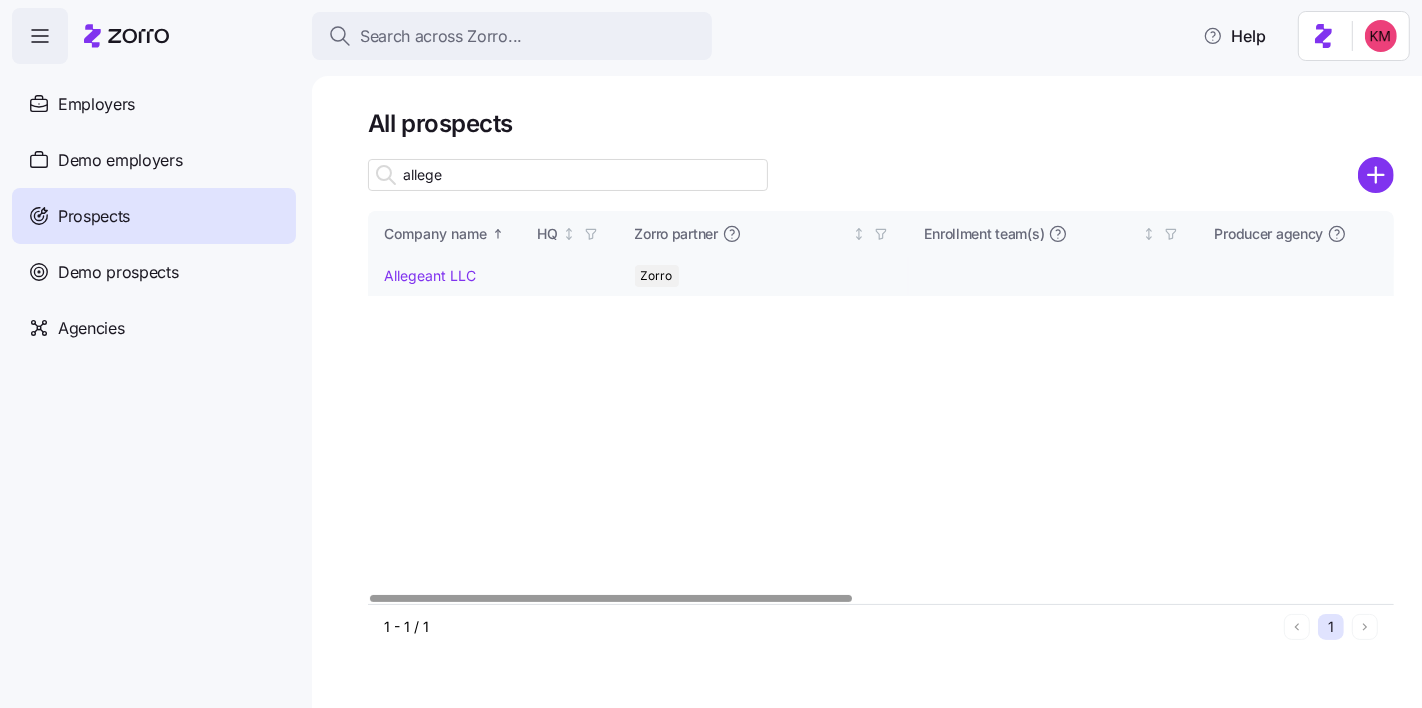 type on "allege" 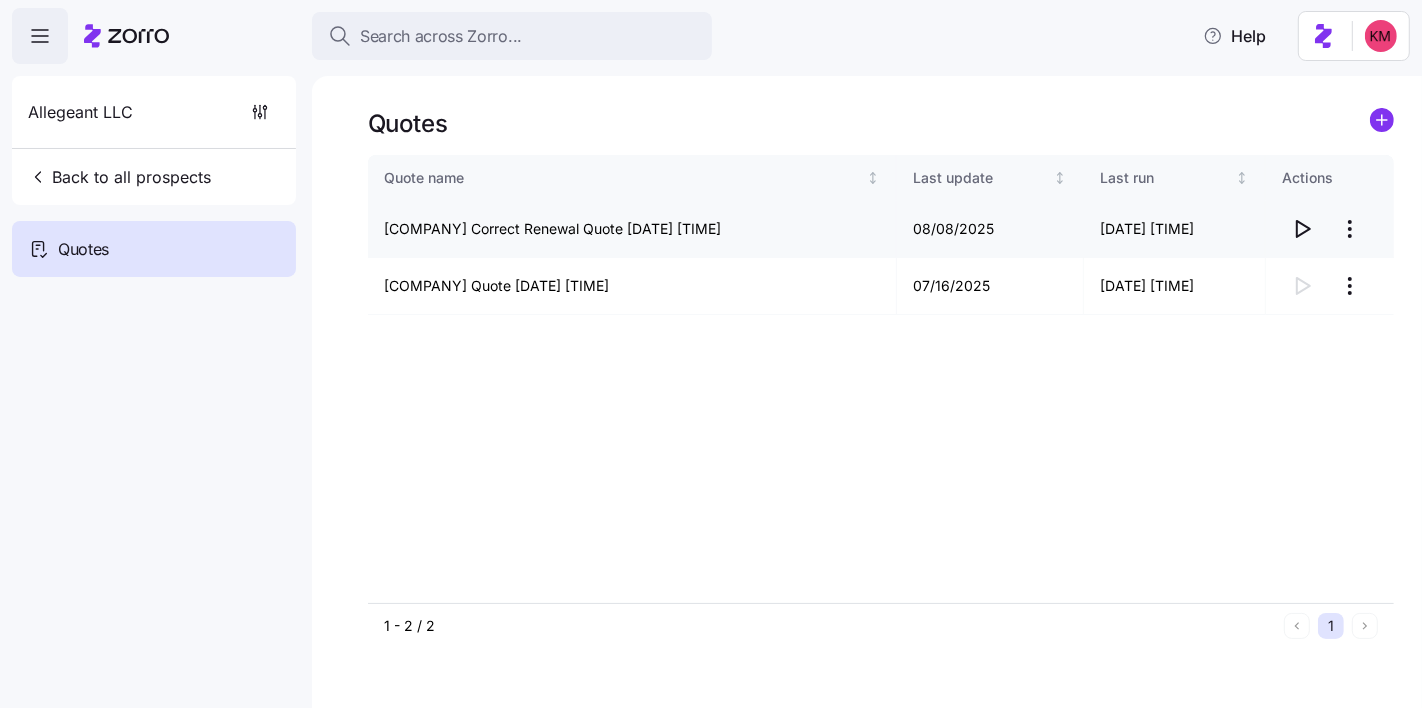 click 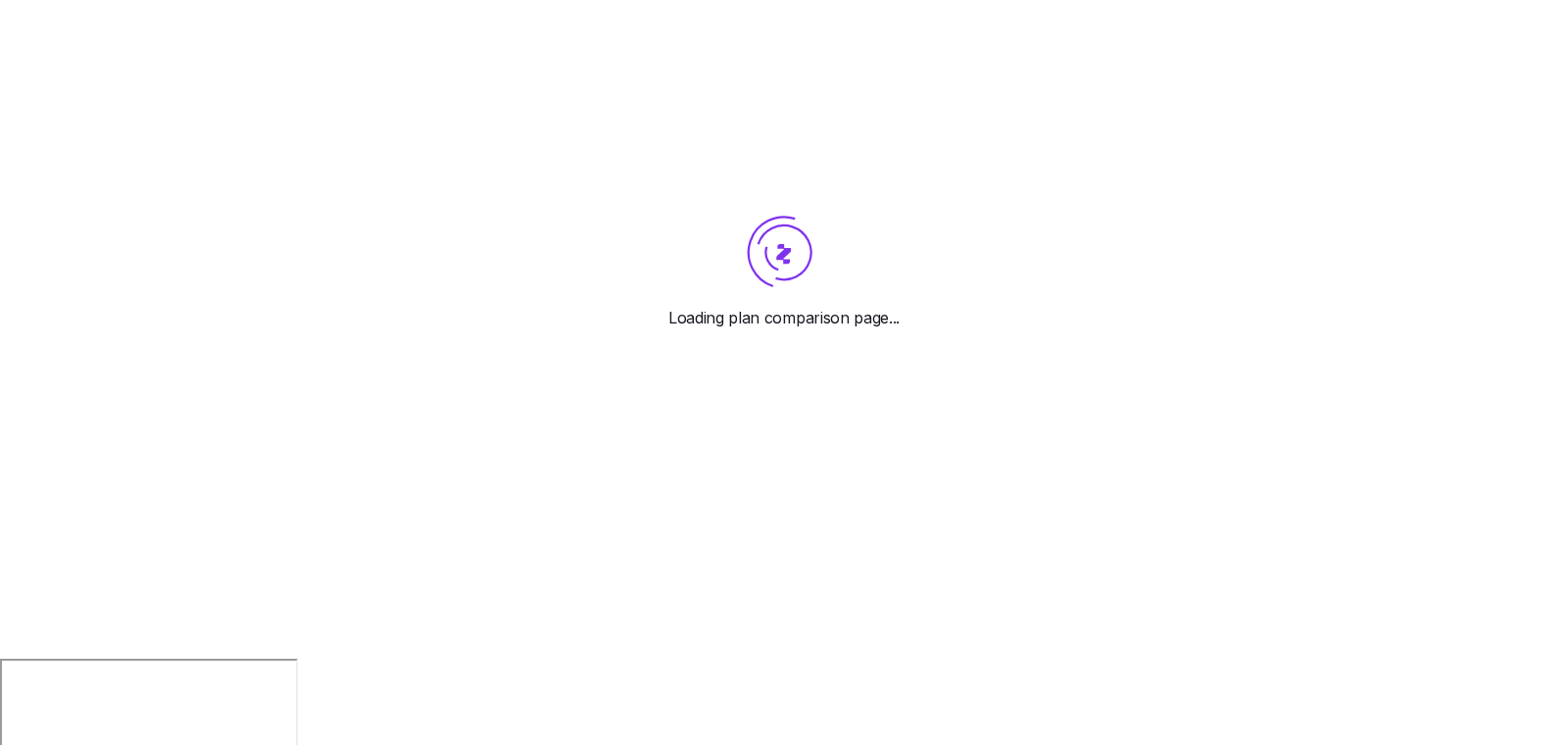 scroll, scrollTop: 0, scrollLeft: 0, axis: both 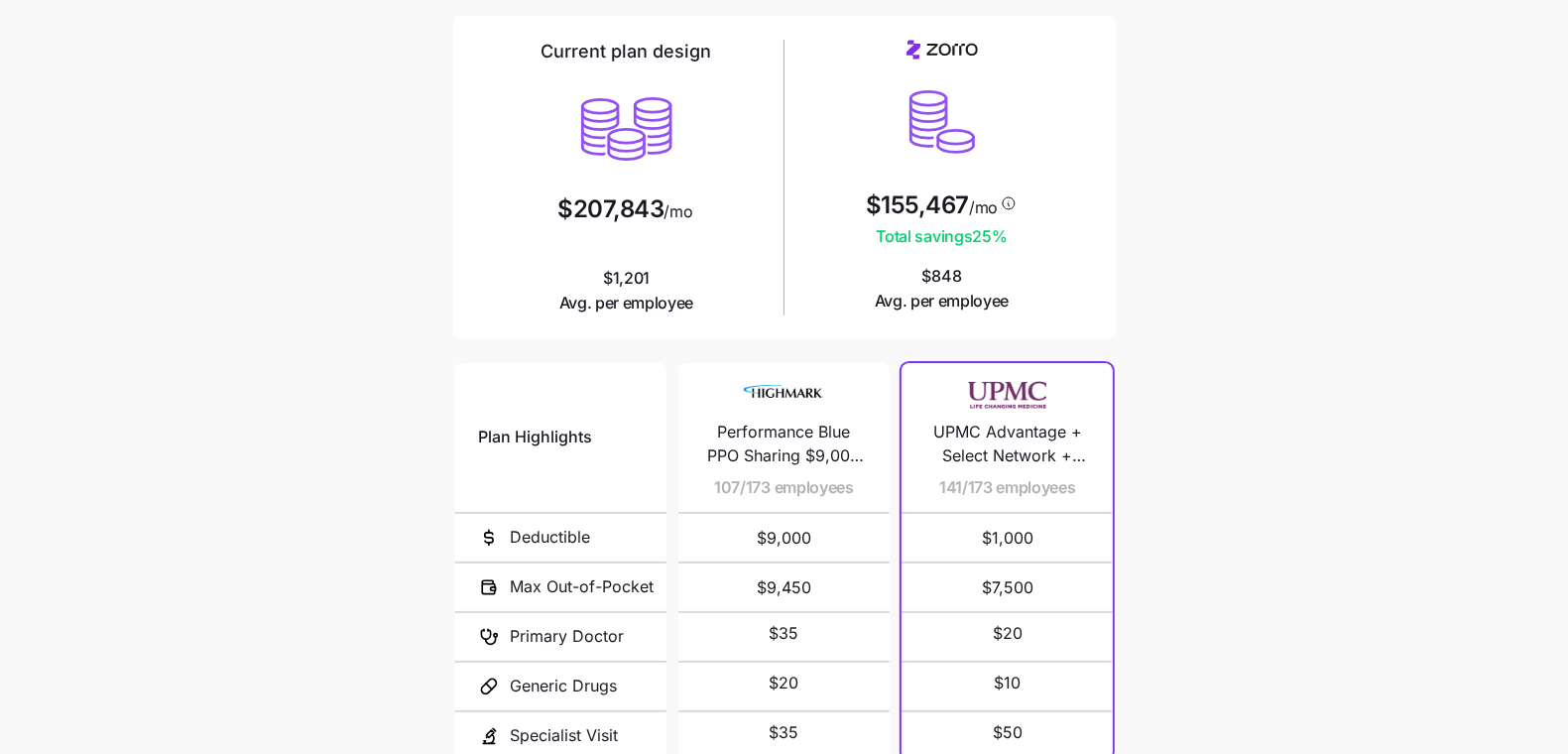 click on "UPMC Advantage + Select Network + Gold $1,000 + EPO" at bounding box center (1007, 444) 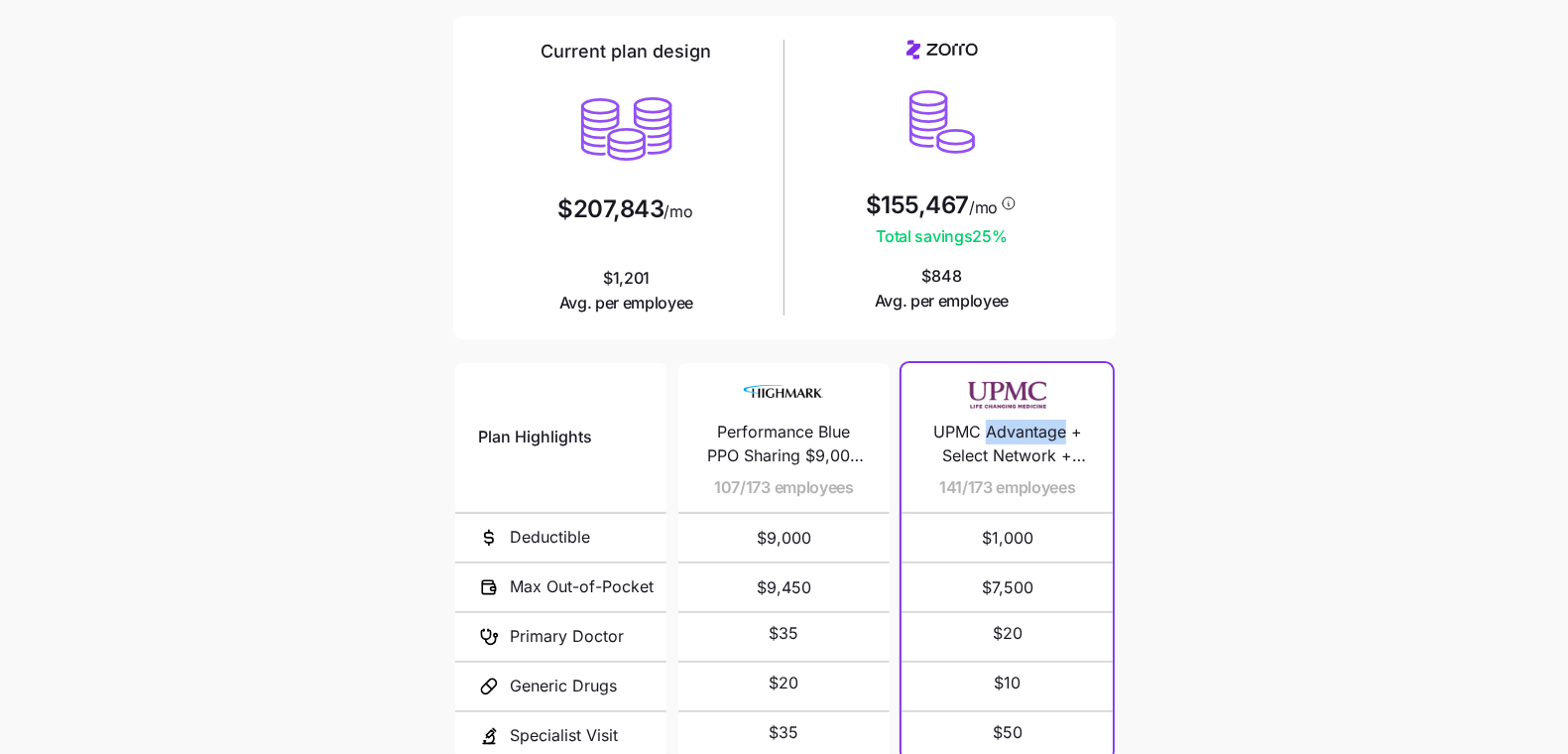 click on "UPMC Advantage + Select Network + Gold $1,000 + EPO" at bounding box center (1007, 444) 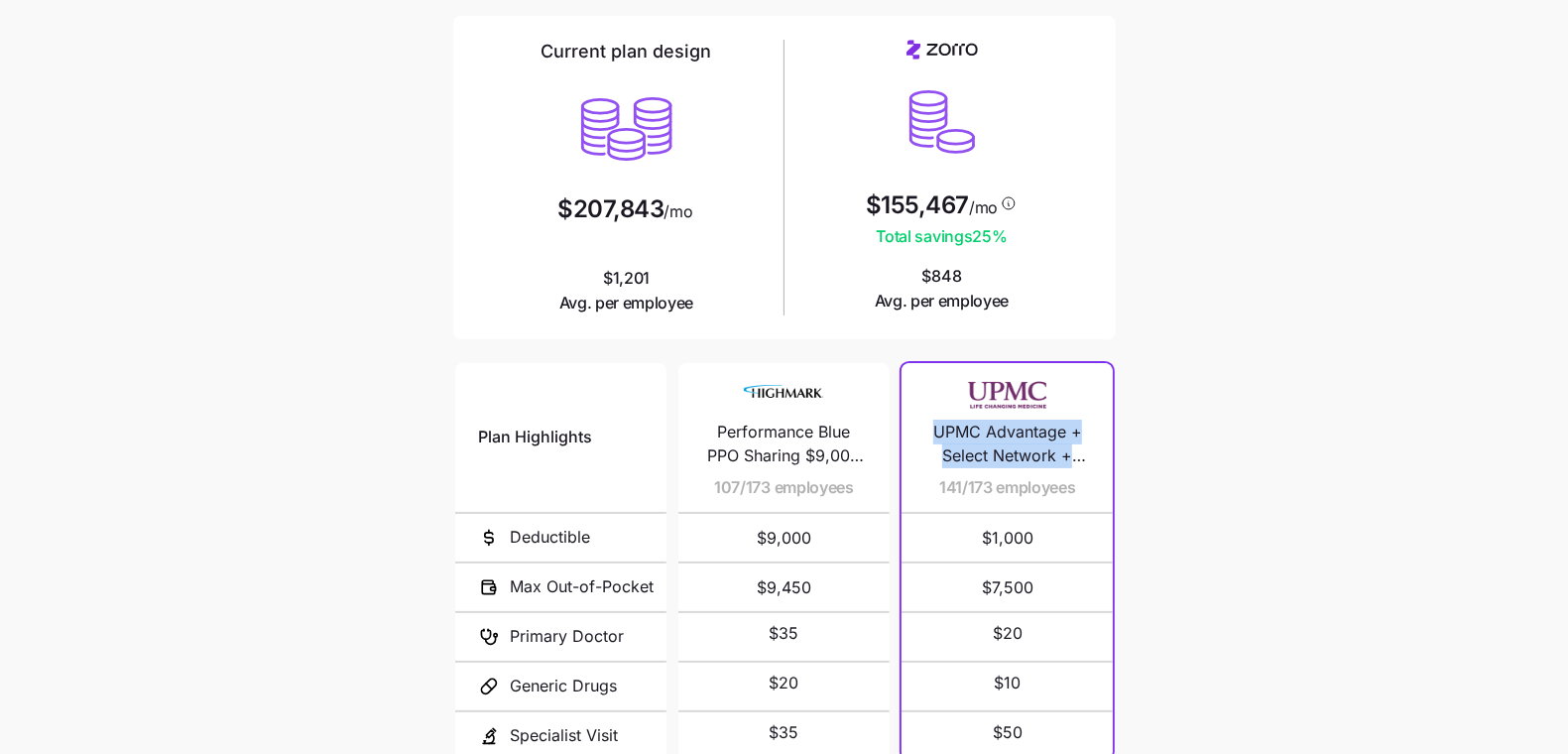 click on "UPMC Advantage + Select Network + Gold $1,000 + EPO" at bounding box center (1007, 444) 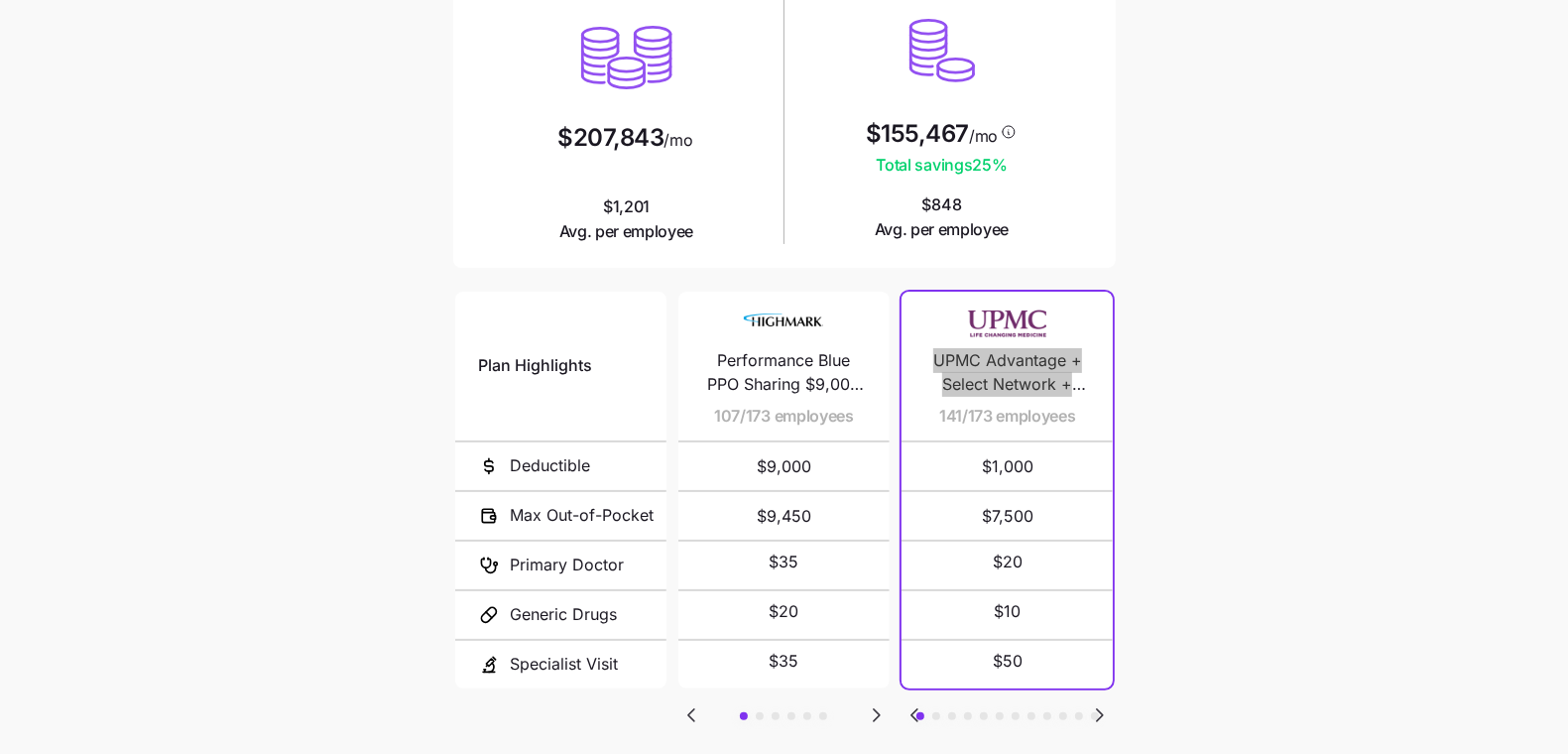 scroll, scrollTop: 321, scrollLeft: 0, axis: vertical 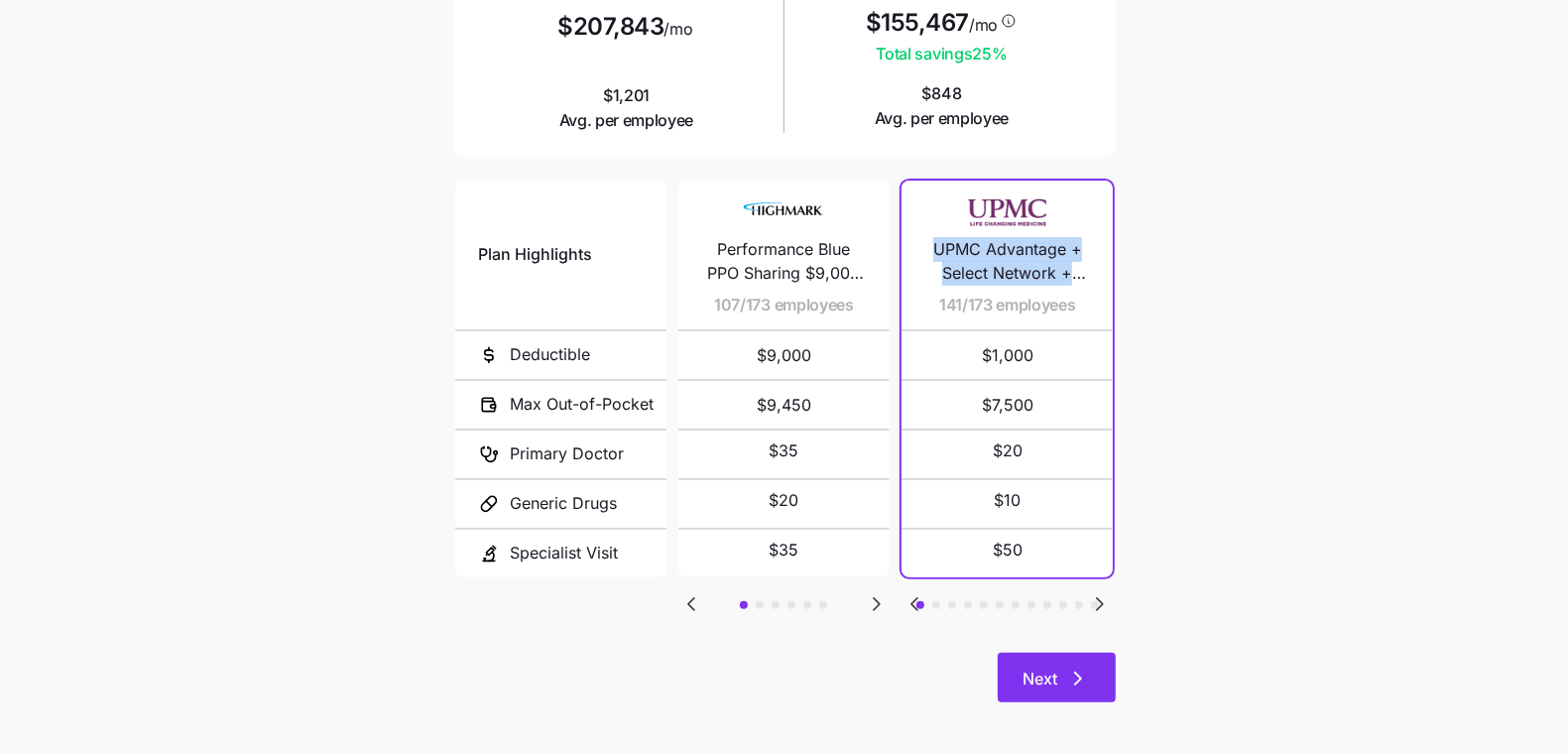 click on "Next" at bounding box center (1040, 679) 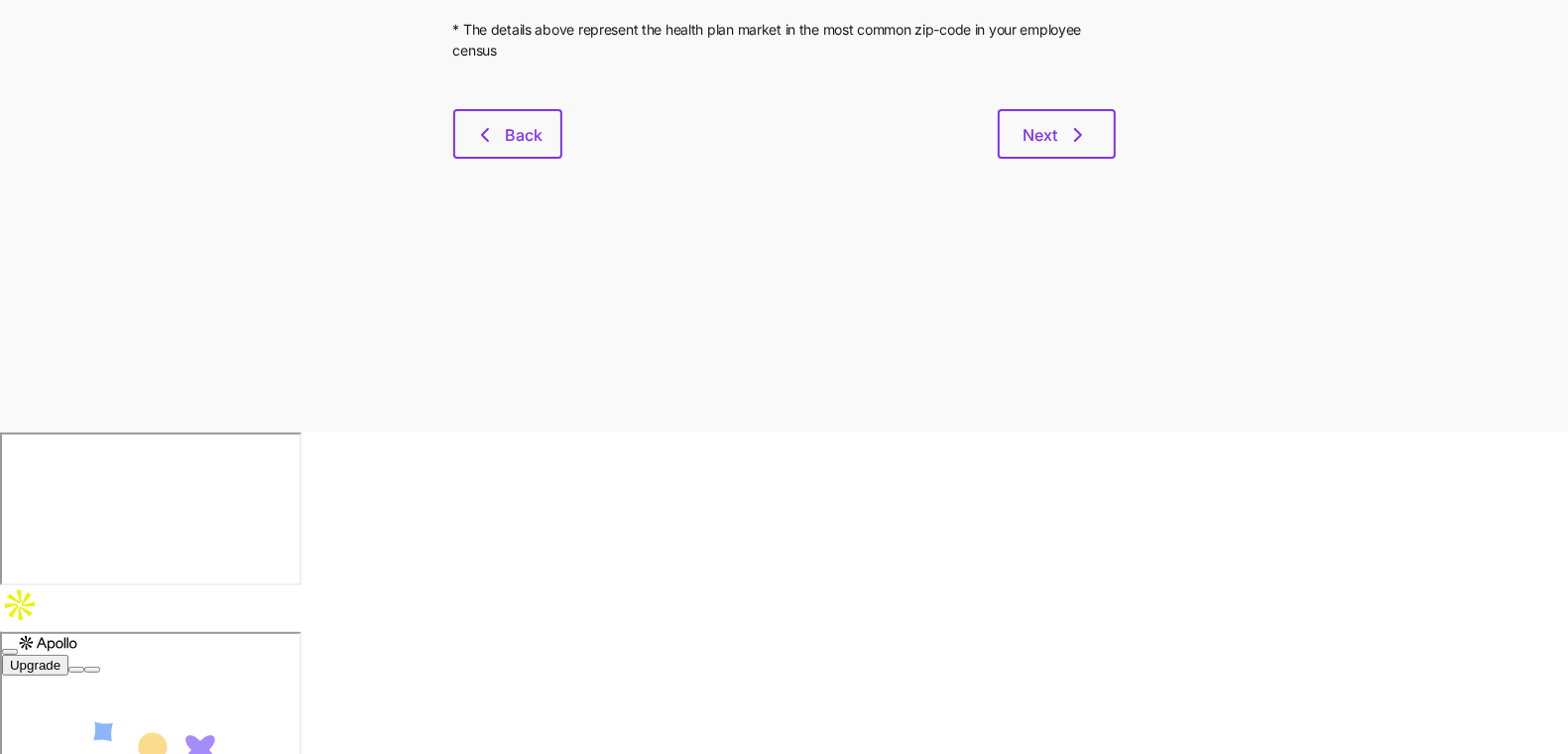 scroll, scrollTop: 0, scrollLeft: 0, axis: both 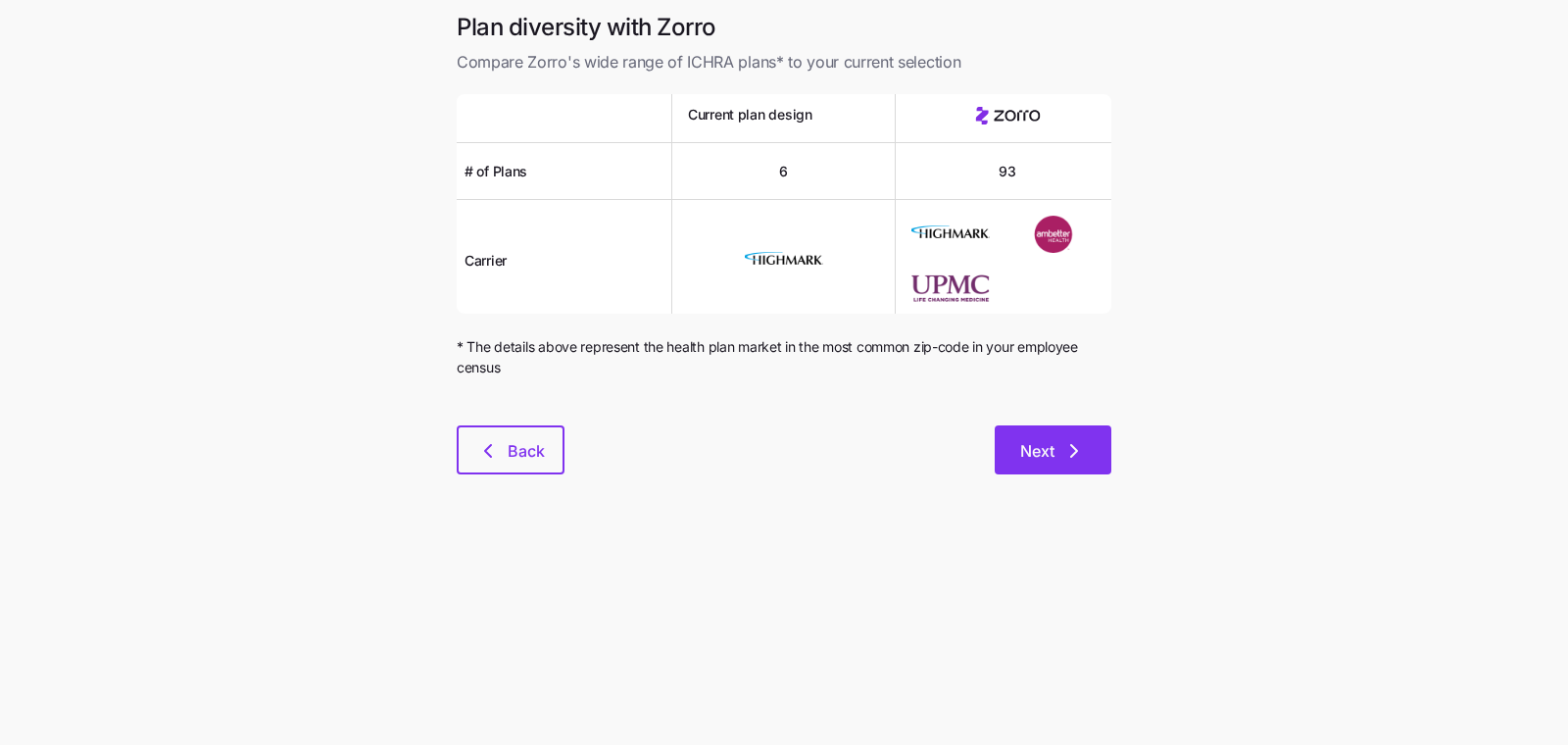 click on "Next" at bounding box center [1037, 451] 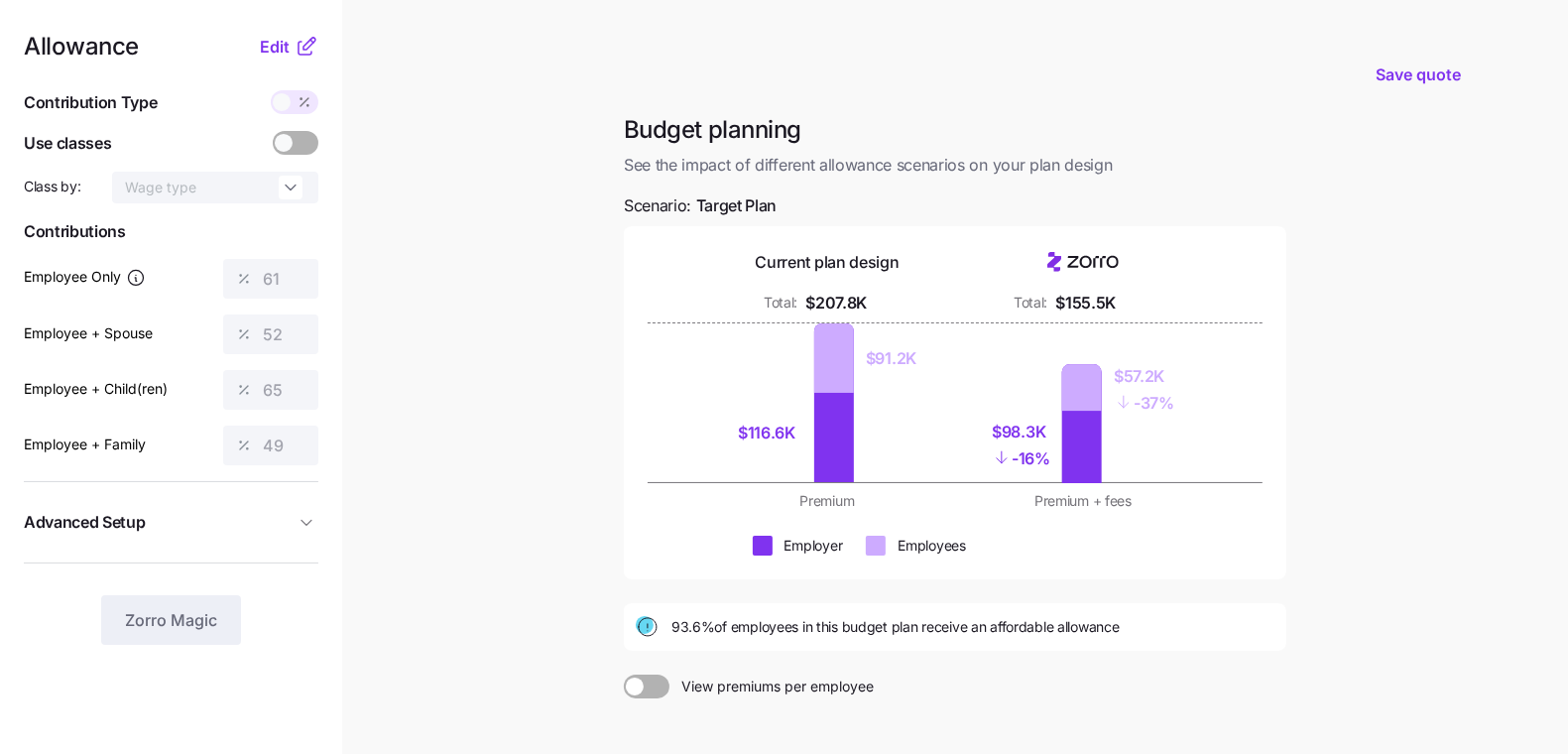 scroll, scrollTop: 219, scrollLeft: 0, axis: vertical 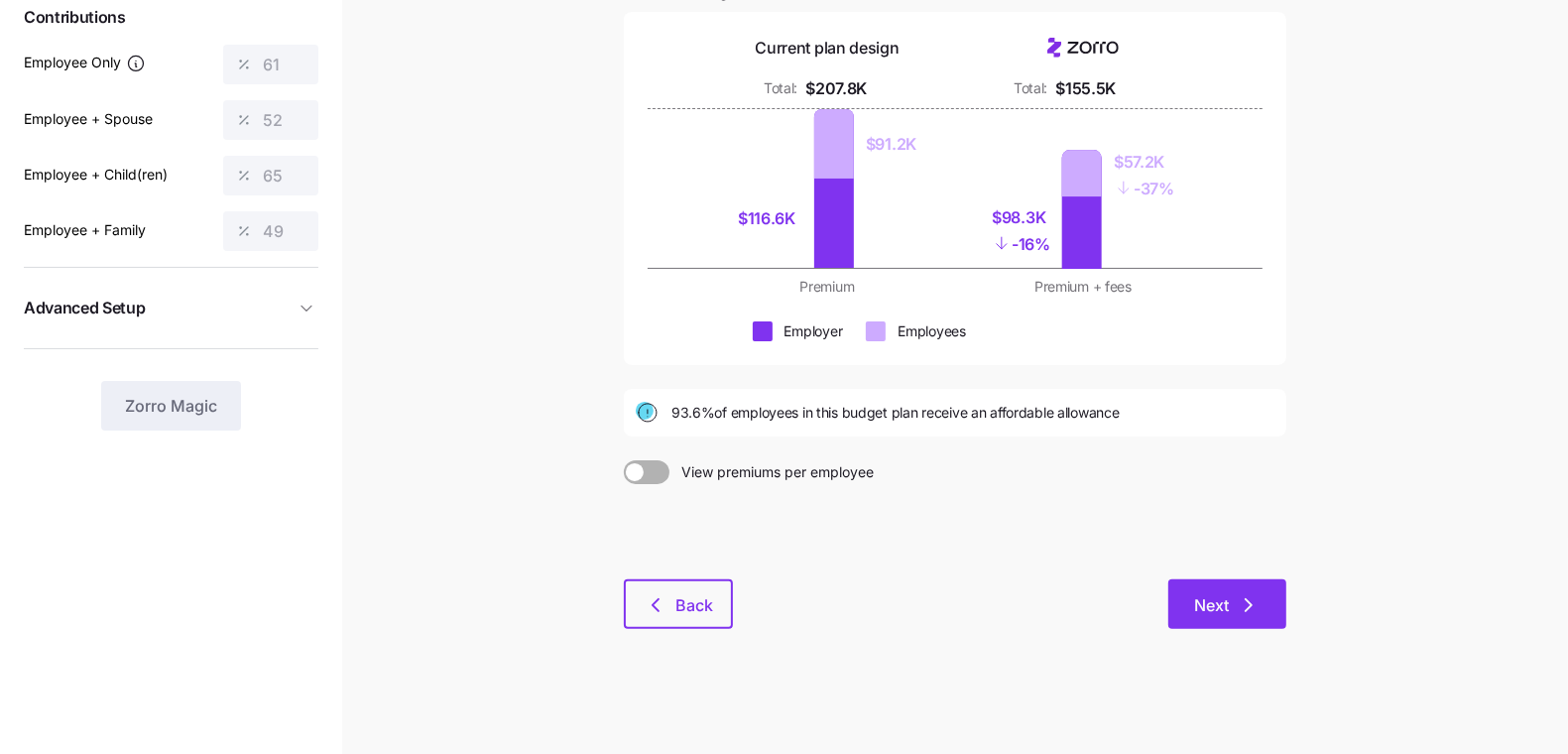 click on "Next" at bounding box center [1227, 605] 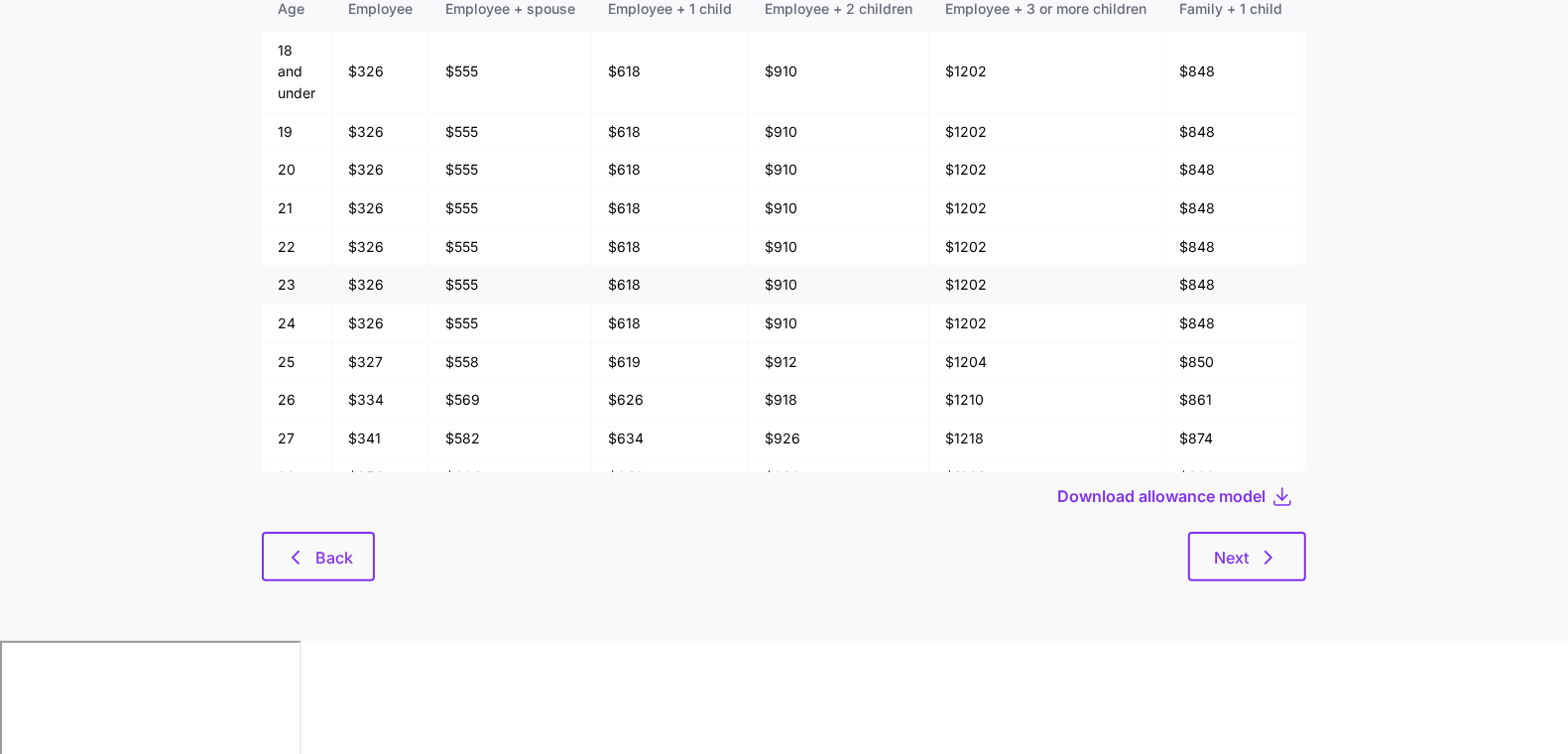 scroll, scrollTop: 0, scrollLeft: 0, axis: both 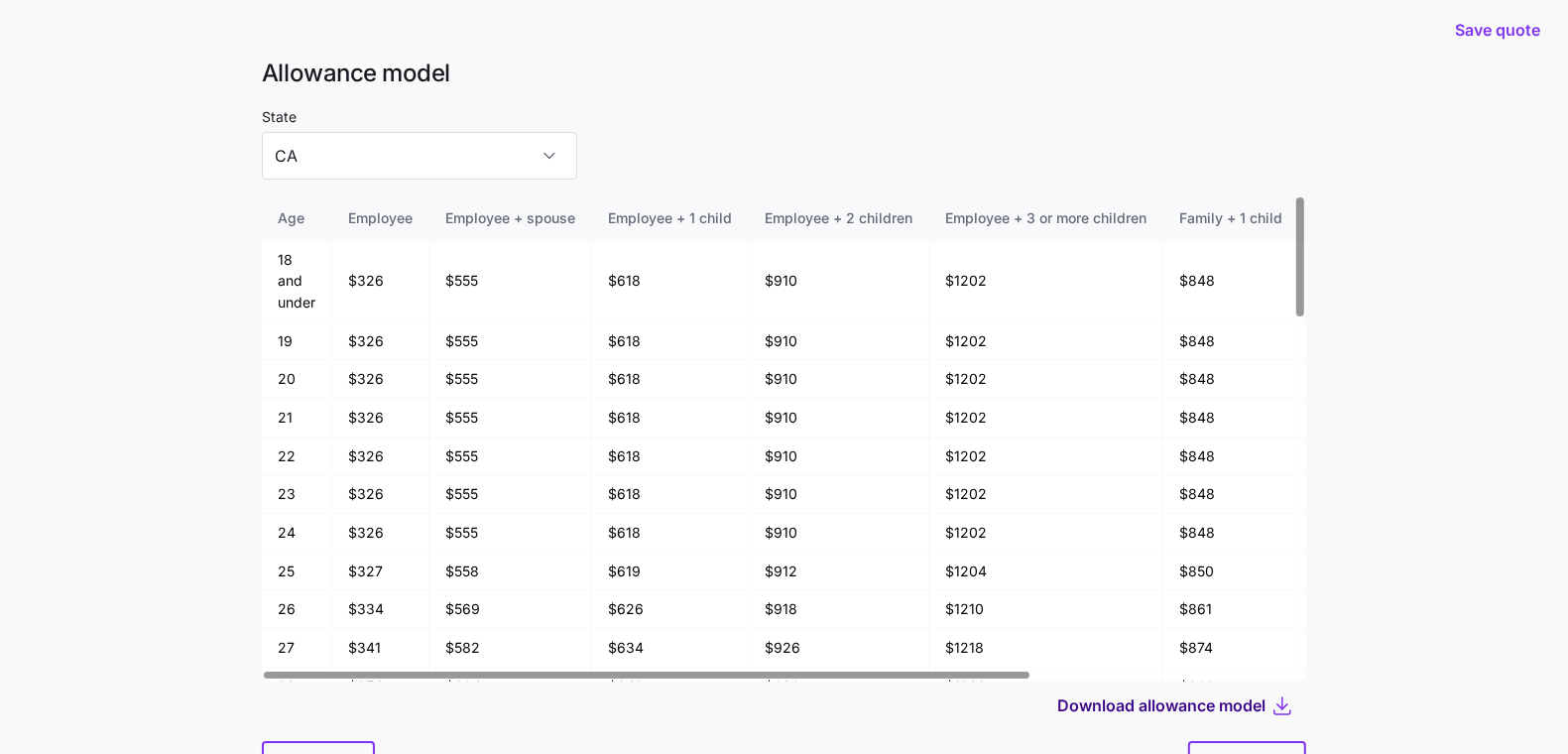 click on "Download allowance model" at bounding box center (1161, 705) 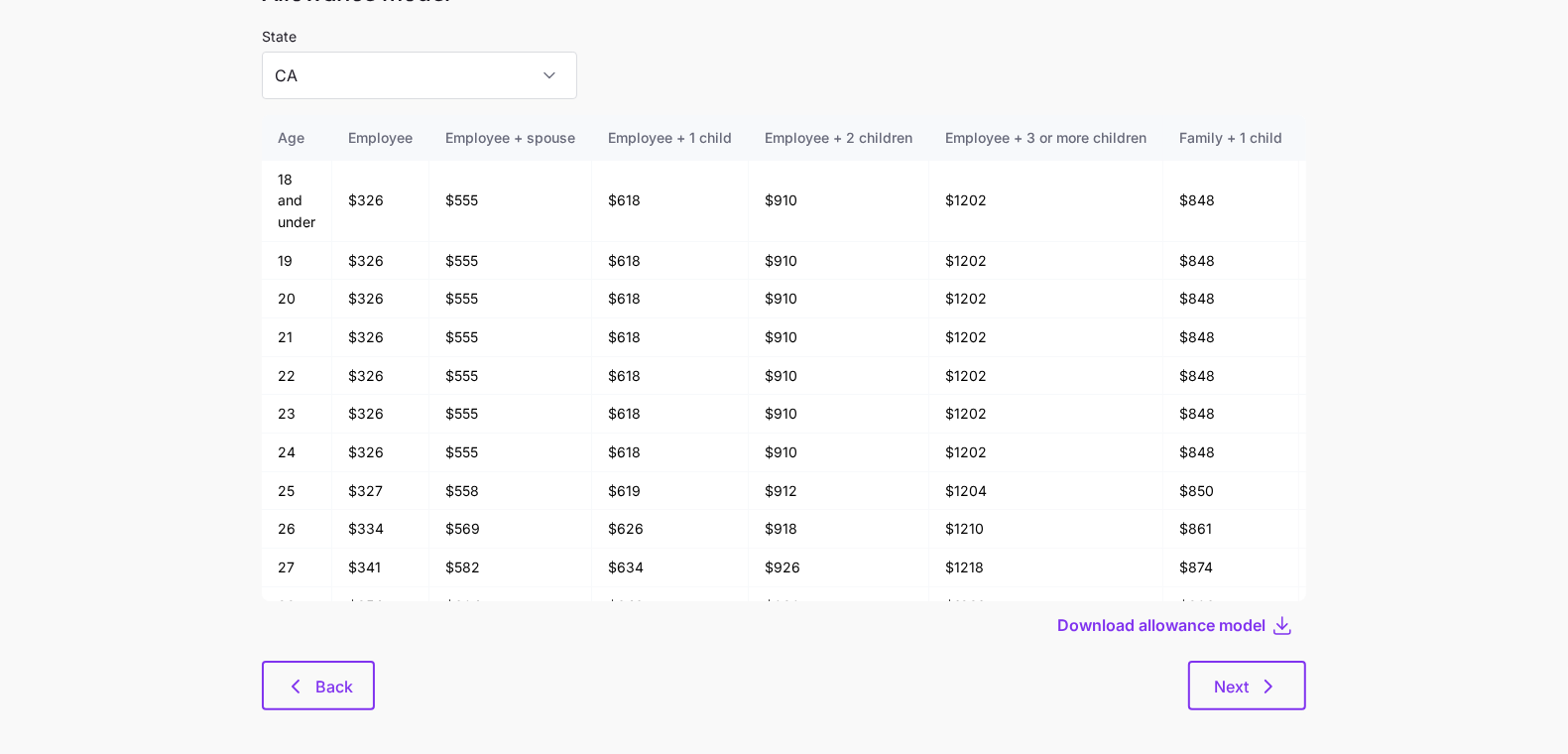 scroll, scrollTop: 106, scrollLeft: 0, axis: vertical 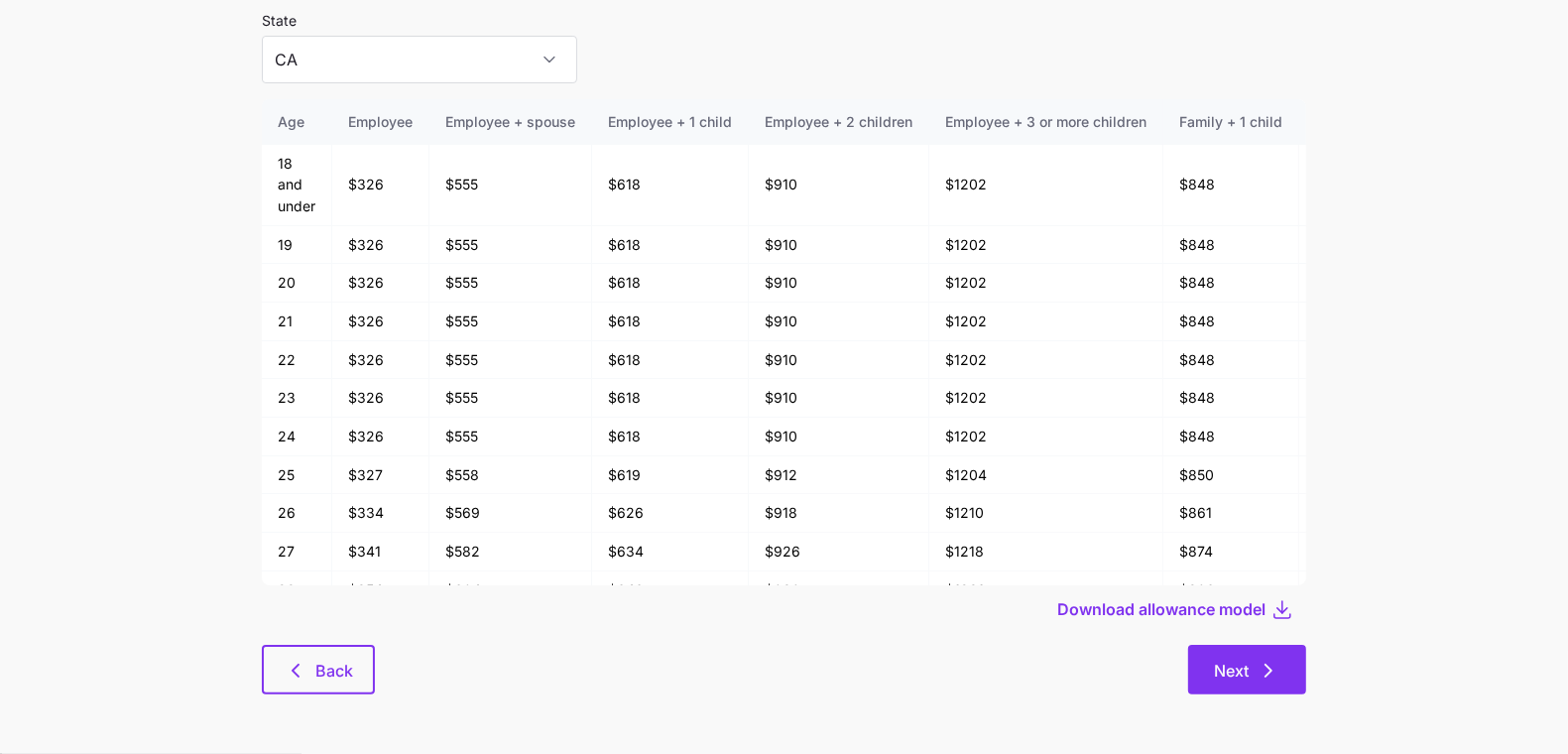 click on "Next" at bounding box center (1247, 670) 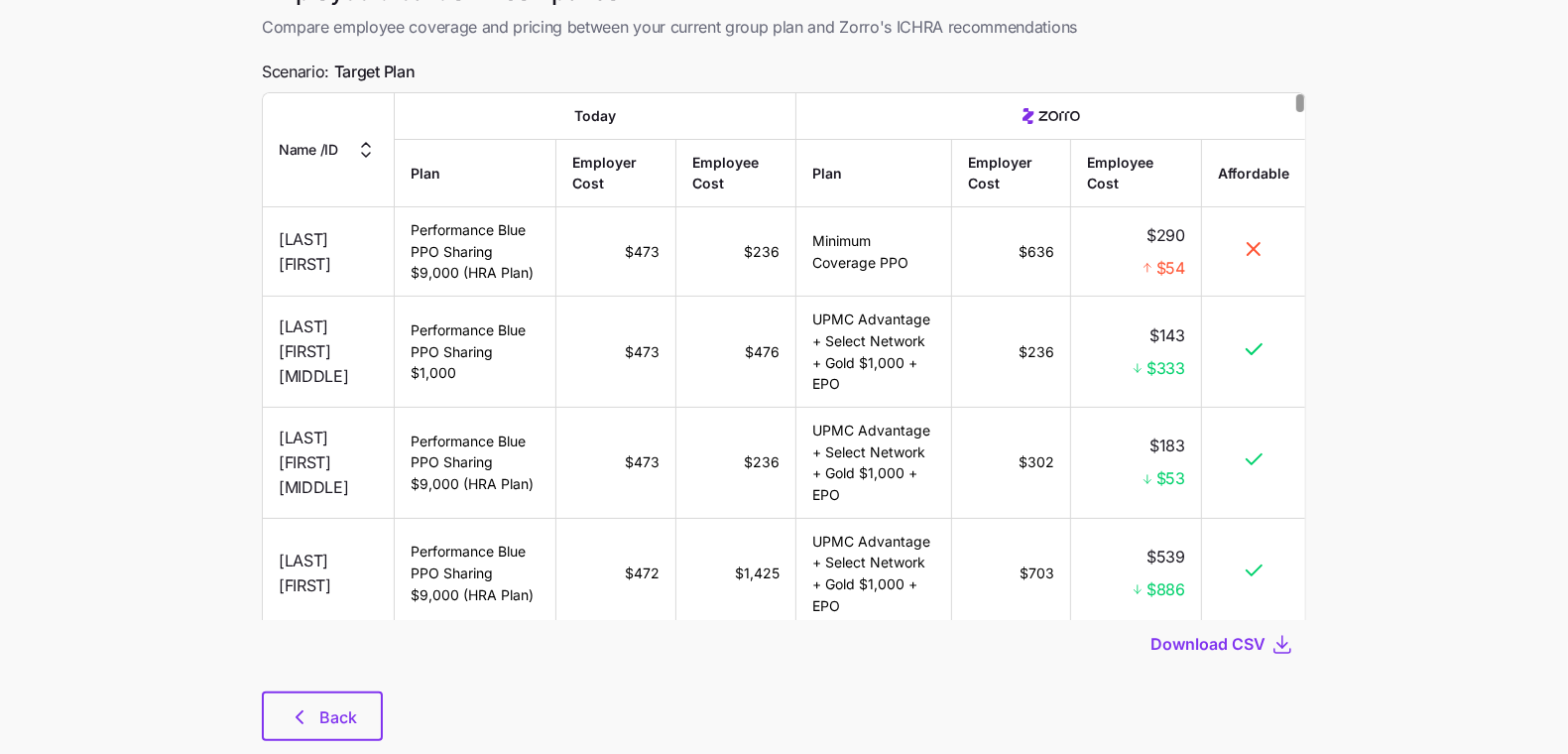 scroll, scrollTop: 161, scrollLeft: 0, axis: vertical 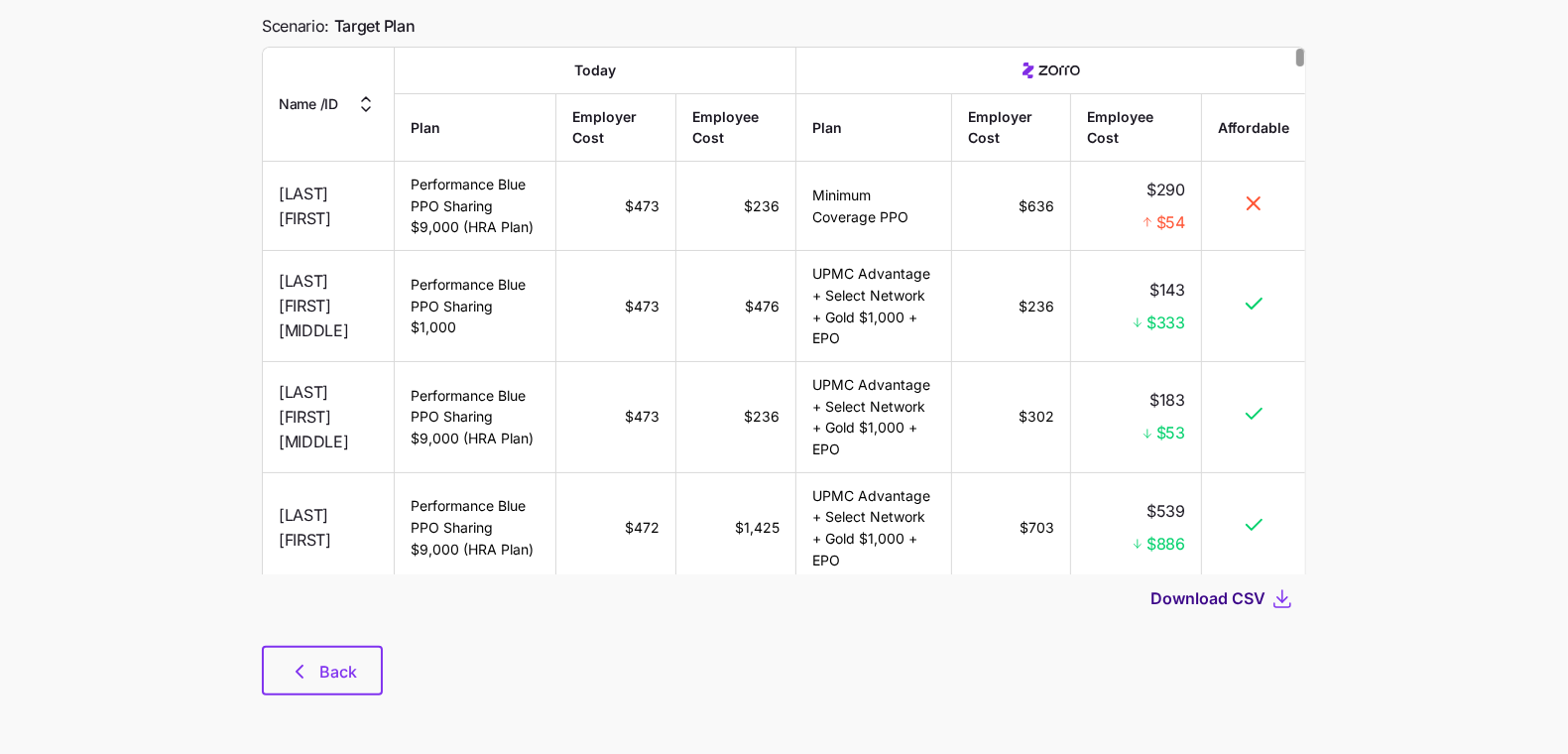 click on "Download CSV" at bounding box center [1208, 598] 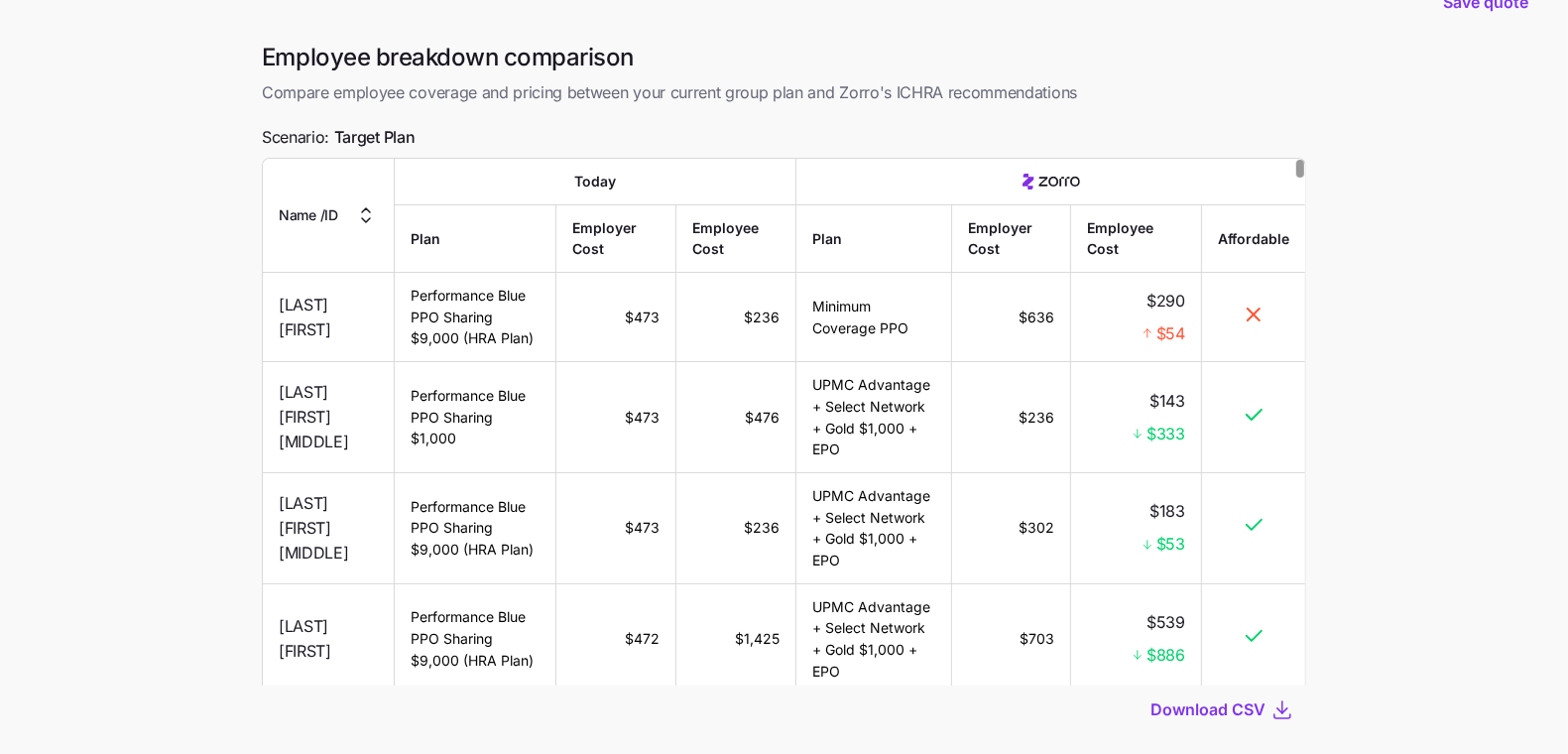 scroll, scrollTop: 28, scrollLeft: 0, axis: vertical 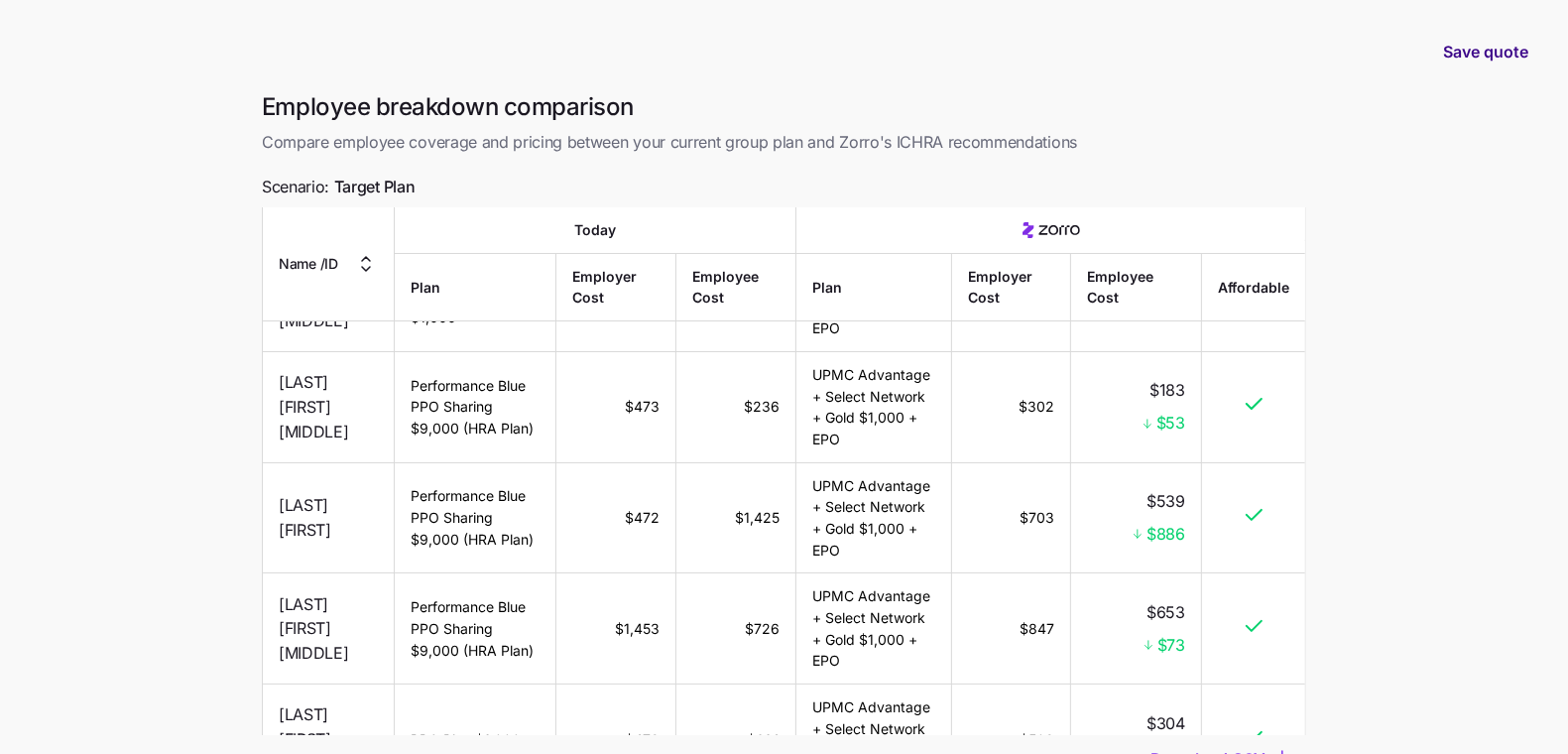 click on "Save quote" at bounding box center (1486, 52) 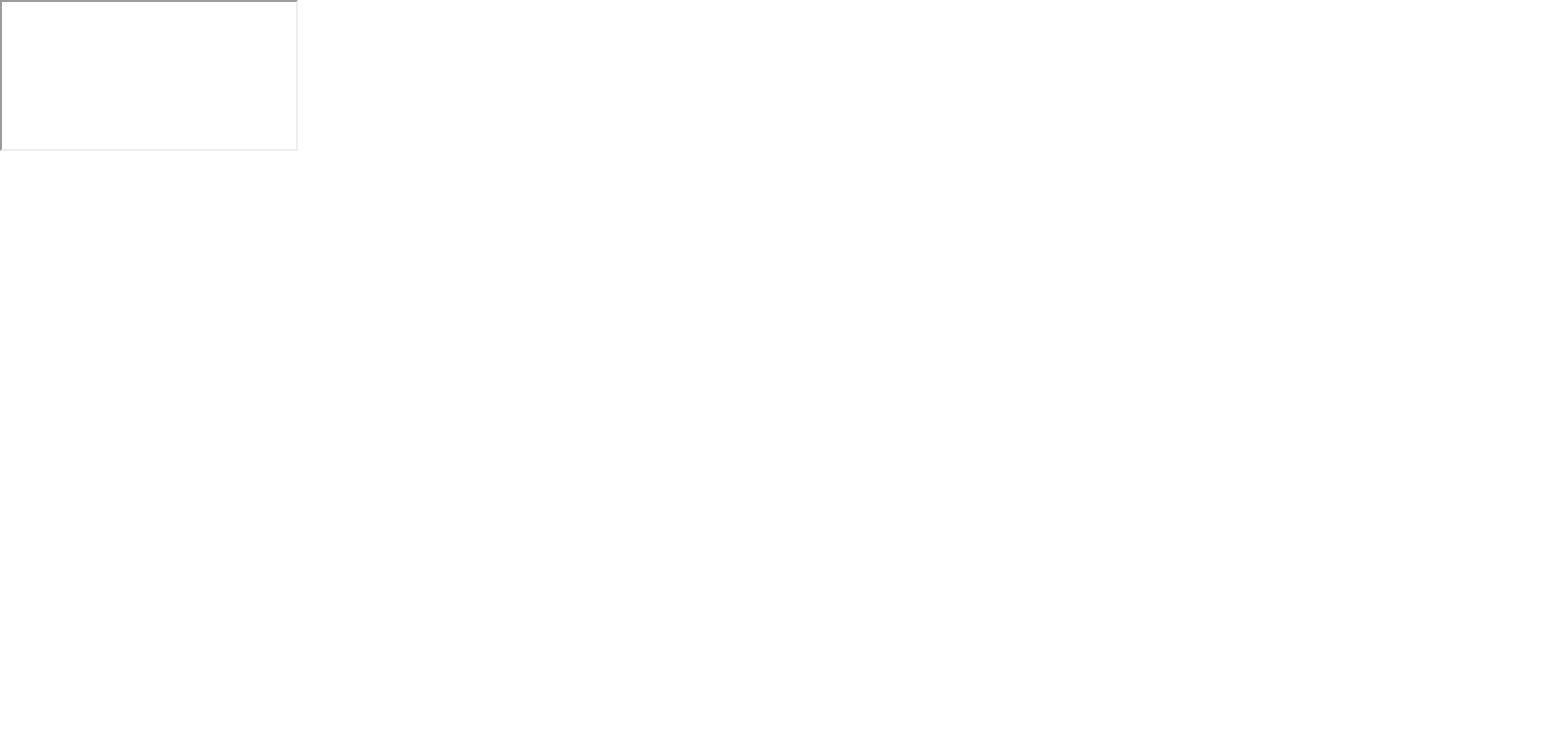 scroll, scrollTop: 0, scrollLeft: 0, axis: both 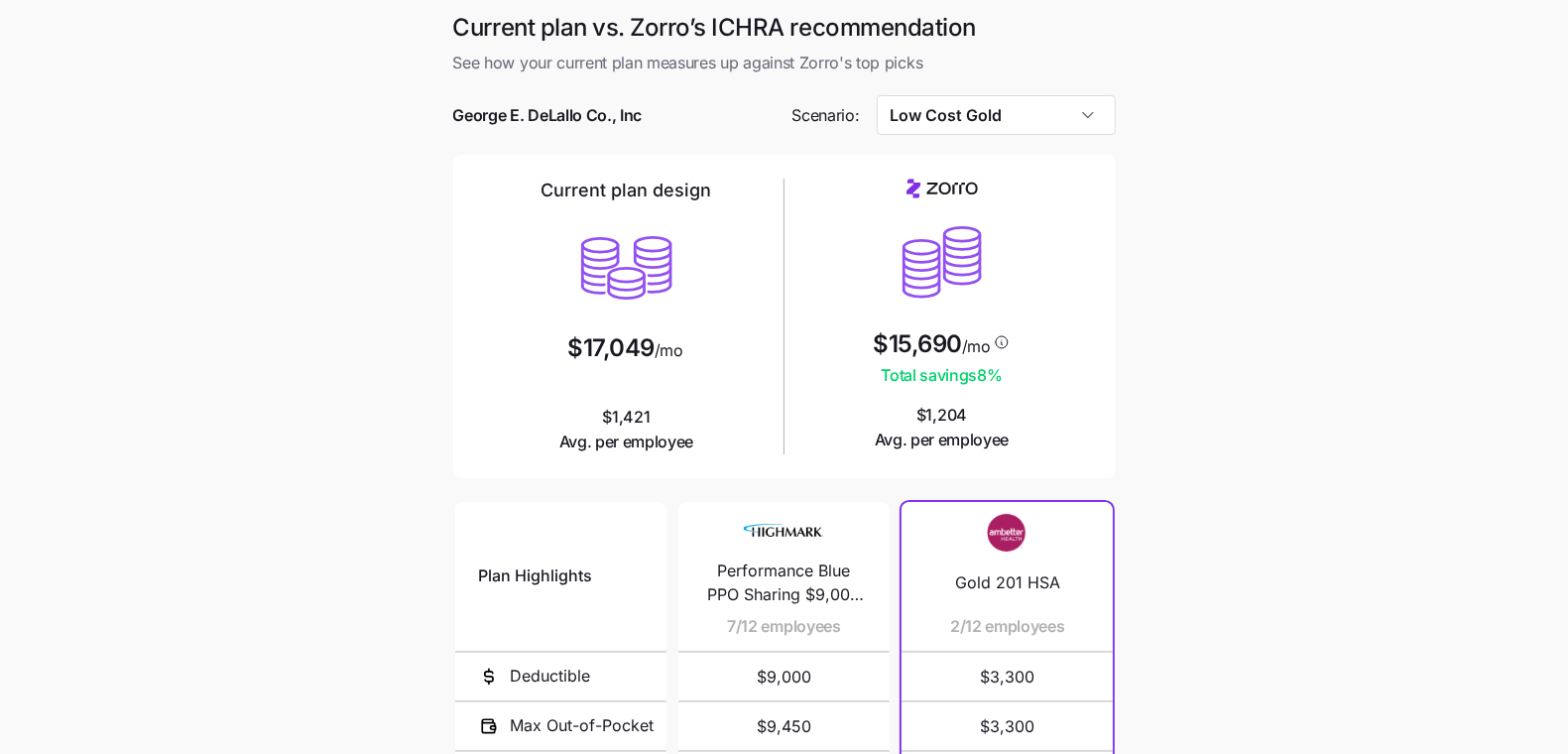 click on "Current plan vs. Zorro’s ICHRA recommendation See how your current plan measures up against Zorro's top picks George E. DeLallo Co., Inc Scenario: Low Cost Gold Current plan design $17,049 /mo $1,421 Avg. per employee $15,690 /mo Total savings  8 % $1,204 Avg. per employee Plan Highlights Deductible Max Out-of-Pocket Primary Doctor Generic Drugs Specialist Visit Performance Blue PPO Sharing $9,000 (HRA Plan) 7/12 employees $9,000 $9,450 $35 $20 $35 Performance Blue PPO Sharing  $1,000 4/12 employees $1,000 $3,000 $35 $20 $35 Performance Blue Healthy Savings $2,000Q (HSA Plan) 1/12 employees $2,000 $3,000 $0 $0 $0 Gold 201 HSA 2/12 employees $3,300 $3,300 not covered not covered not covered WellSense Clarity Gold 1500 and 1500 2/12 employees $1,500 $5,250 $30 $30 $555 CHRISTUS Gold Essential 1/12 employees $3,750 $9,200 $5 $10 $35 my Direct Blue EPO Gold 1500 1/12 employees $1,500 $8,300 $35 $0 $35 Secure Gold + $0 Virtual 24/7 Care Visits 1/12 employees $1,800 $8,600 $0 $10 $50 1/12 employees $3,000 $5,000" at bounding box center (784, 542) 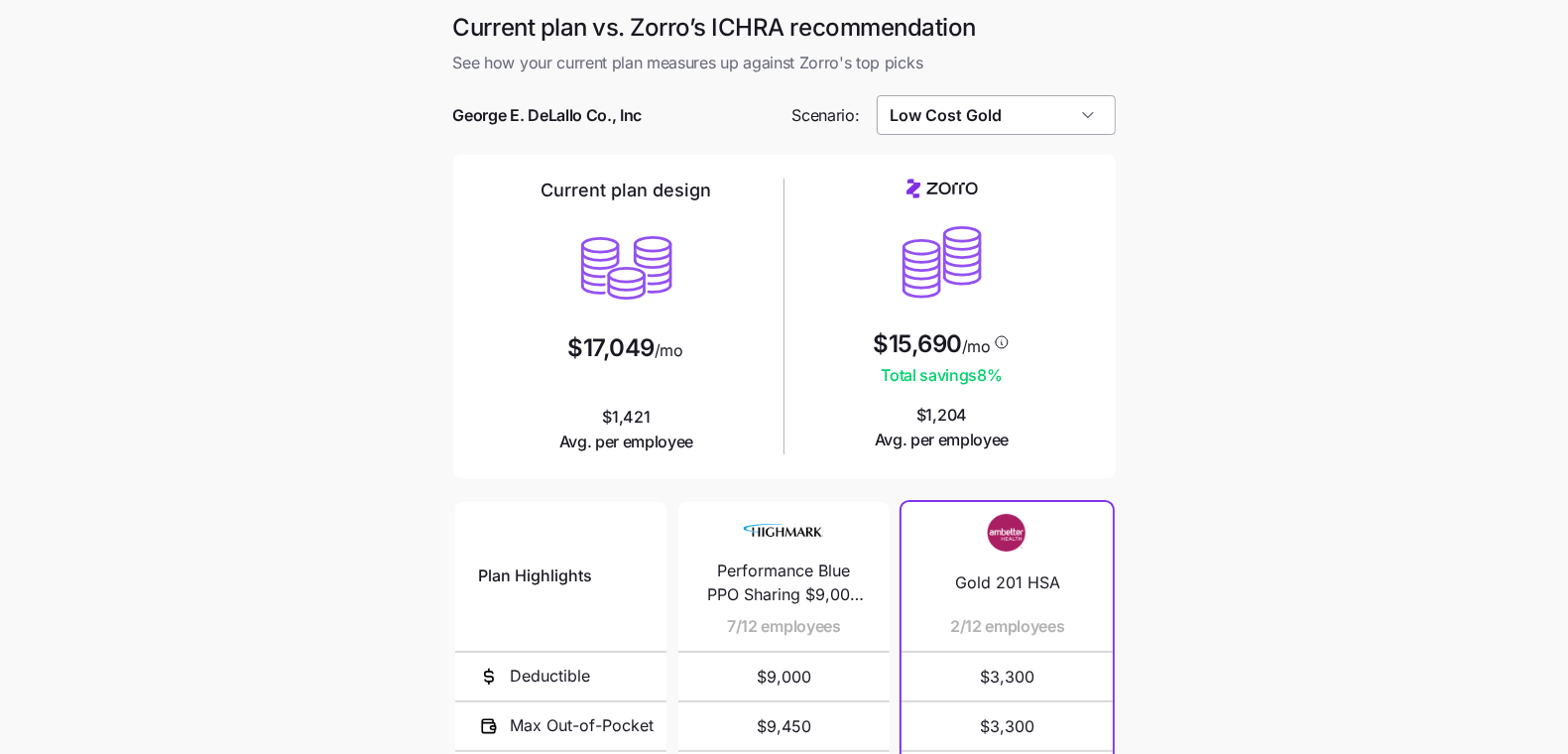 click on "Low Cost Gold" at bounding box center (996, 115) 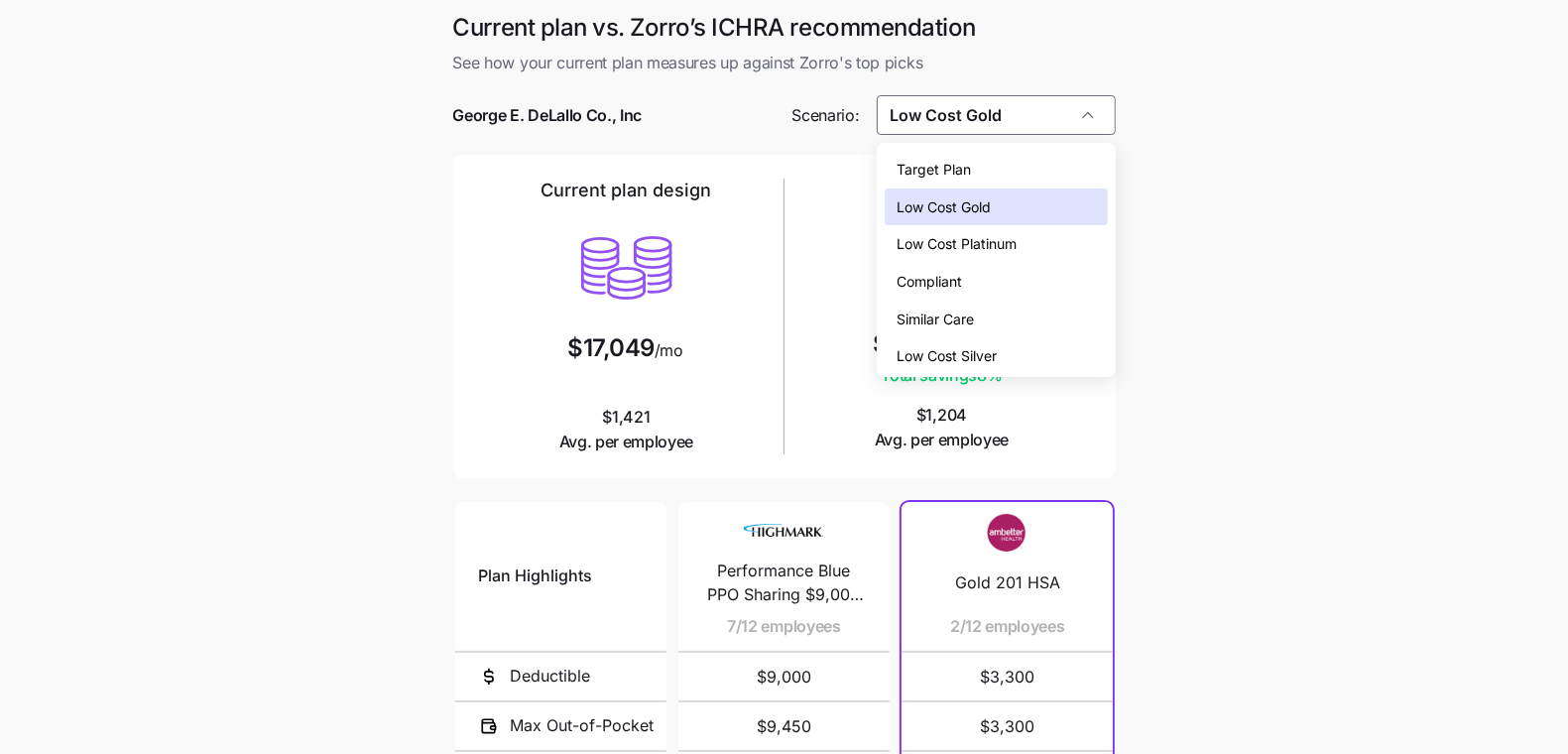 click on "Target Plan" at bounding box center (996, 170) 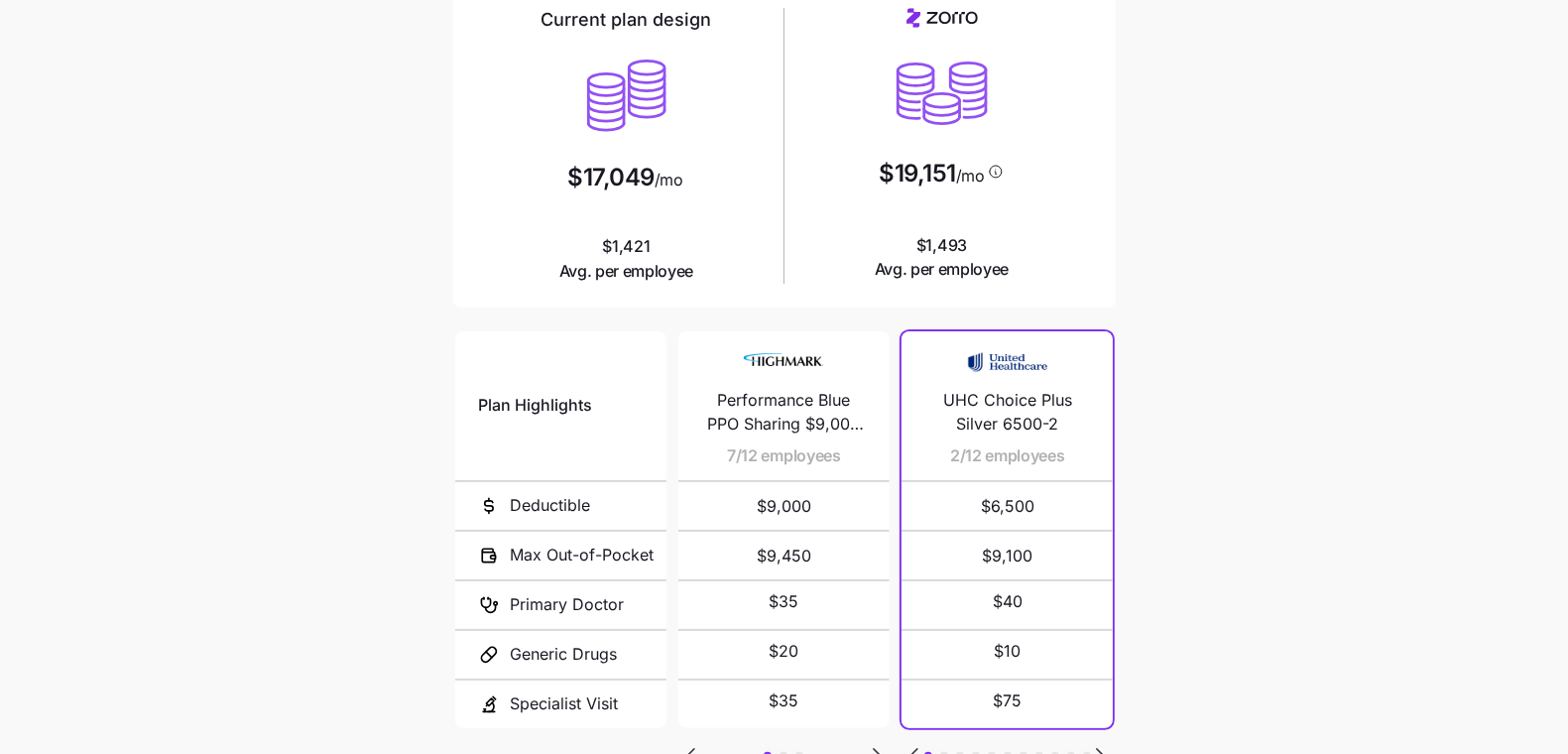 scroll, scrollTop: 328, scrollLeft: 0, axis: vertical 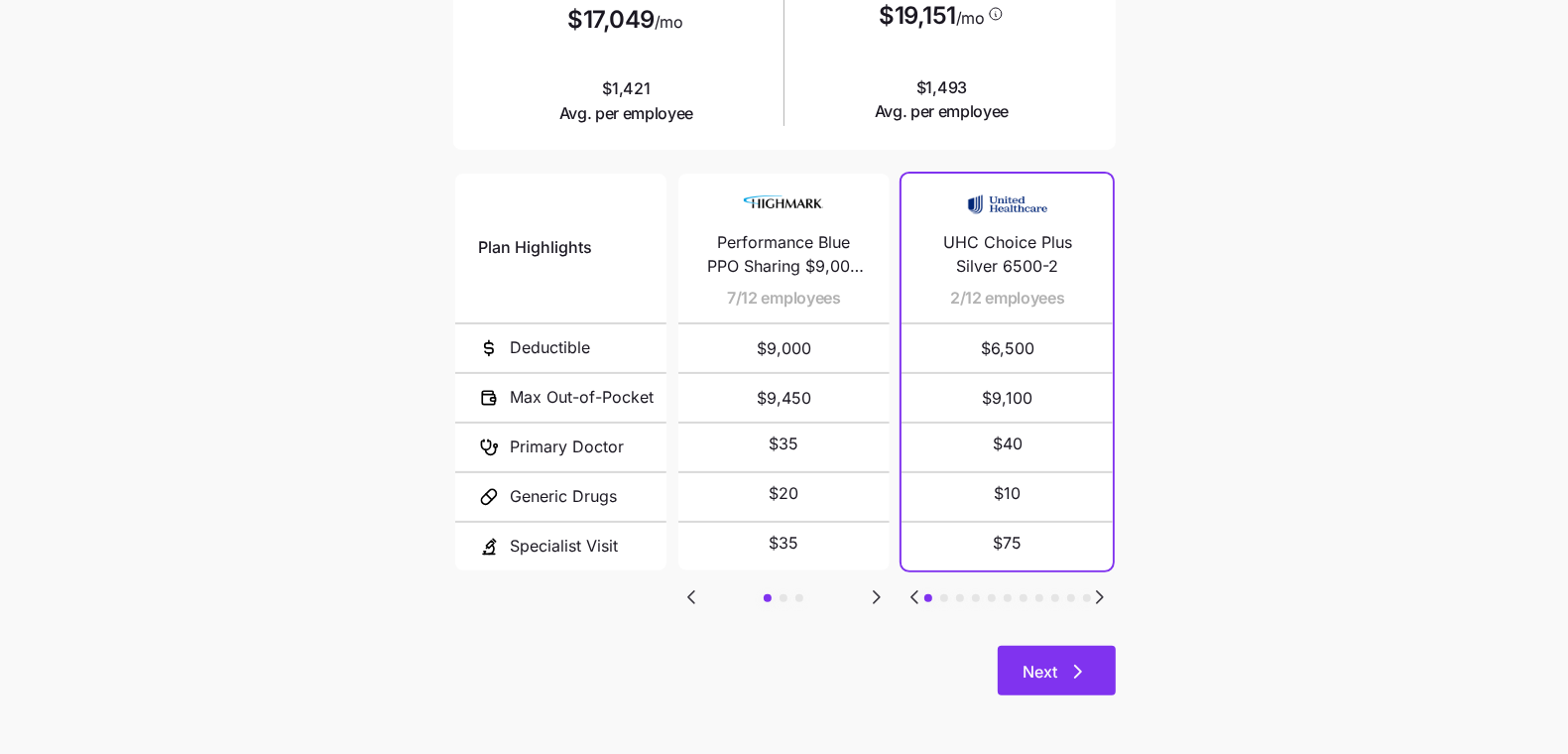 click on "Next" at bounding box center (1040, 672) 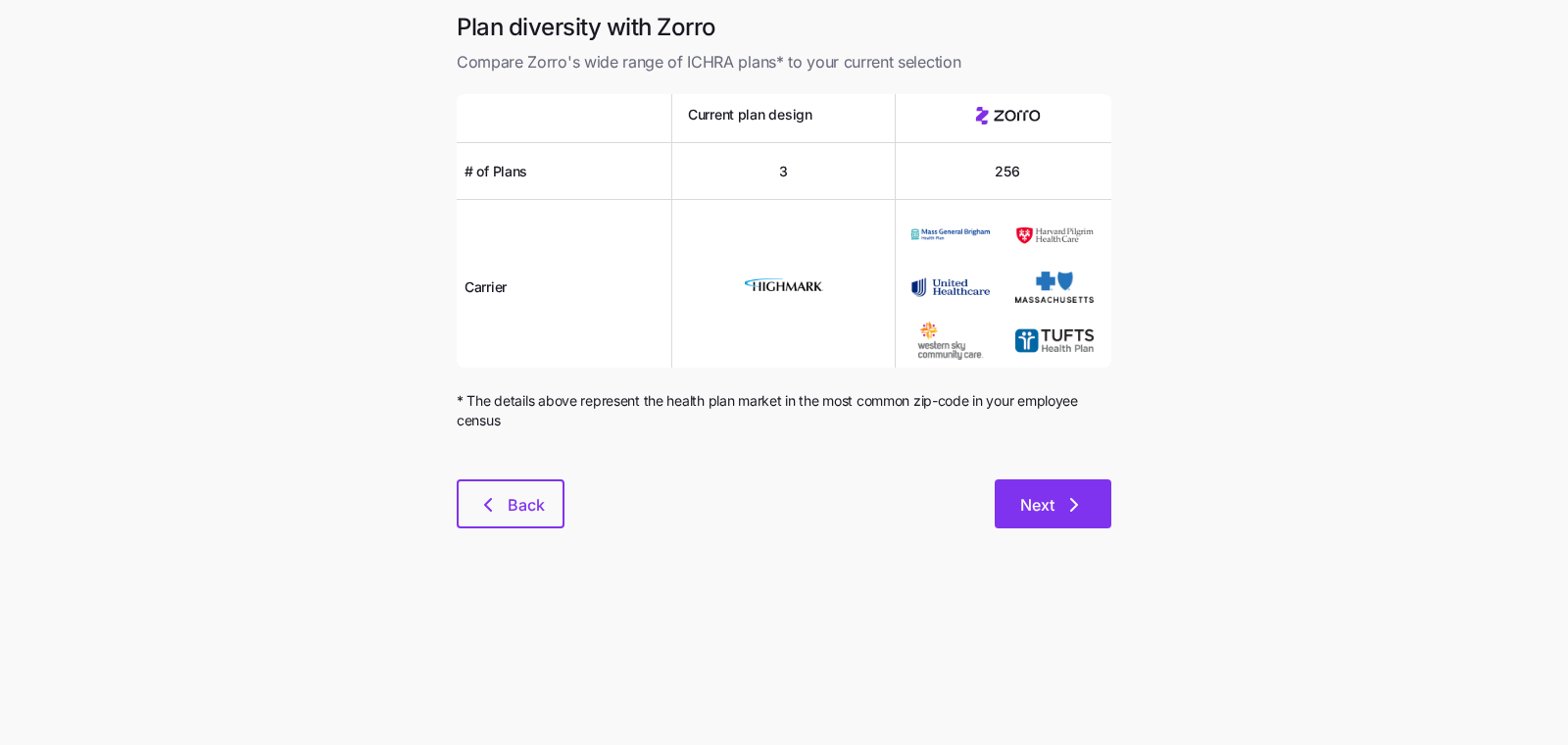 click on "Next" at bounding box center (1053, 504) 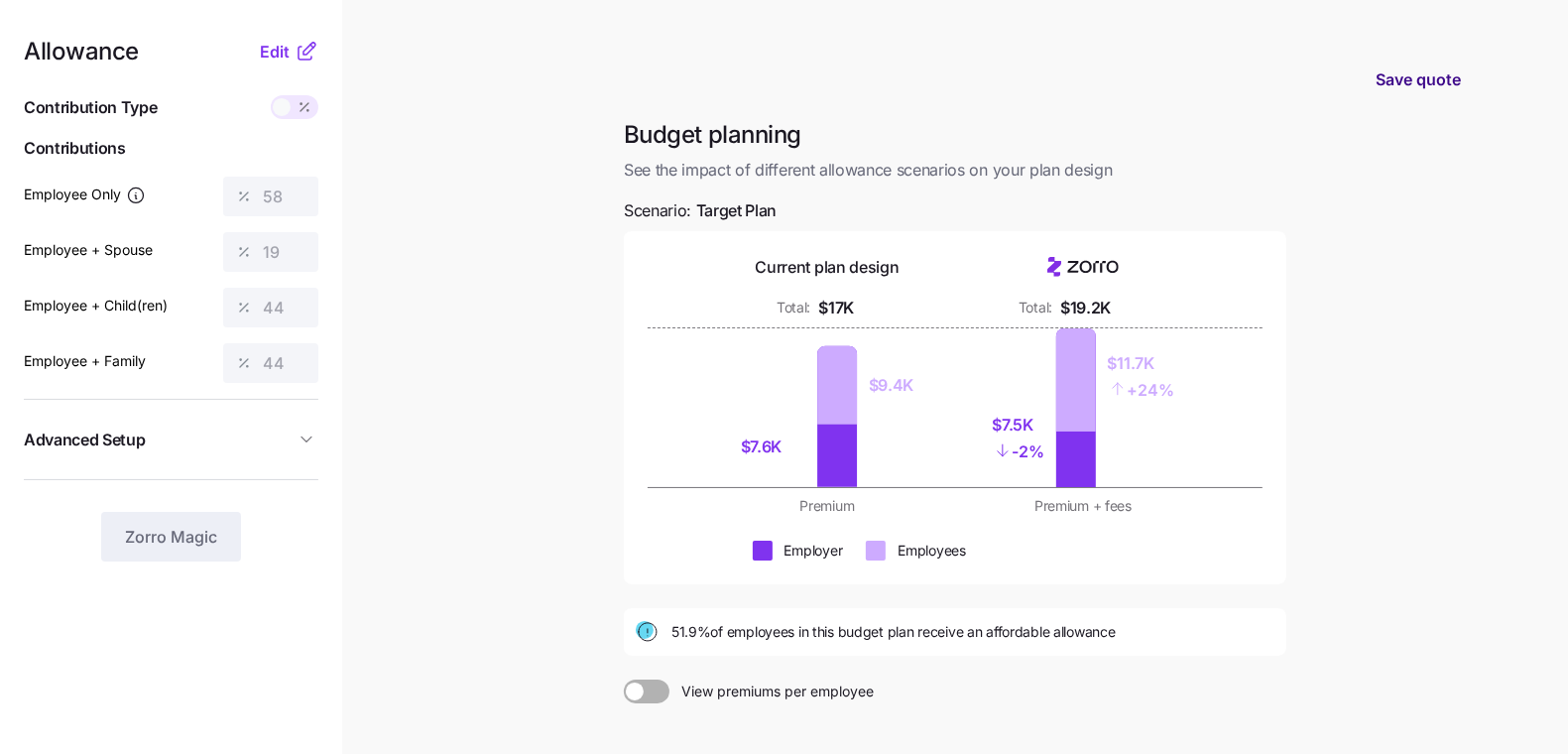 click on "Save quote" at bounding box center [1418, 79] 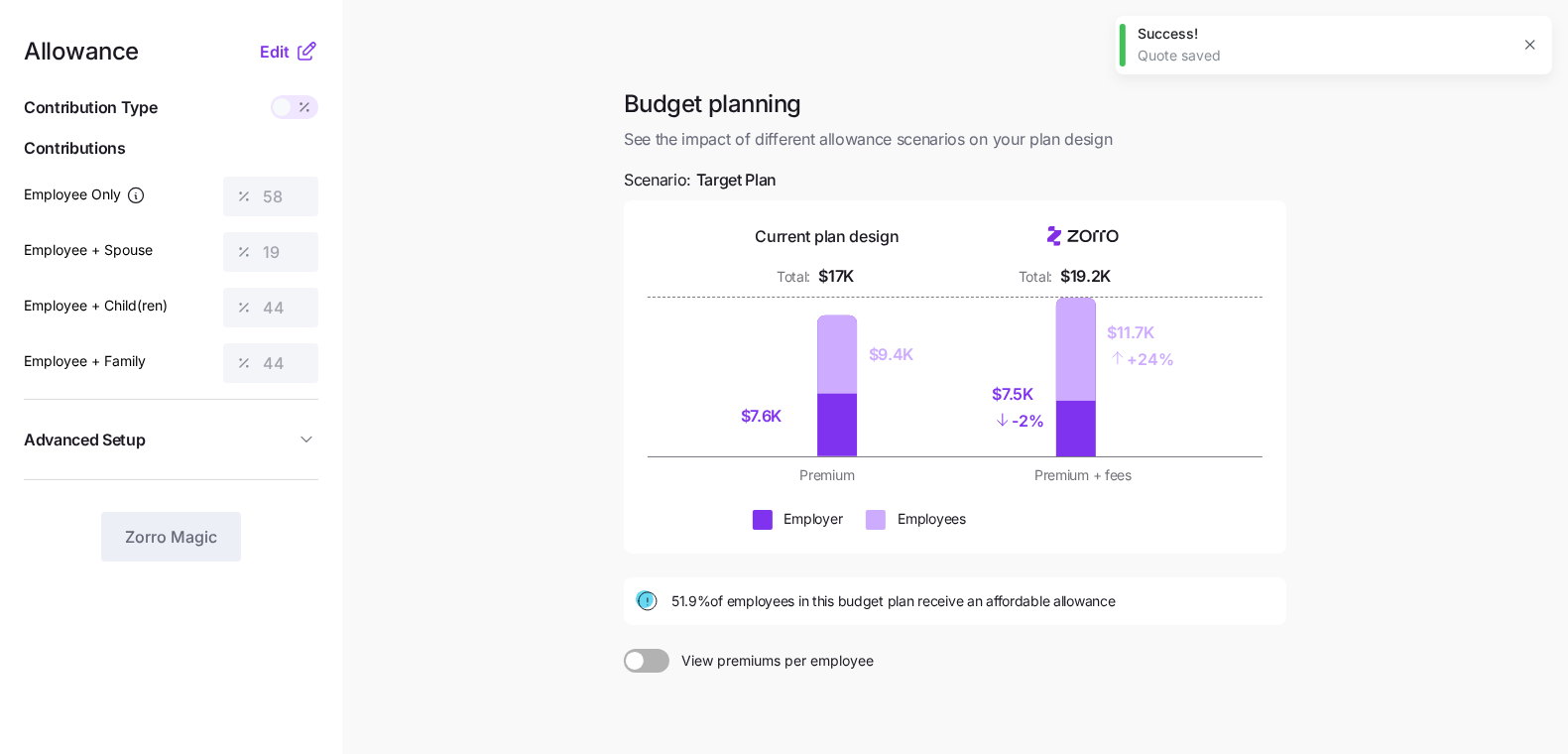 drag, startPoint x: 1341, startPoint y: 370, endPoint x: 1345, endPoint y: 397, distance: 27.294688 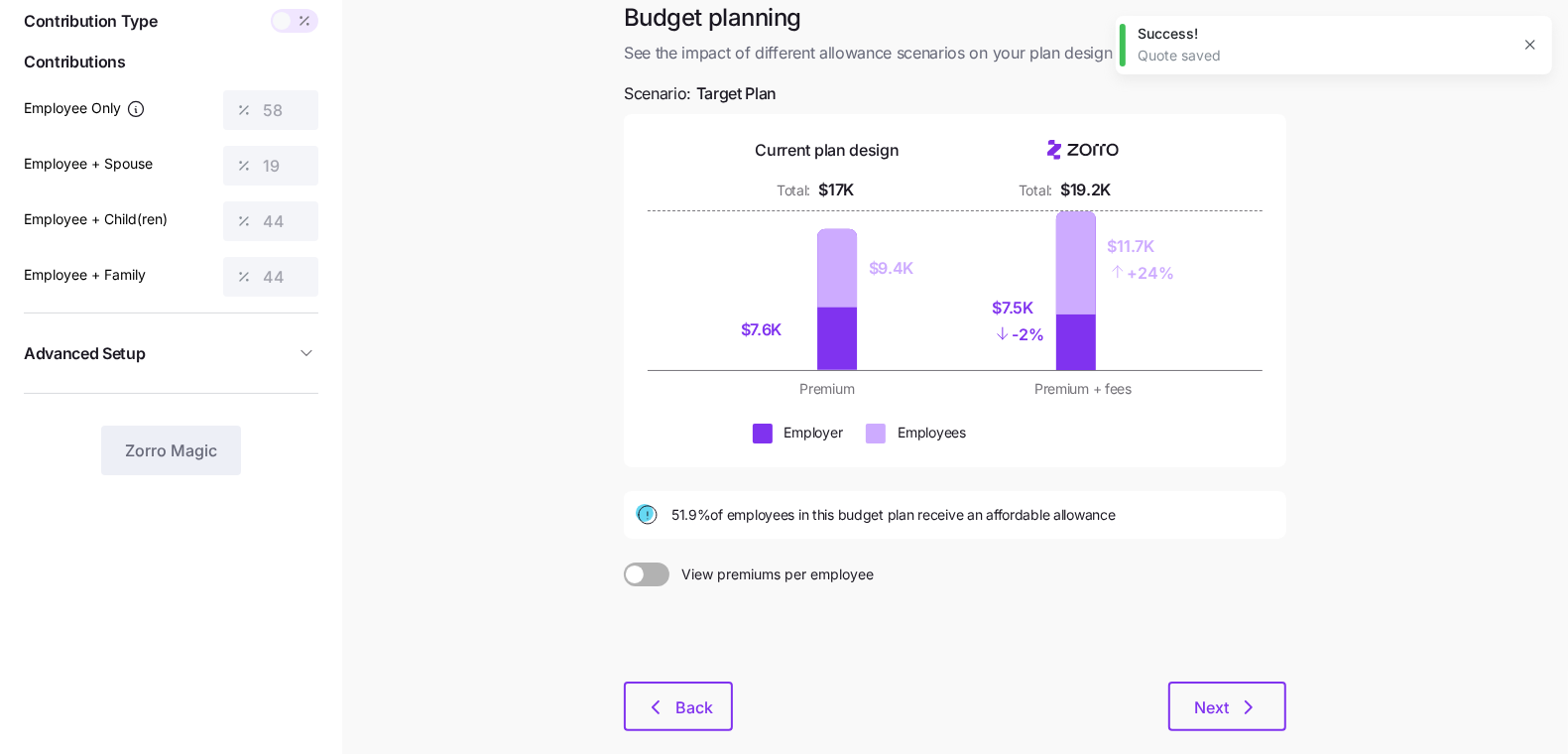 scroll, scrollTop: 188, scrollLeft: 0, axis: vertical 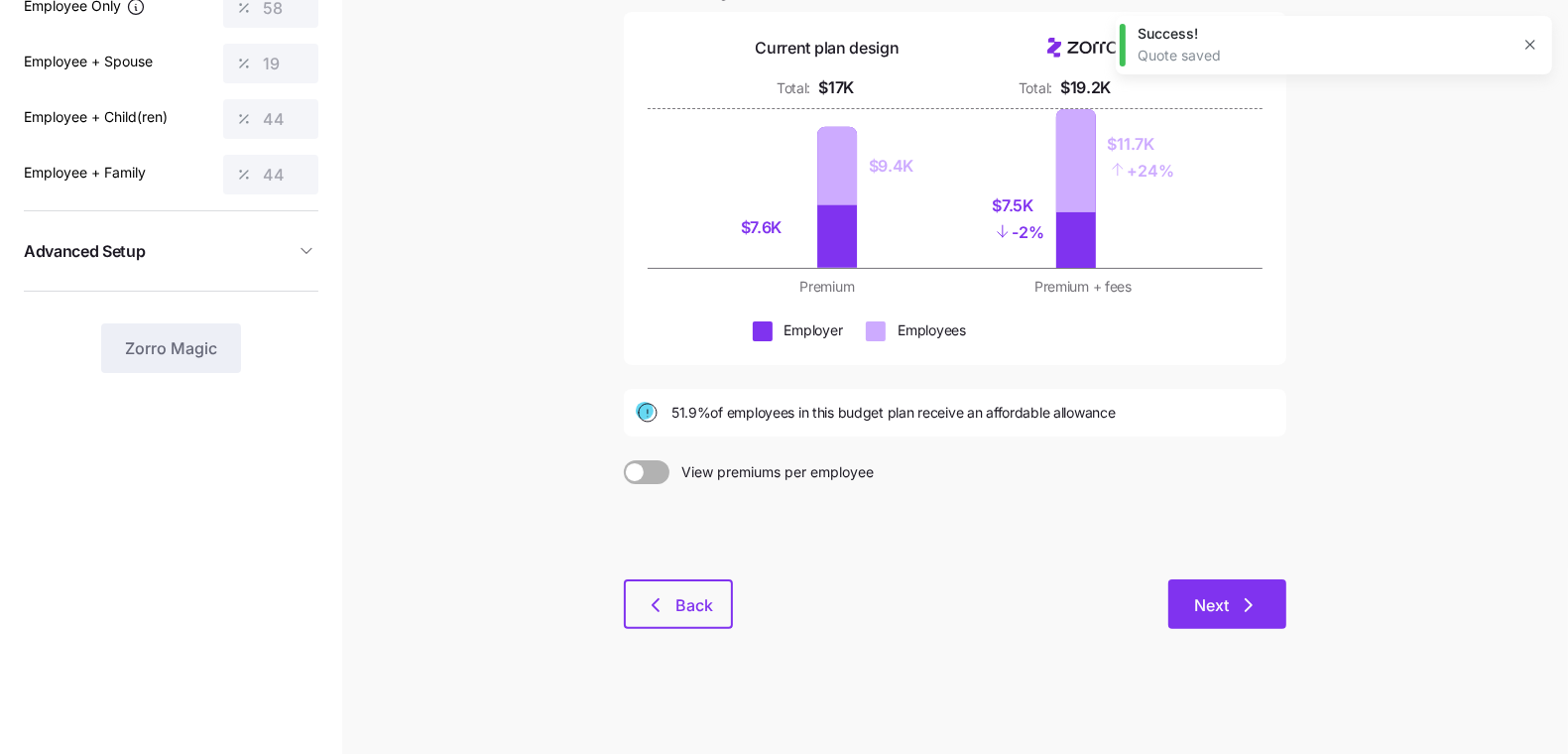 click on "Next" at bounding box center [1227, 604] 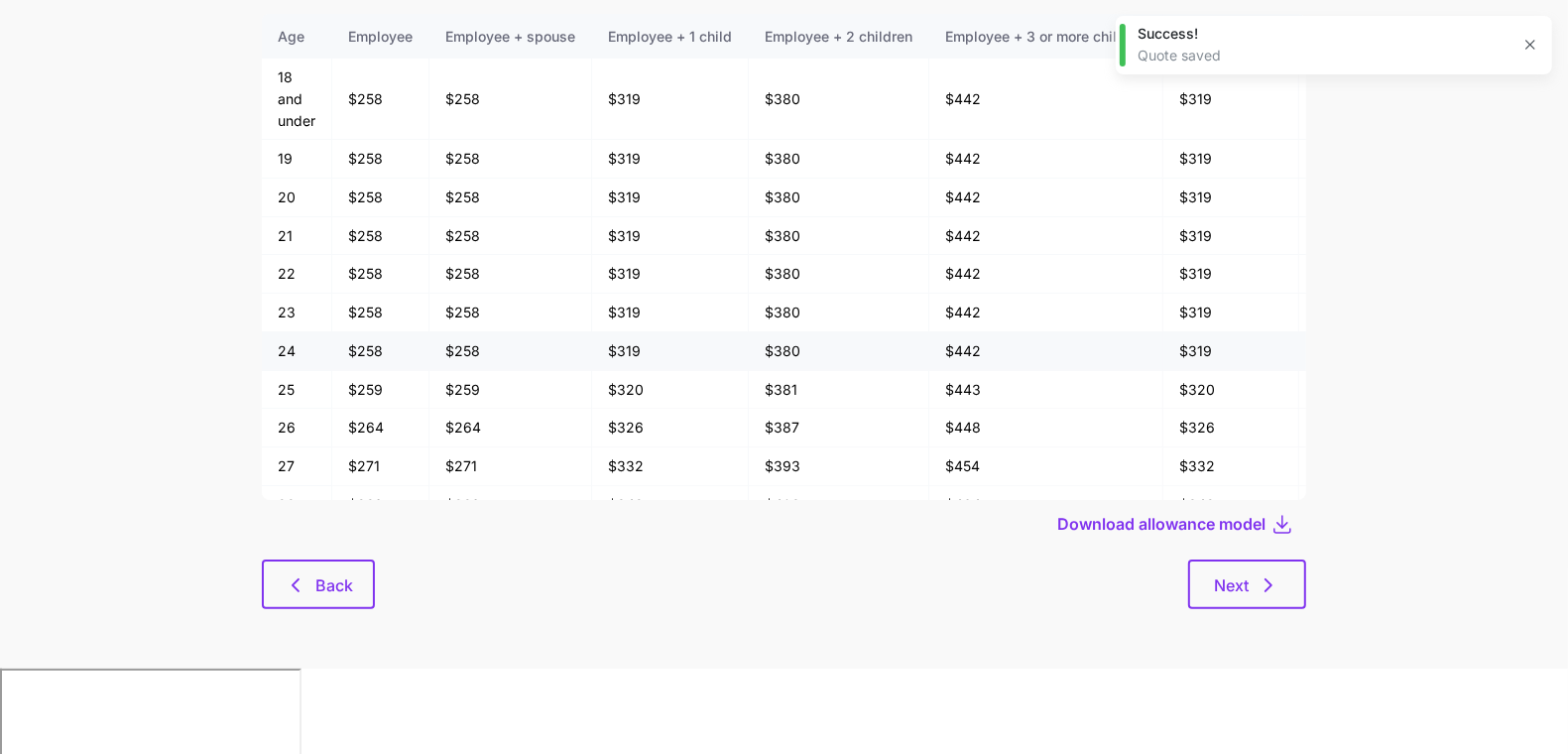 scroll, scrollTop: 0, scrollLeft: 0, axis: both 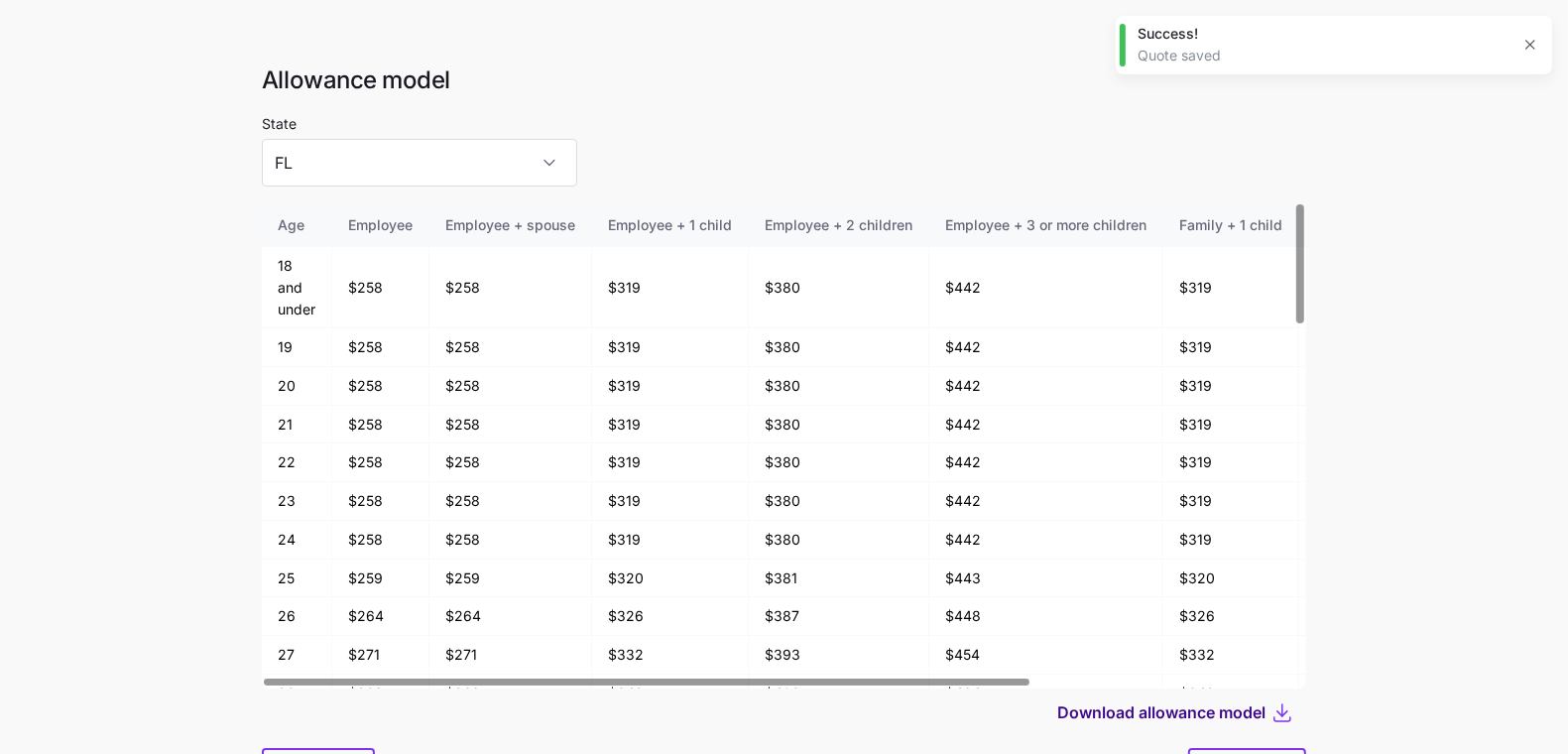 click on "Download allowance model" at bounding box center (1161, 712) 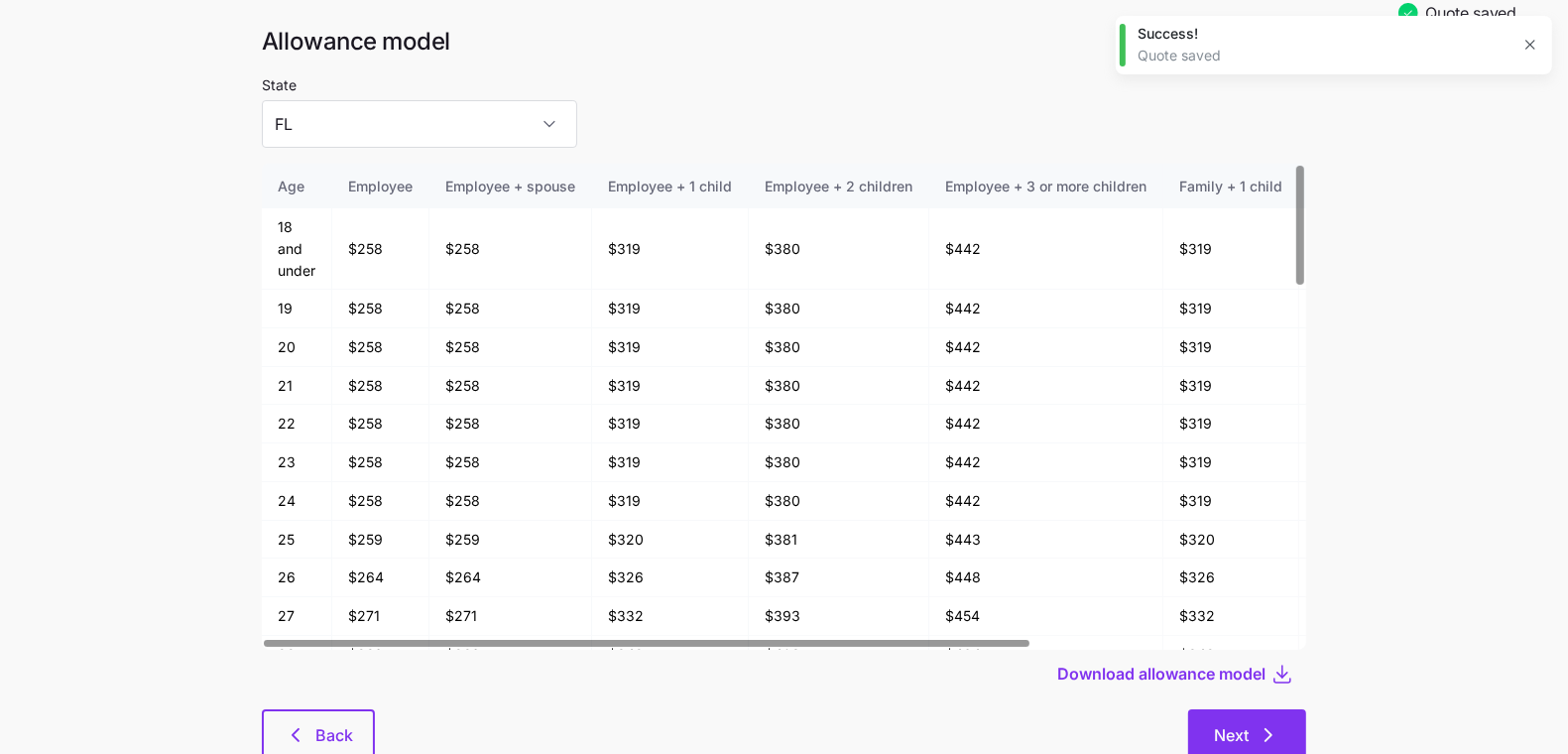 scroll, scrollTop: 103, scrollLeft: 0, axis: vertical 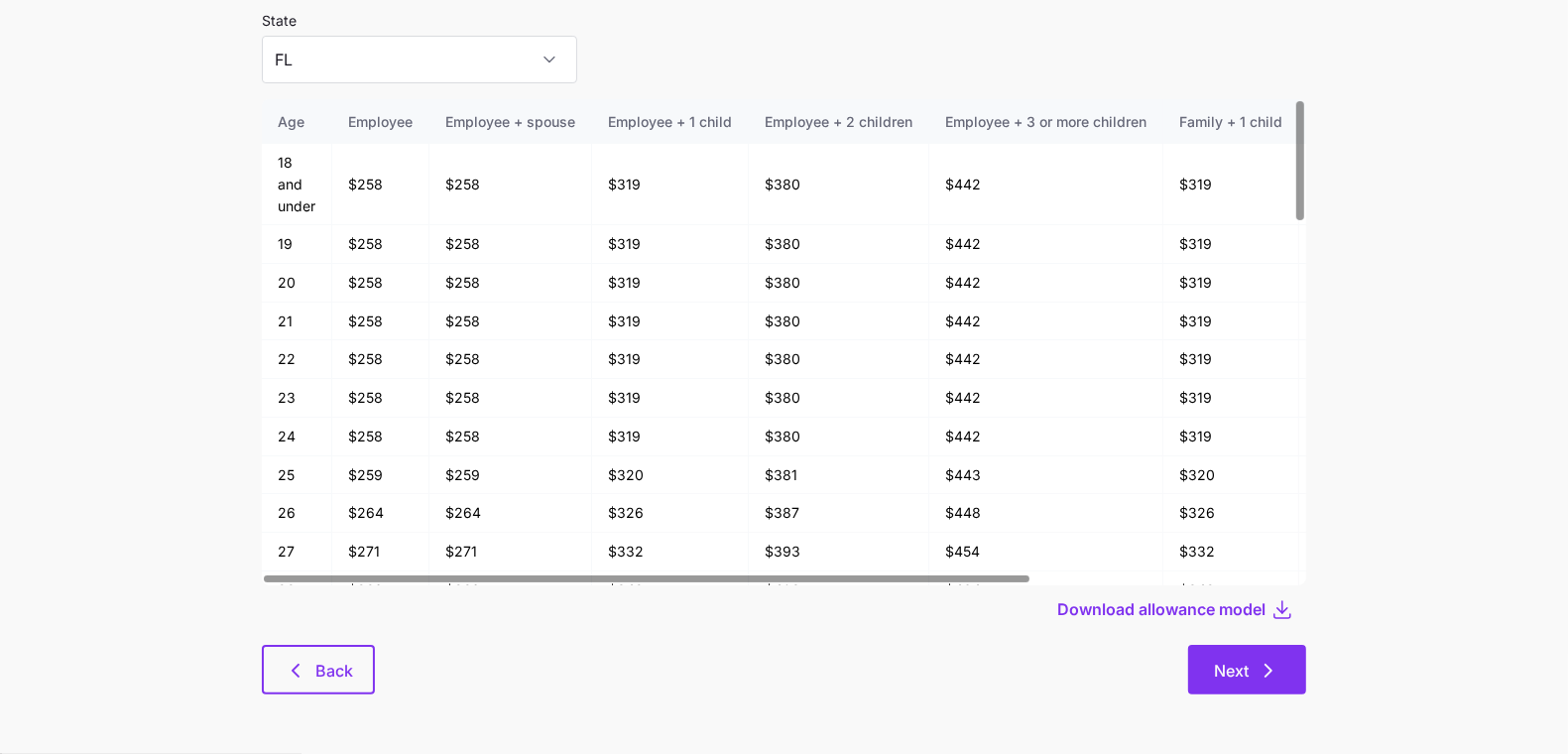 click 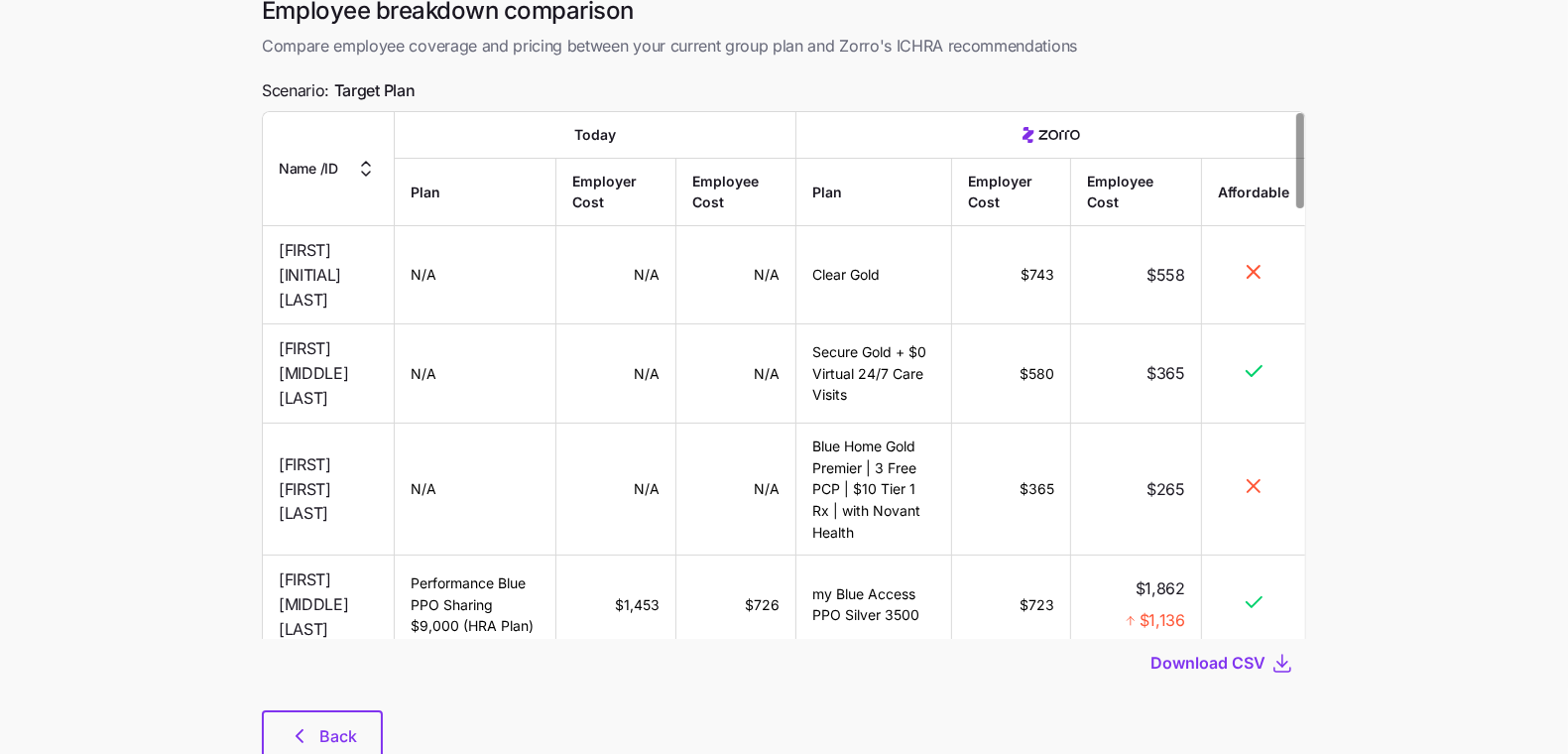 scroll, scrollTop: 134, scrollLeft: 0, axis: vertical 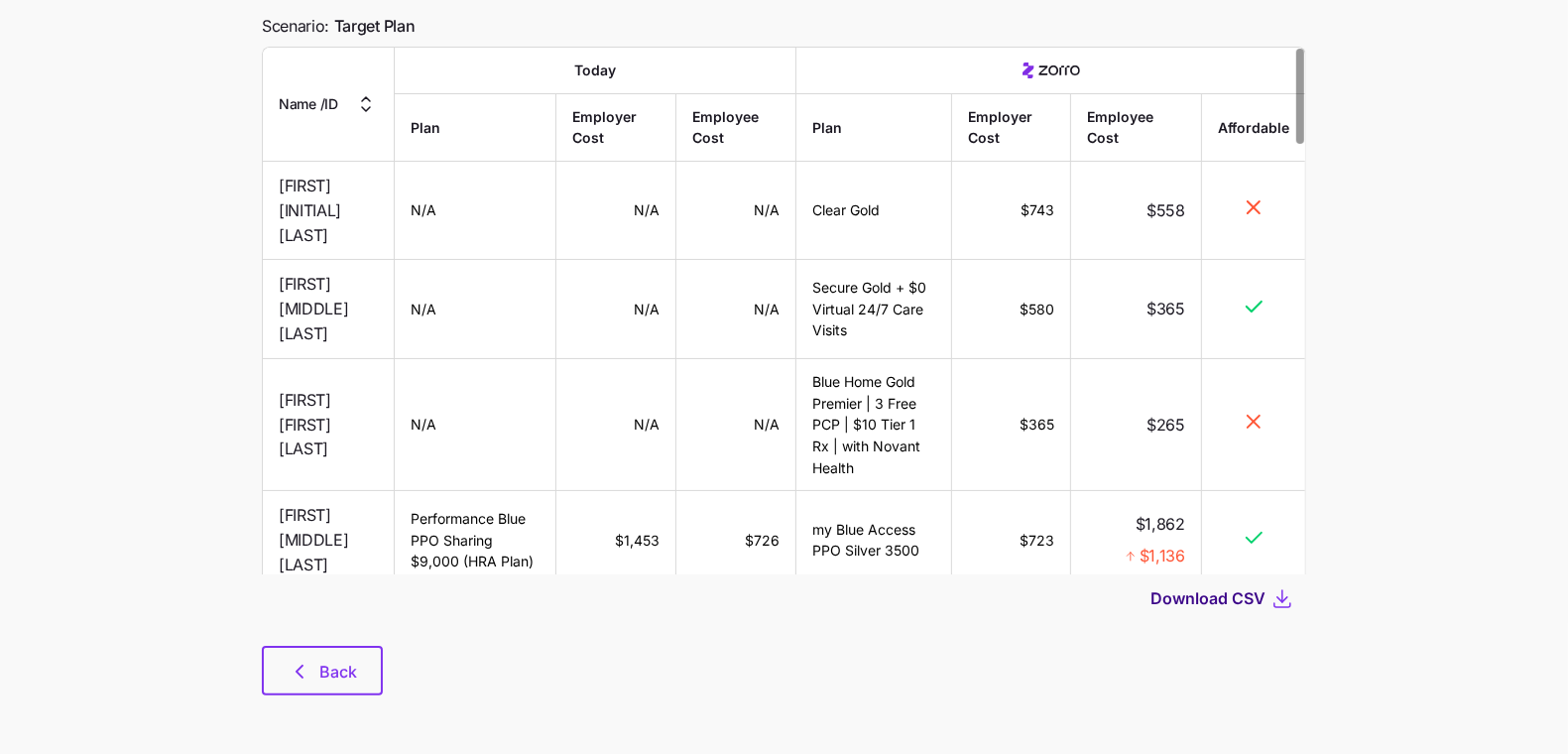 click on "Download CSV" at bounding box center (1208, 598) 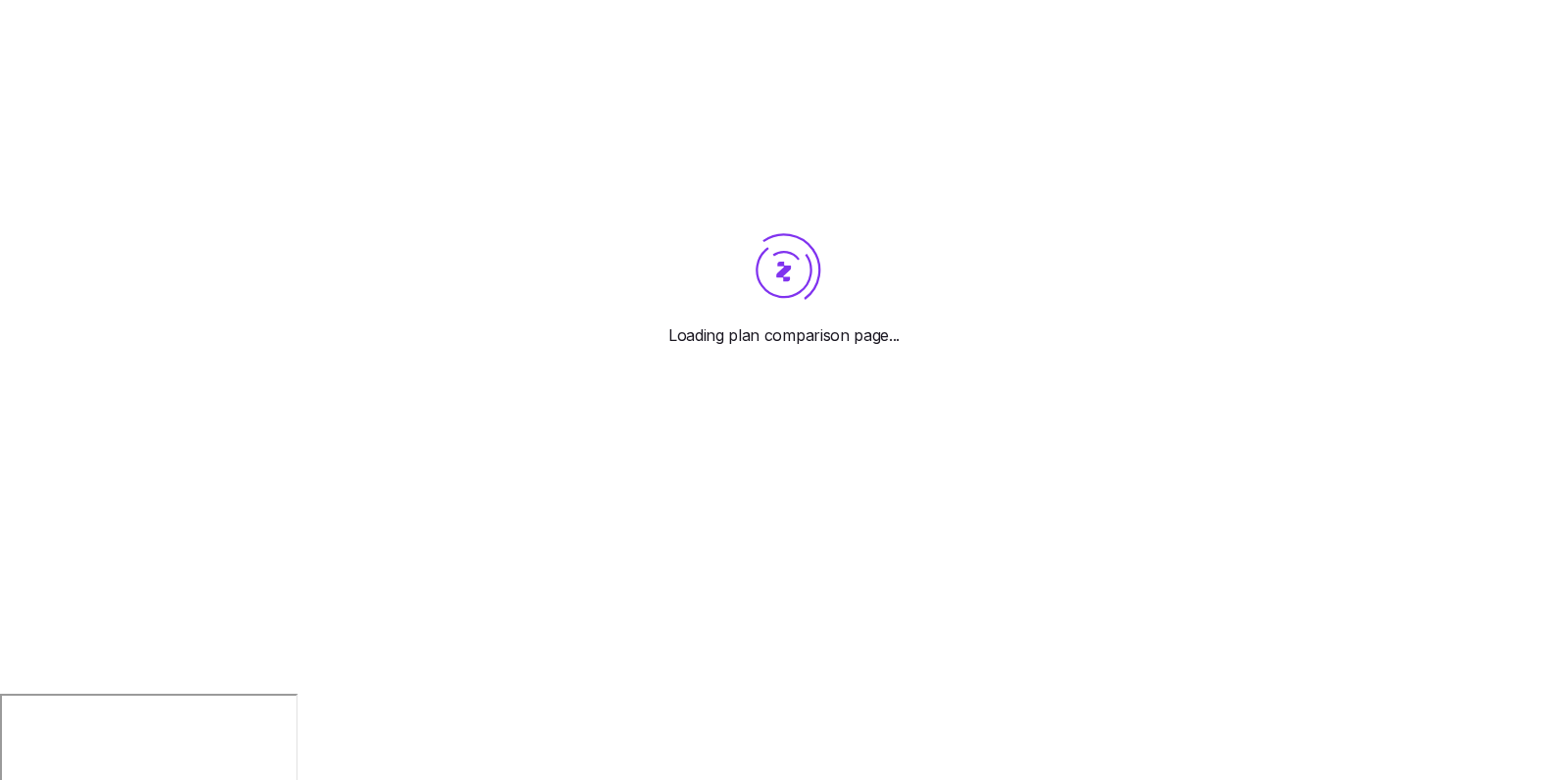 scroll, scrollTop: 0, scrollLeft: 0, axis: both 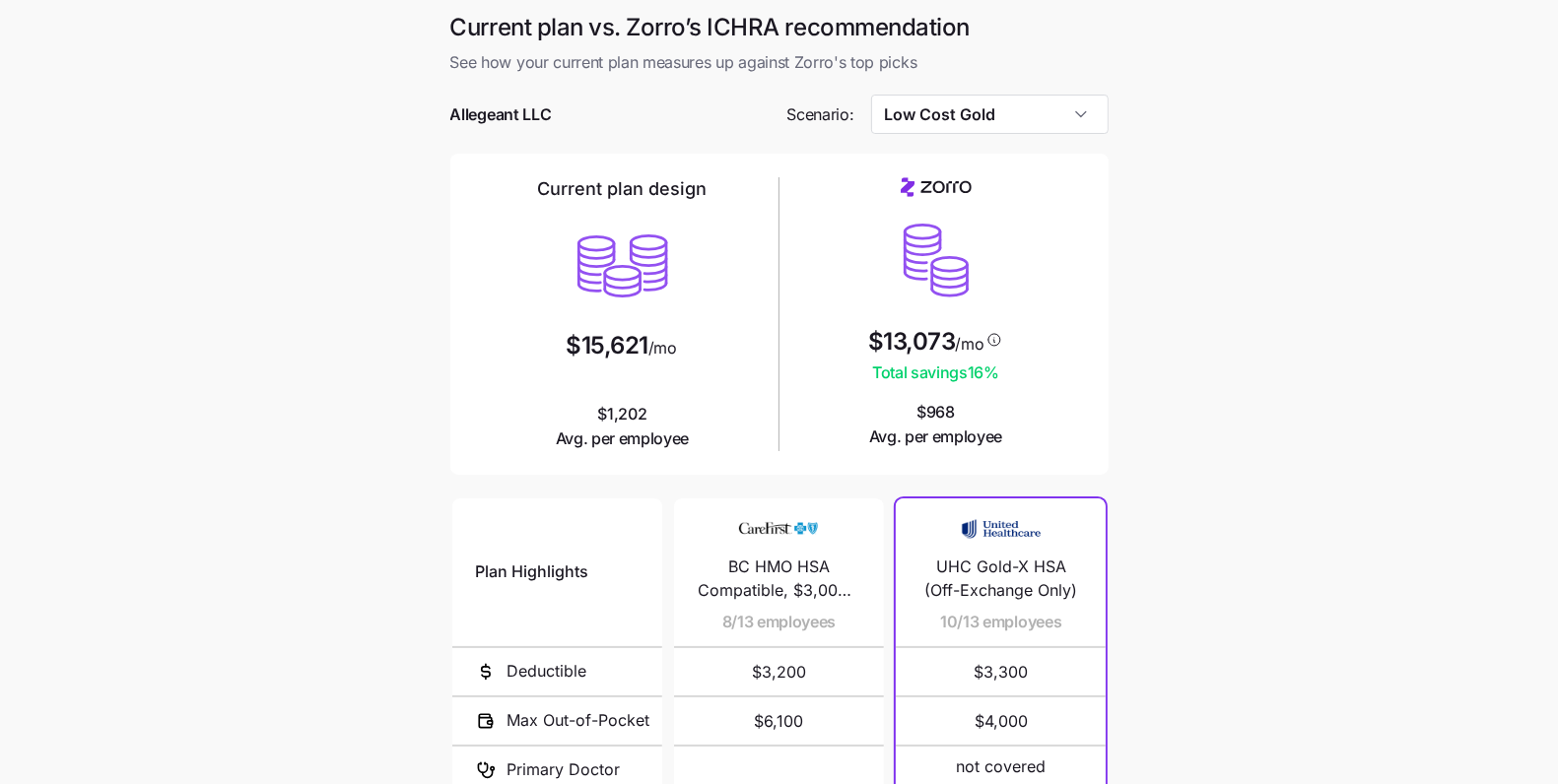click on "Current plan vs. Zorro’s ICHRA recommendation See how your current plan measures up against Zorro's top picks Allegeant LLC Scenario: Low Cost Gold Current plan design $15,621 /mo $1,202 Avg. per employee $13,073 /mo Total savings  16 % $968 Avg. per employee Plan Highlights Deductible Max Out-of-Pocket Primary Doctor Generic Drugs Specialist Visit BC HMO HSA Compatible, $3,000 - Silver 8/13 employees $3,200 $6,100 $10 BC Plus HMO HSA Compatible, $2,500 - Silver 4/13 employees $2,750 $7,950 $10 BC ADV HSA, $3,000 - Silver 1/13 employees $3,200 $6,100 $10 UHC Gold-X HSA (Off-Exchange Only) 10/13 employees $3,300 $4,000 not covered not covered not covered Sentara M Gold 2200 Ded 1/13 employees $2,200 $6,400 $25 $15 $50 Gold 201 HSA 1/13 employees $3,300 $3,300 not covered not covered not covered my Direct Blue EPO Gold 1500 1/13 employees $1,500 $8,300 $35 $0 $35 Next" at bounding box center (779, 538) 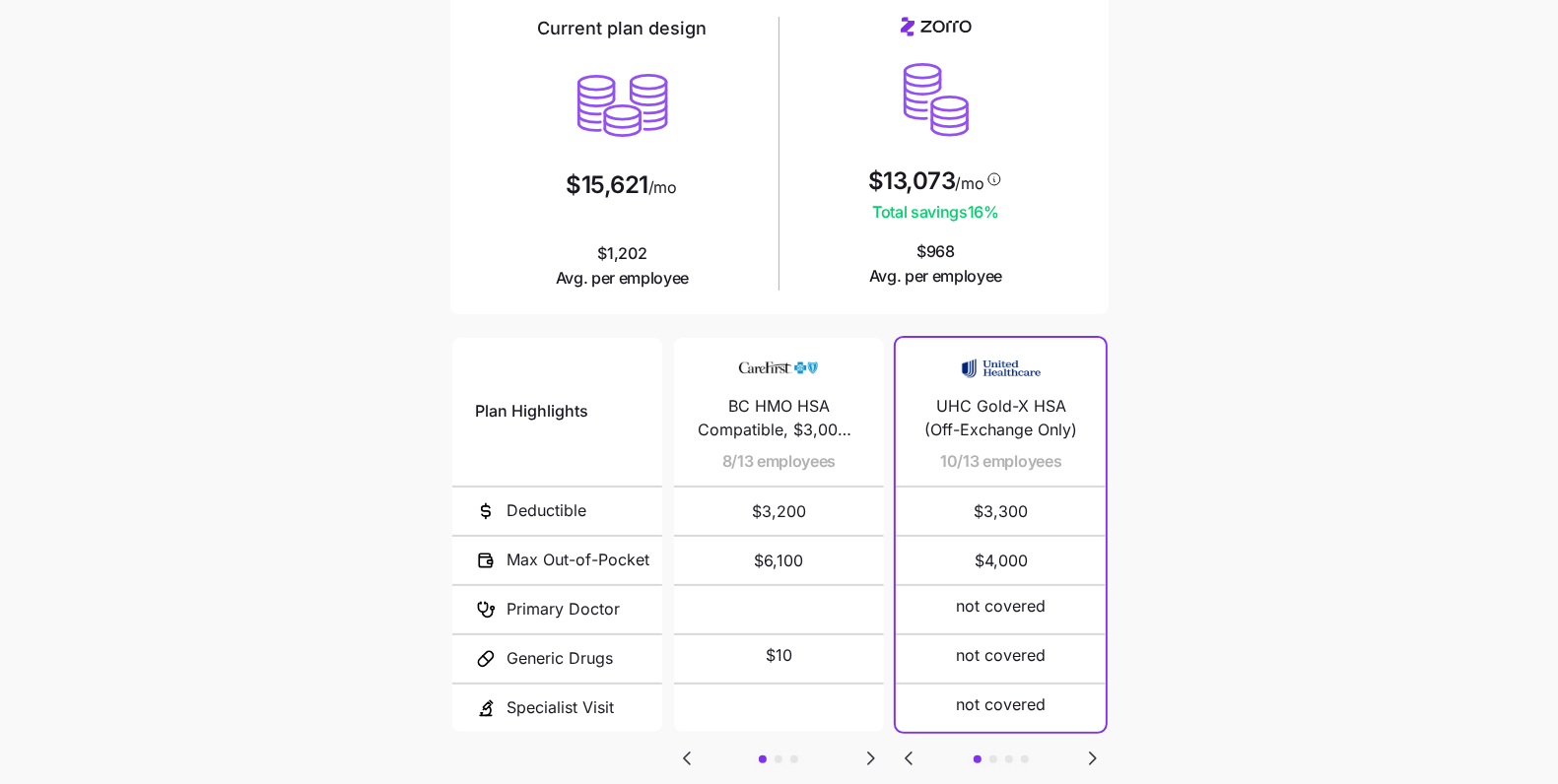 scroll, scrollTop: 291, scrollLeft: 0, axis: vertical 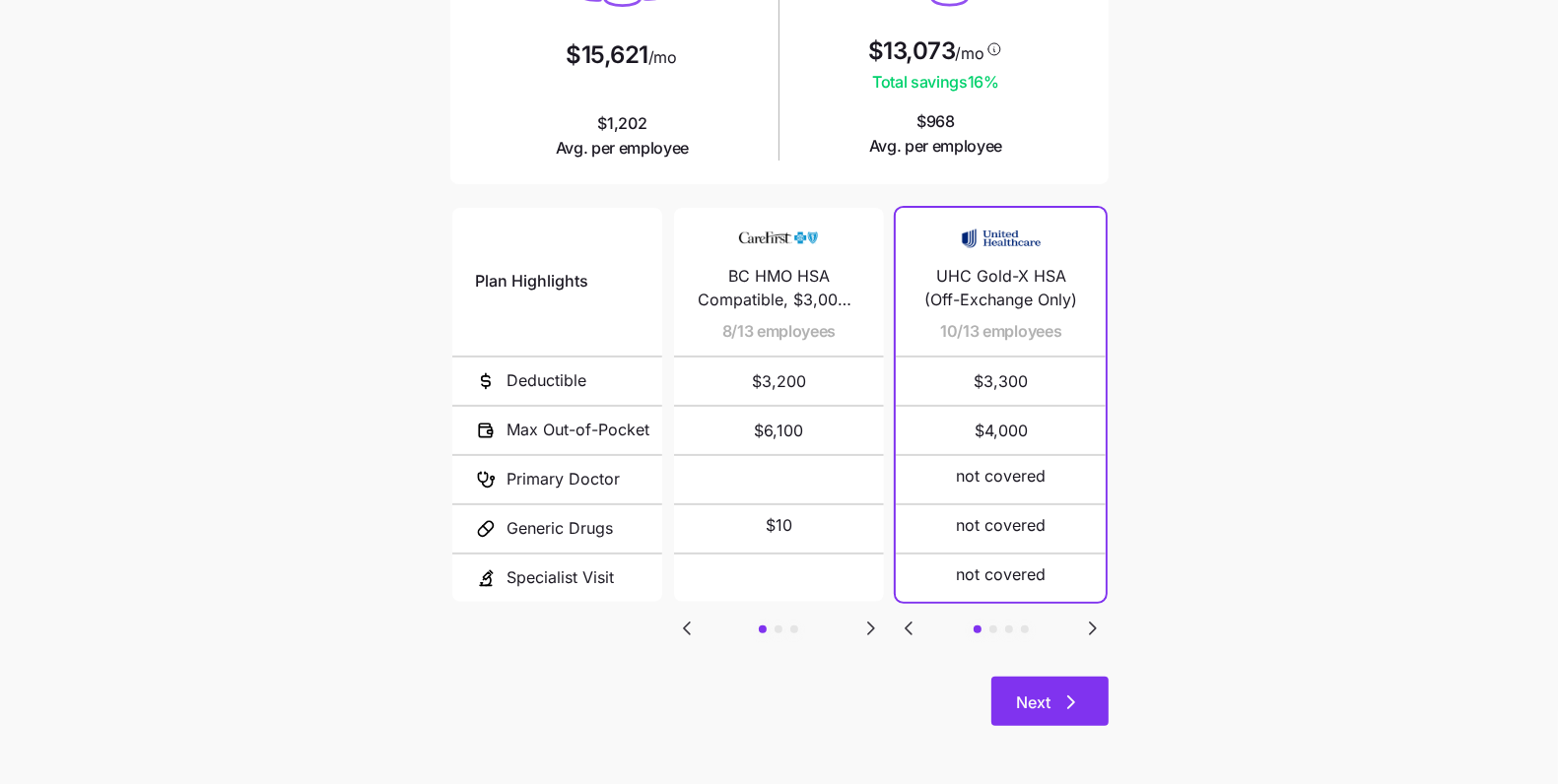 click on "Next" at bounding box center [1034, 702] 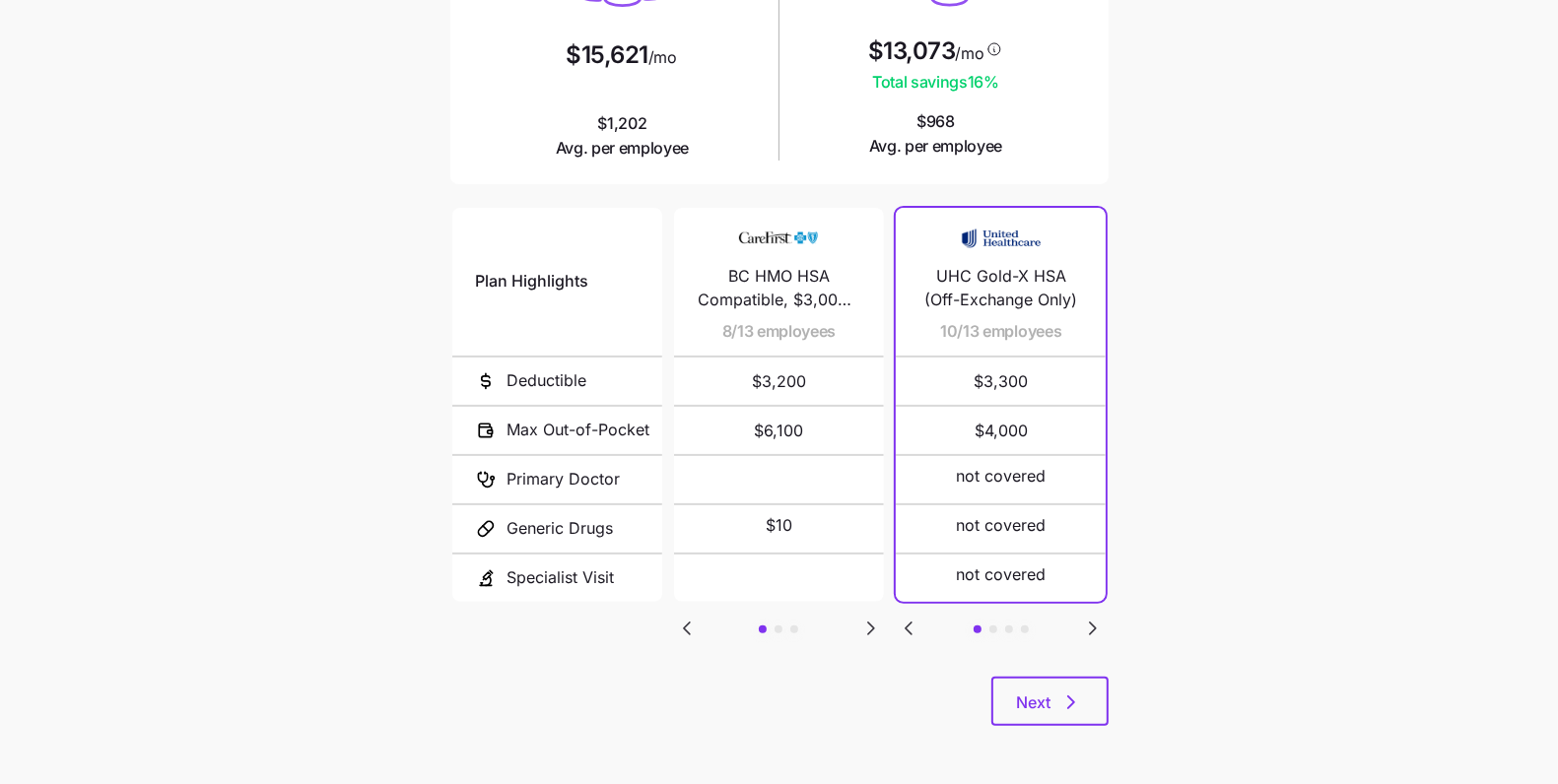 scroll, scrollTop: 0, scrollLeft: 0, axis: both 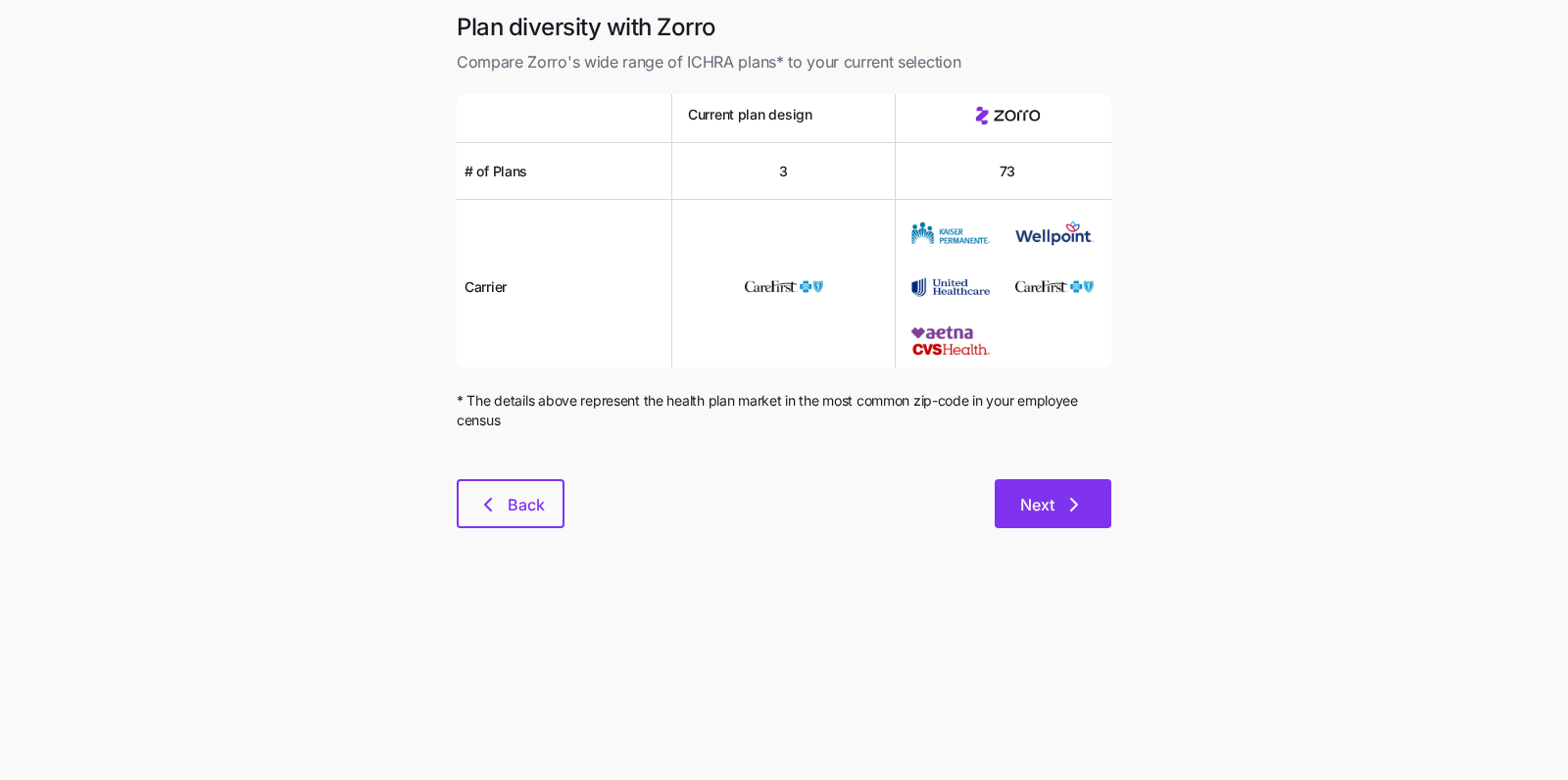 click 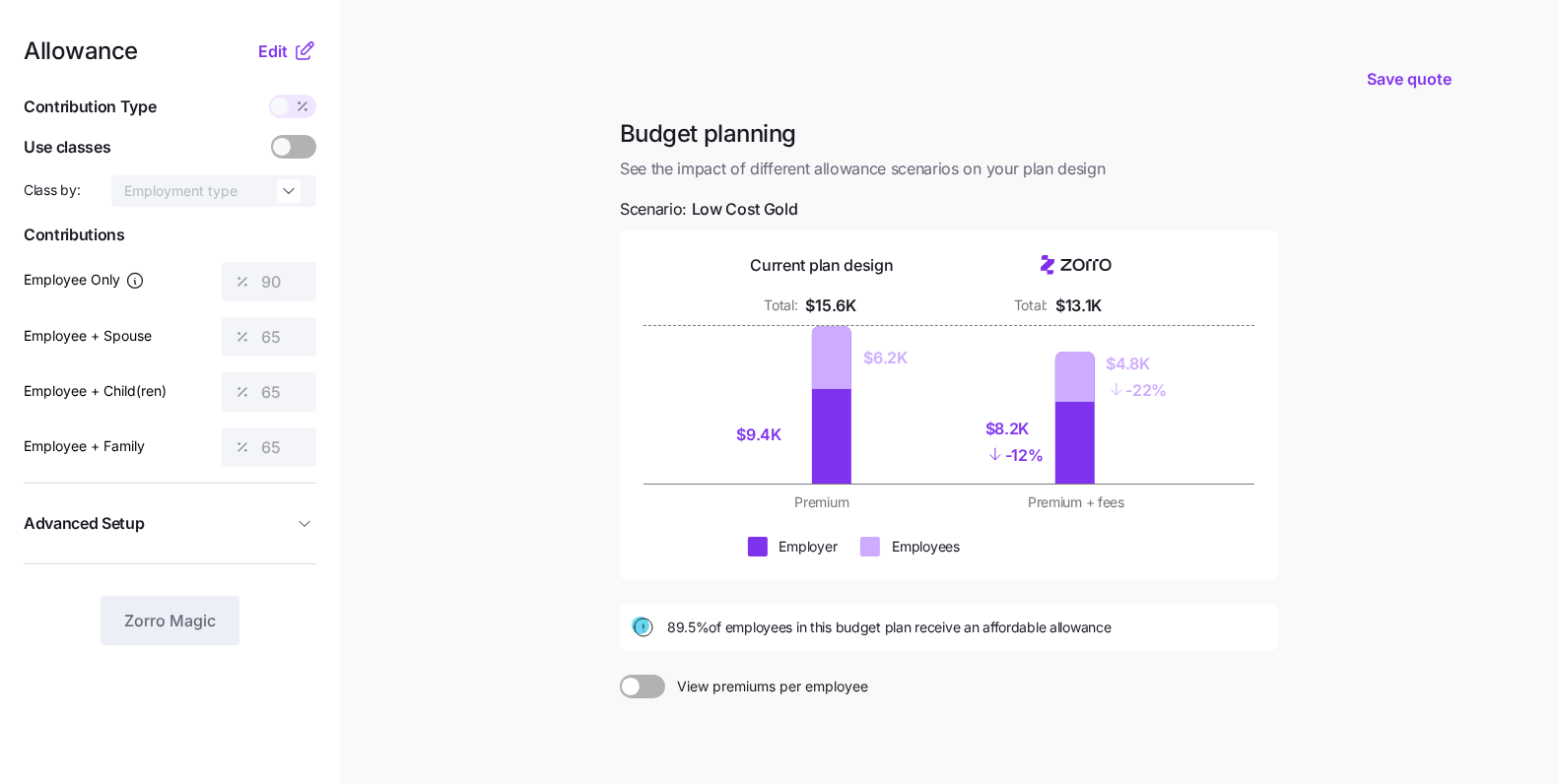 scroll, scrollTop: 182, scrollLeft: 0, axis: vertical 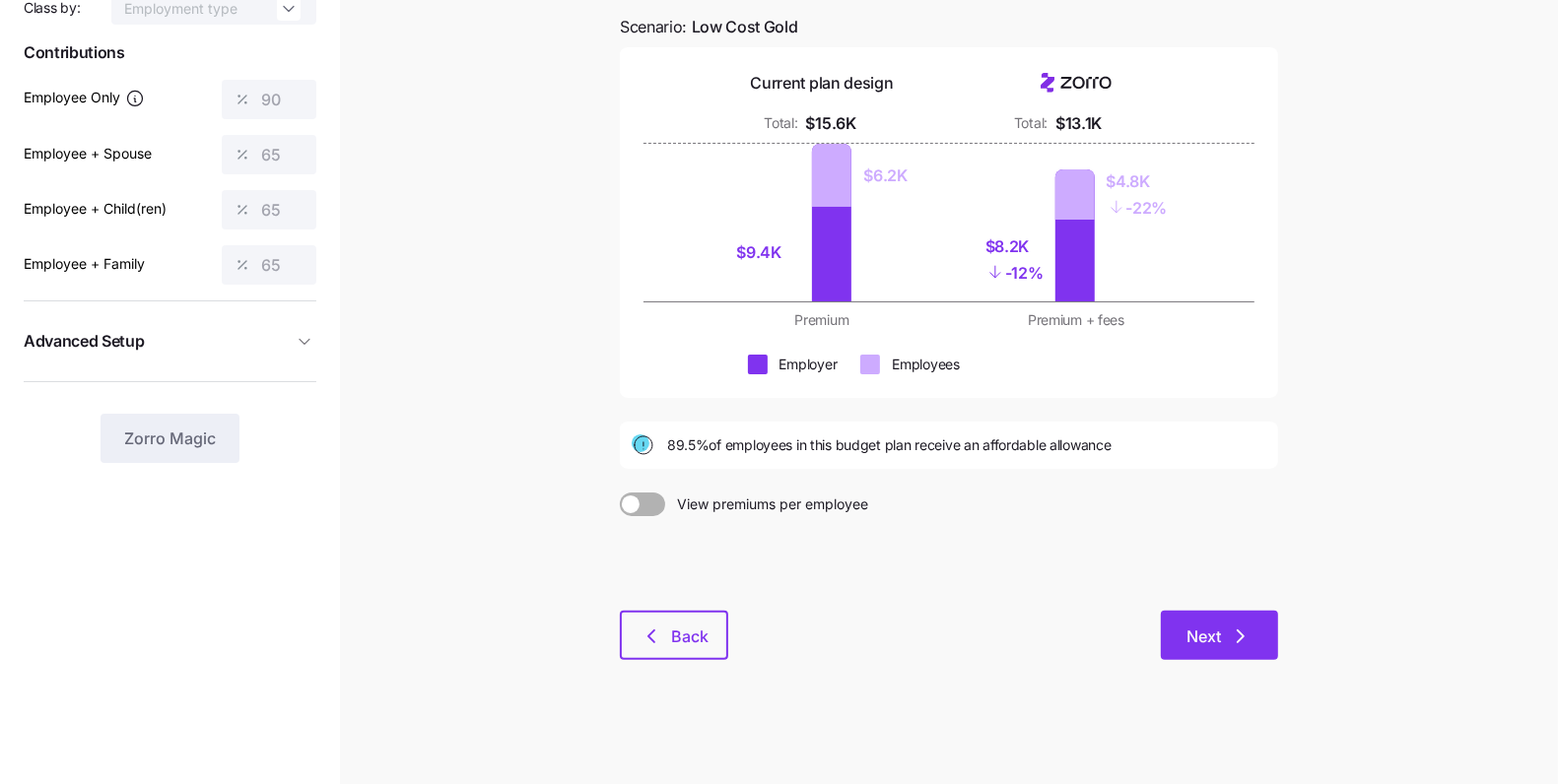 click on "Next" at bounding box center [1219, 635] 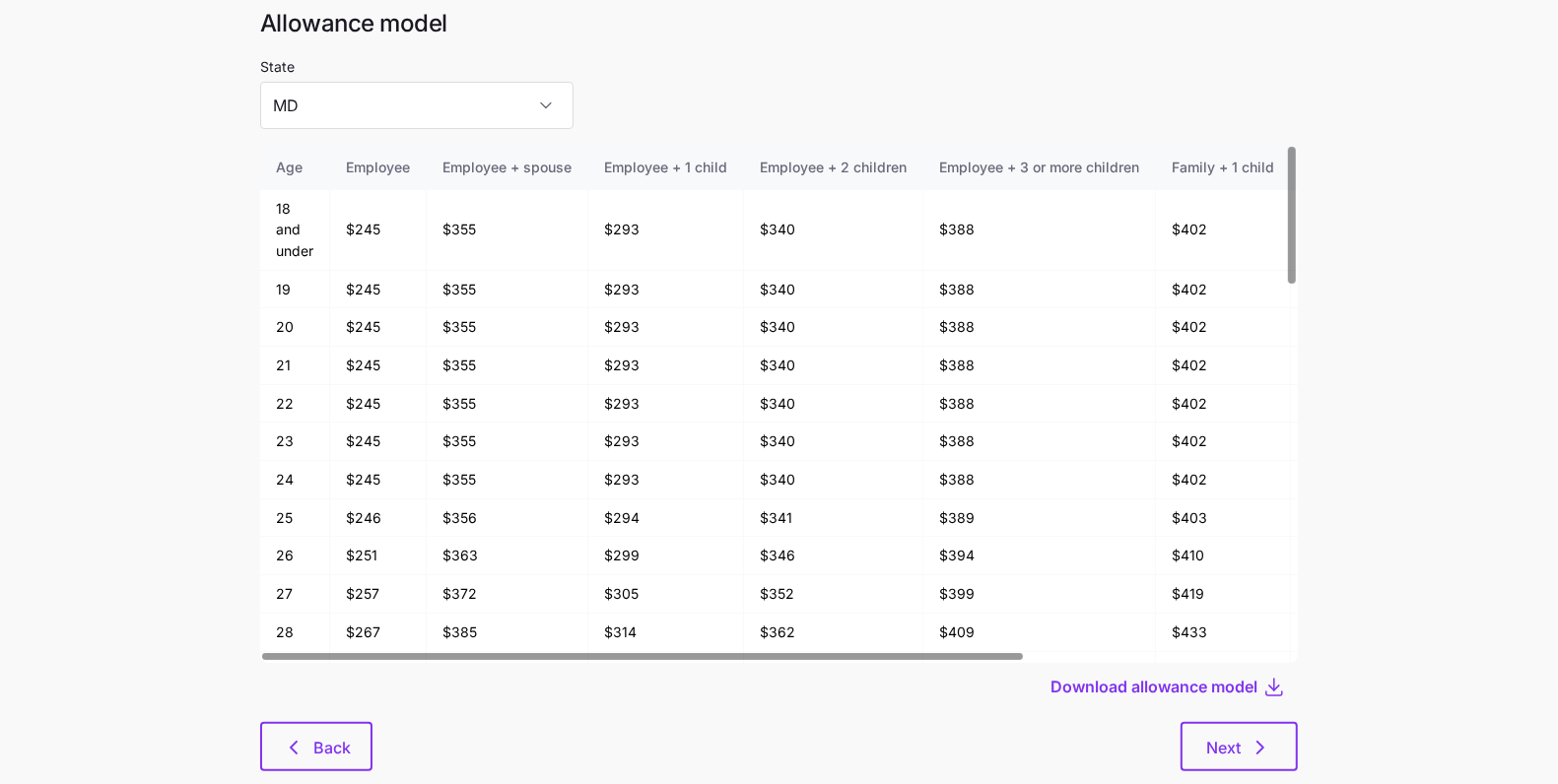 scroll, scrollTop: 104, scrollLeft: 0, axis: vertical 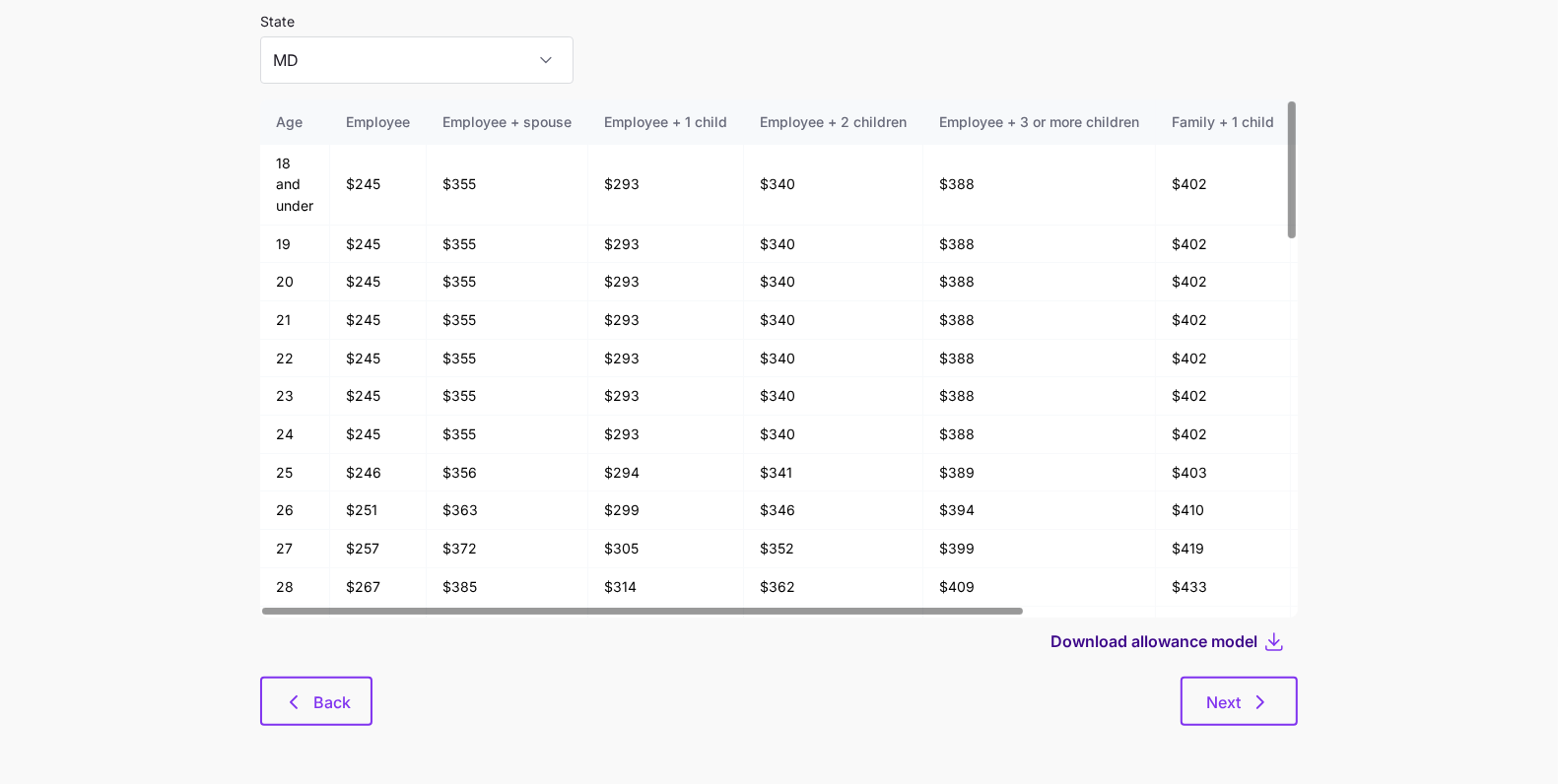 click on "Download allowance model" at bounding box center [1154, 641] 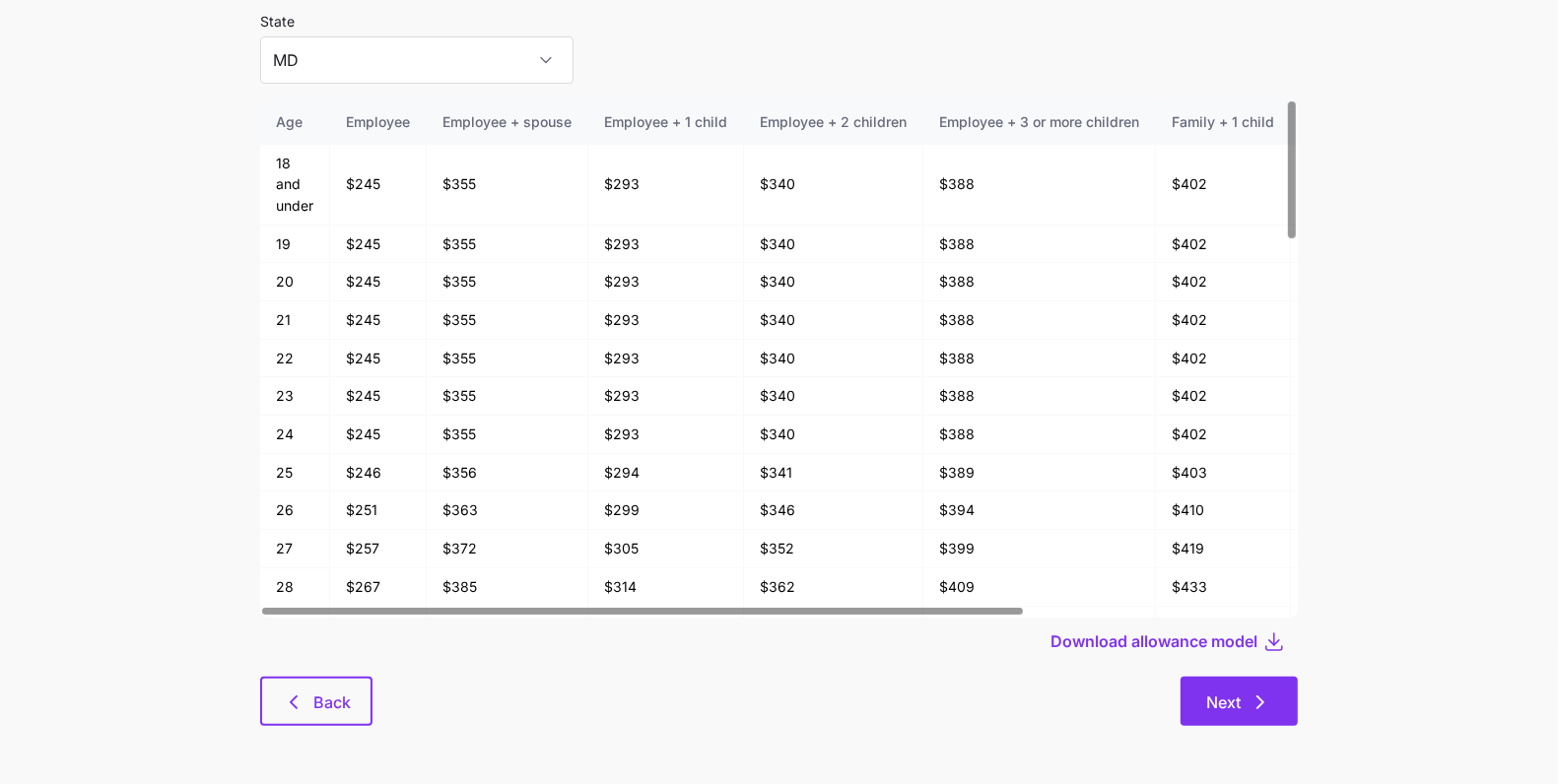 click on "Next" at bounding box center (1239, 702) 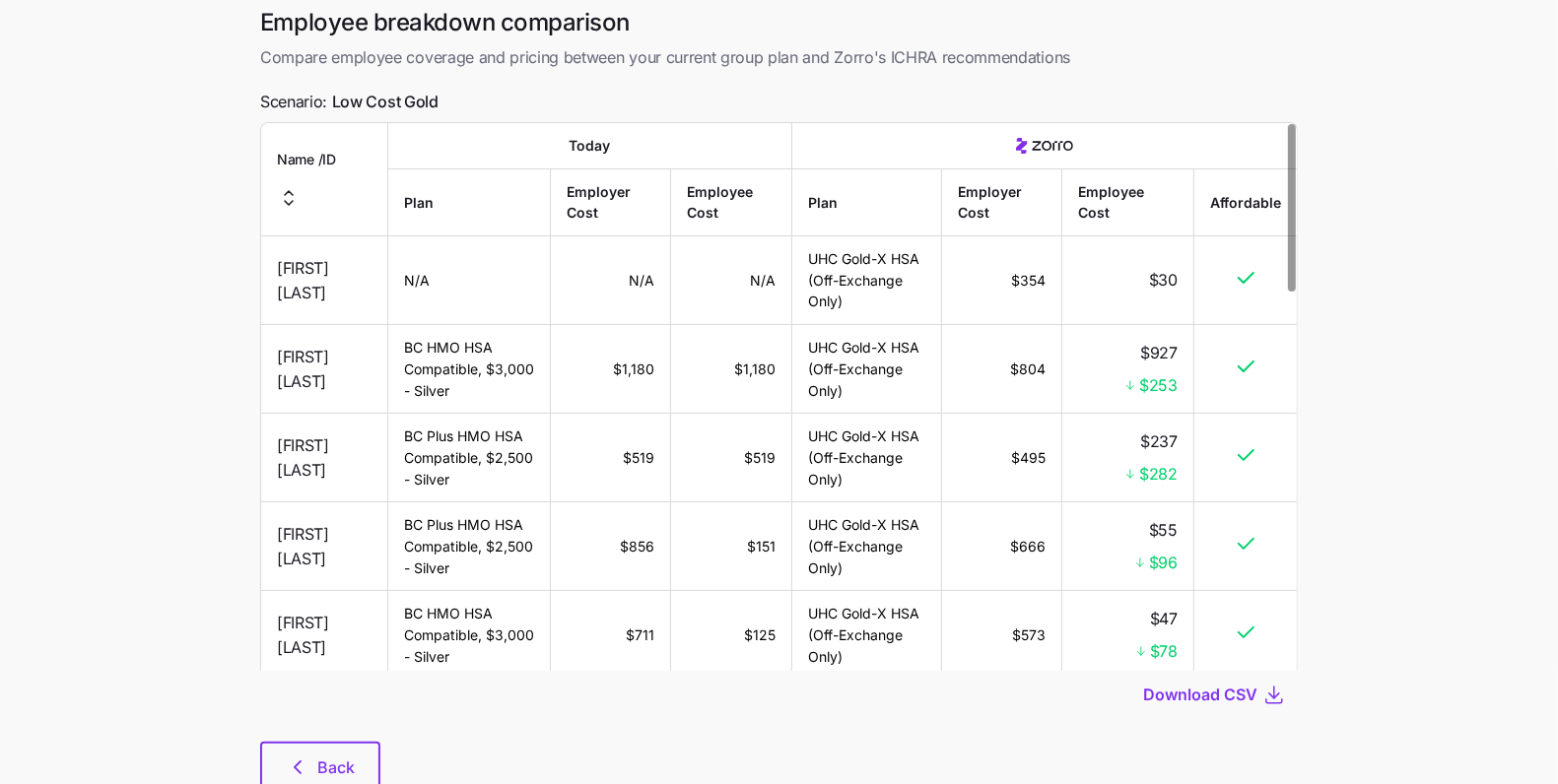scroll, scrollTop: 149, scrollLeft: 0, axis: vertical 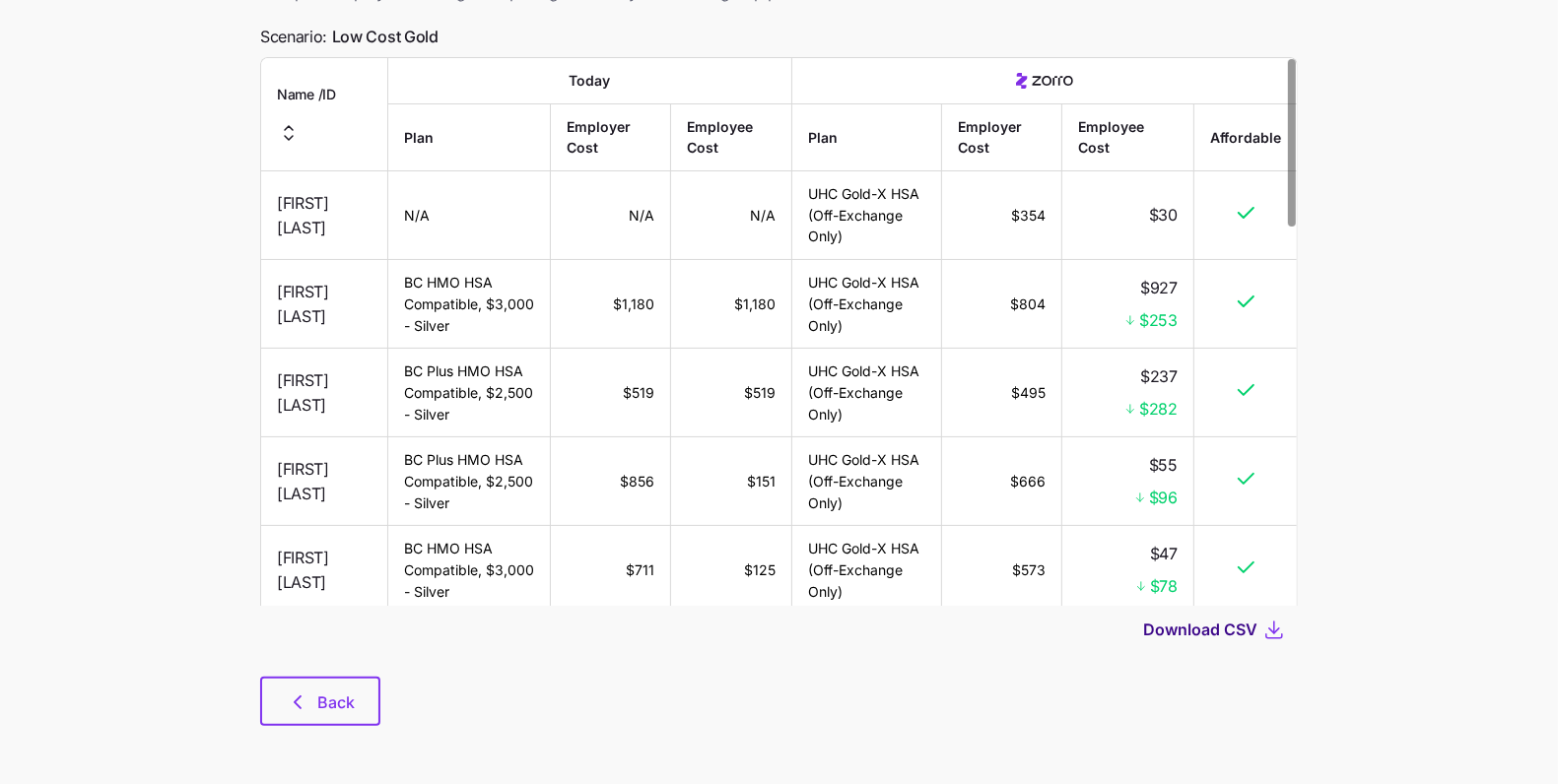 click on "Download CSV" at bounding box center (1200, 629) 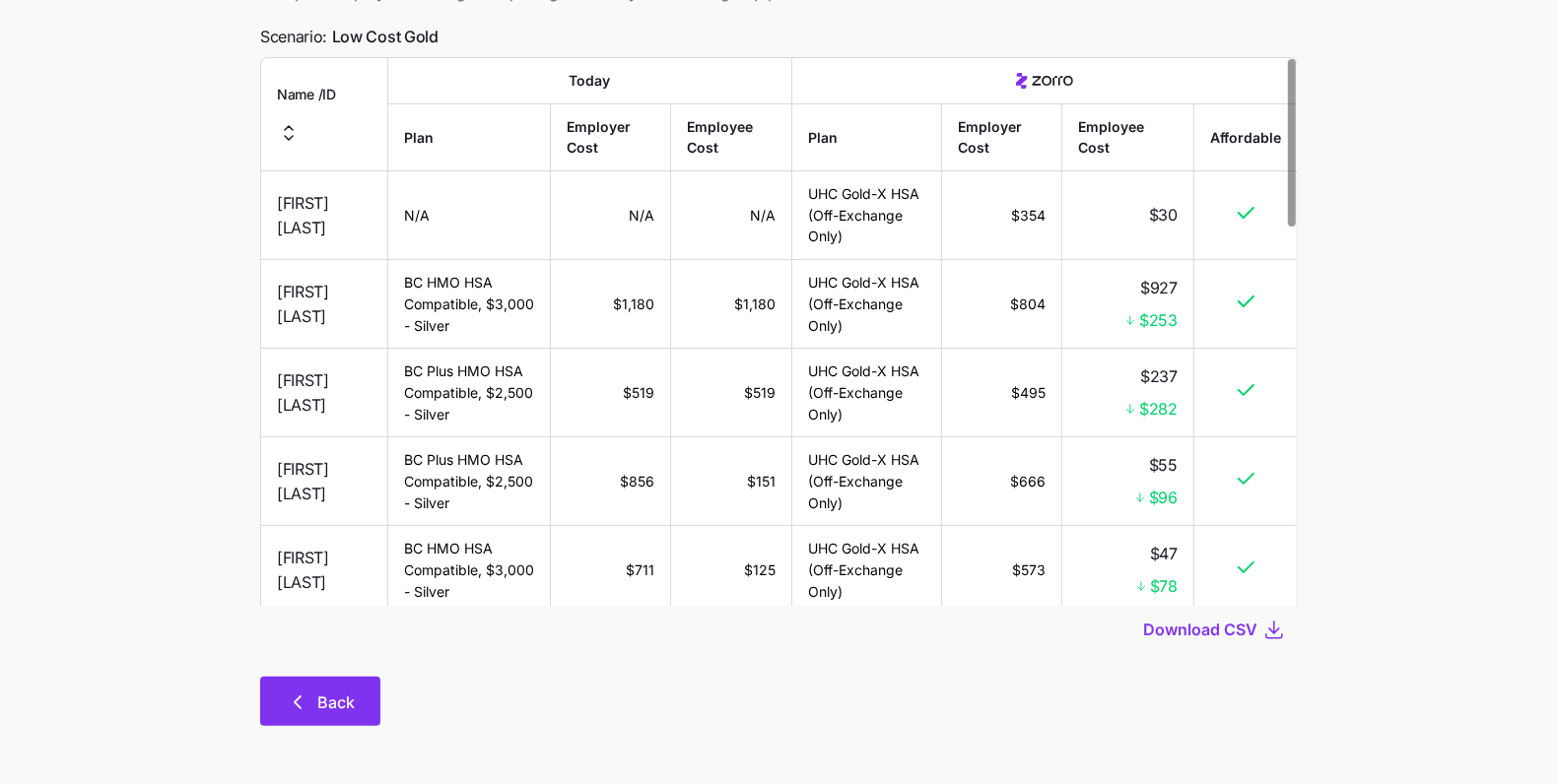 click on "Back" at bounding box center (320, 701) 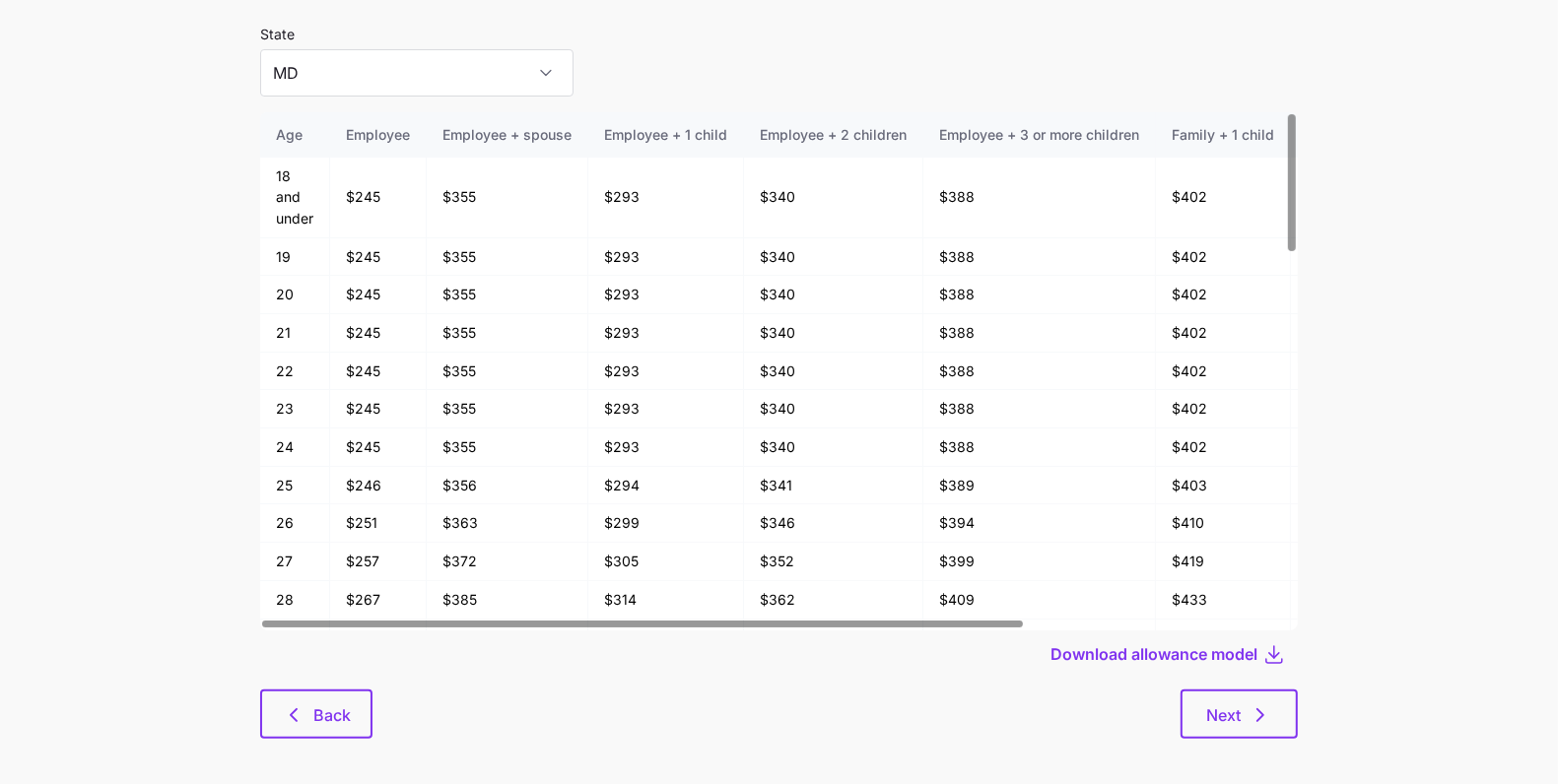 scroll, scrollTop: 104, scrollLeft: 0, axis: vertical 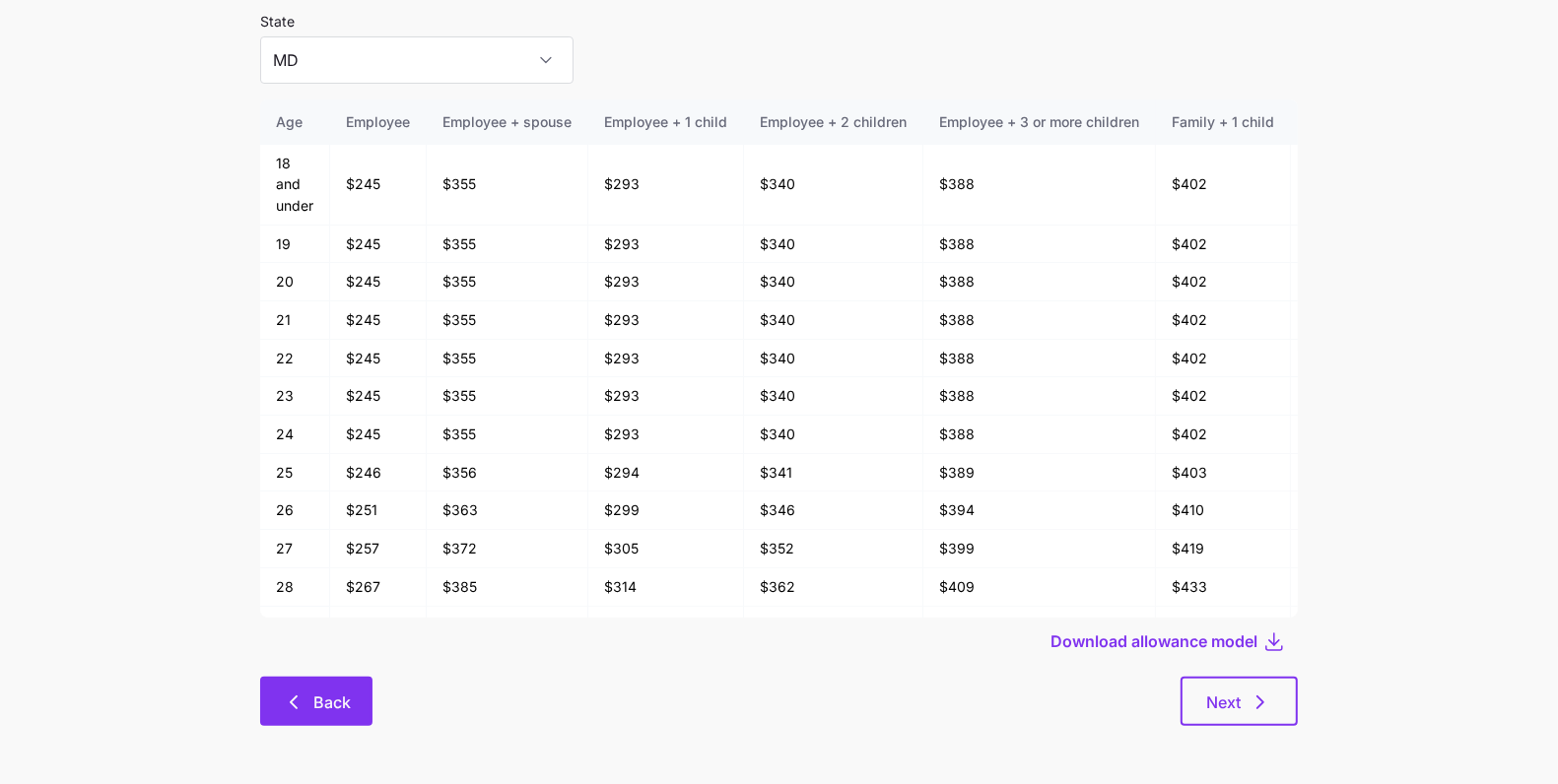 click on "Back" at bounding box center [316, 701] 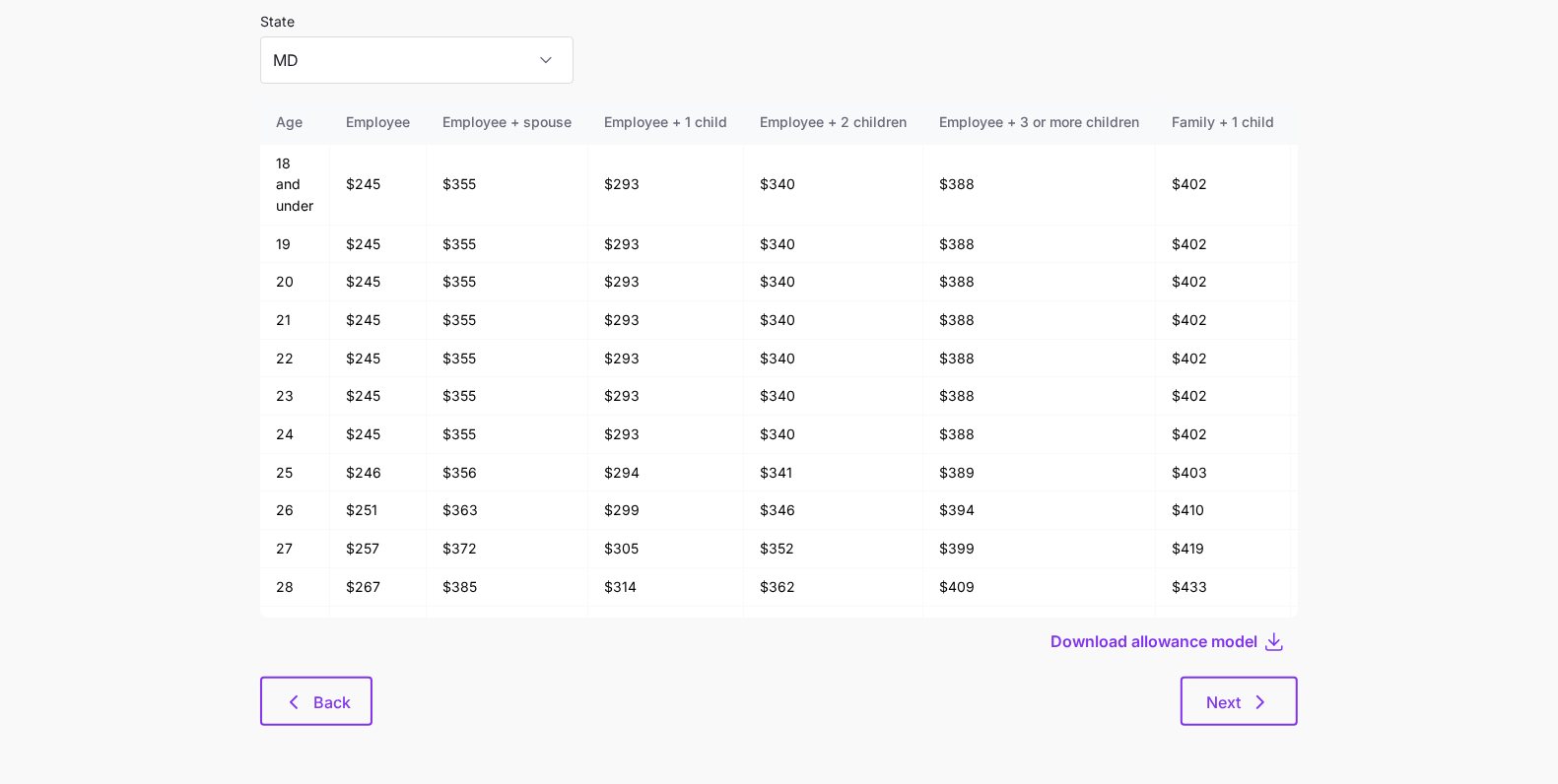 scroll, scrollTop: 0, scrollLeft: 0, axis: both 